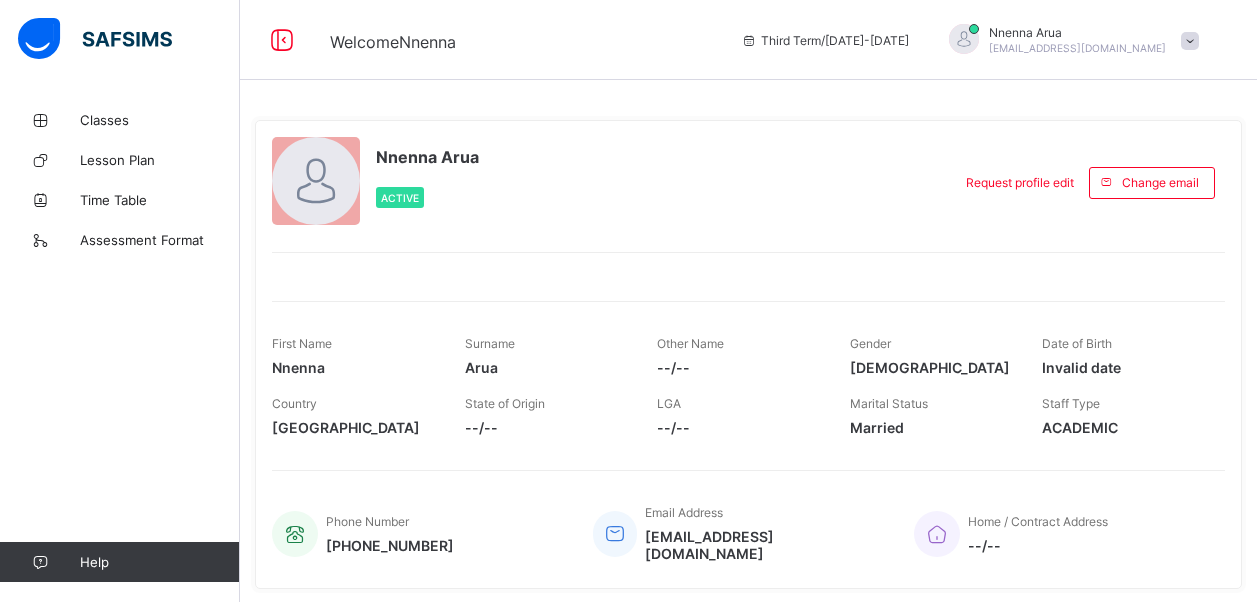 scroll, scrollTop: 0, scrollLeft: 0, axis: both 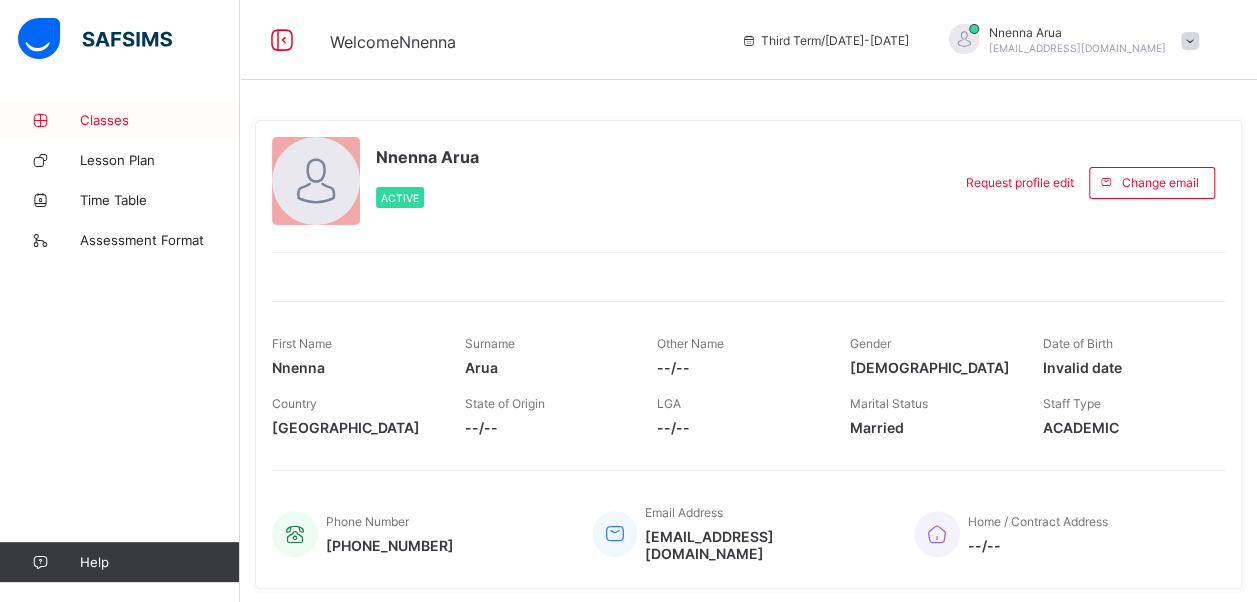 click on "Classes" at bounding box center [120, 120] 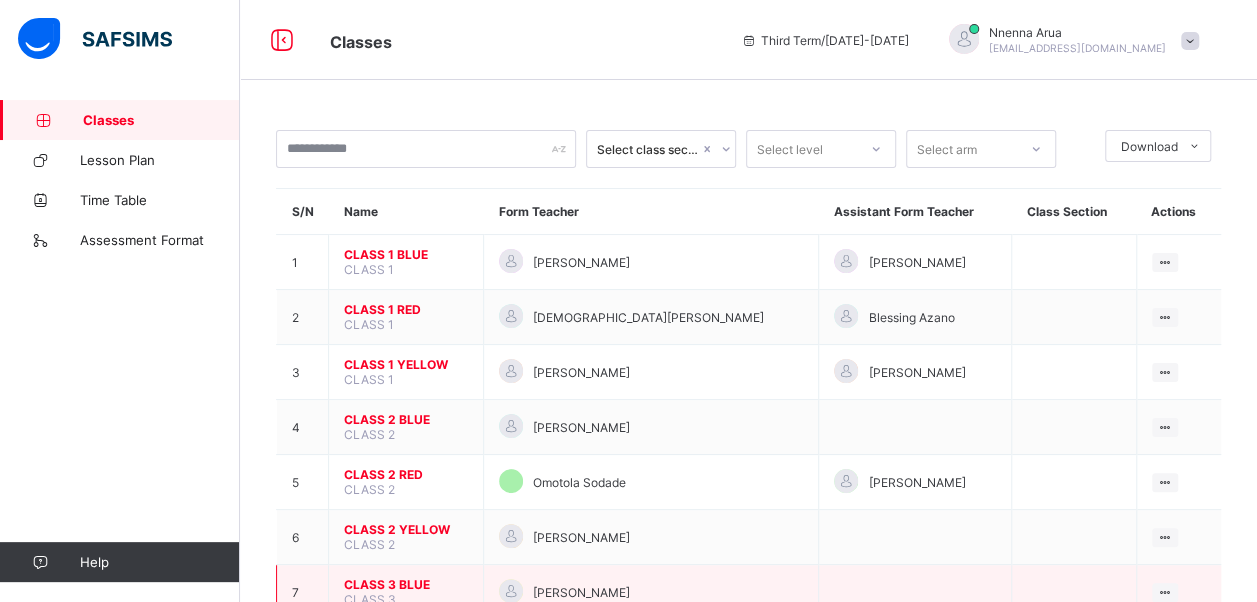 click on "CLASS 3   BLUE" at bounding box center (406, 584) 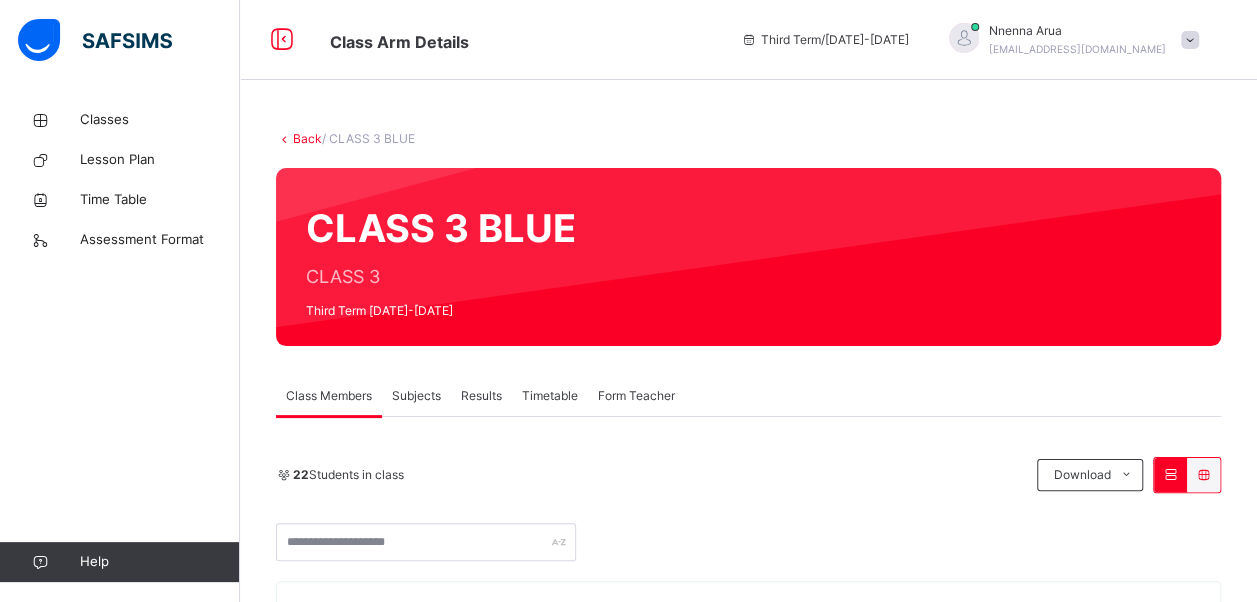 click on "Subjects" at bounding box center [416, 396] 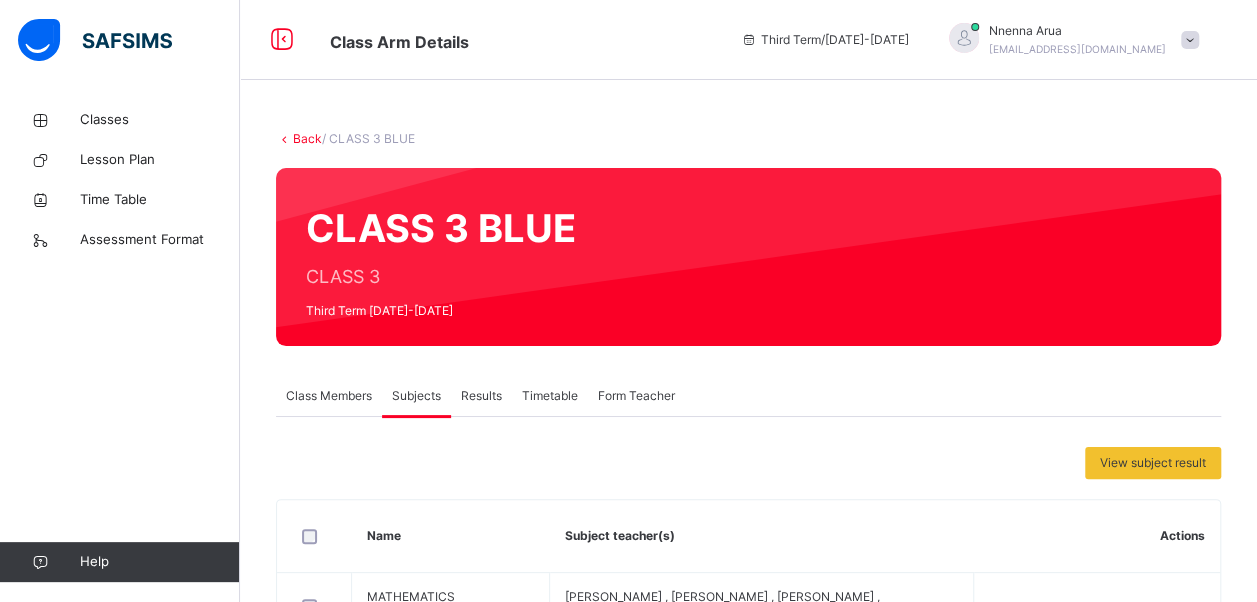 scroll, scrollTop: 526, scrollLeft: 0, axis: vertical 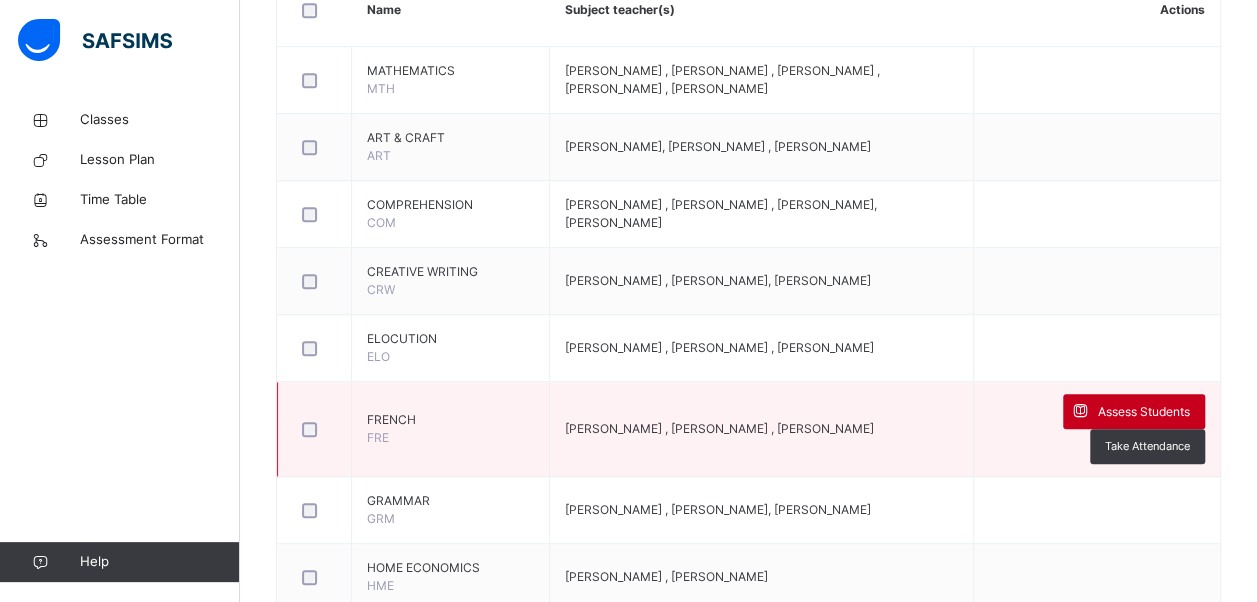 click on "Assess Students" at bounding box center (1144, 412) 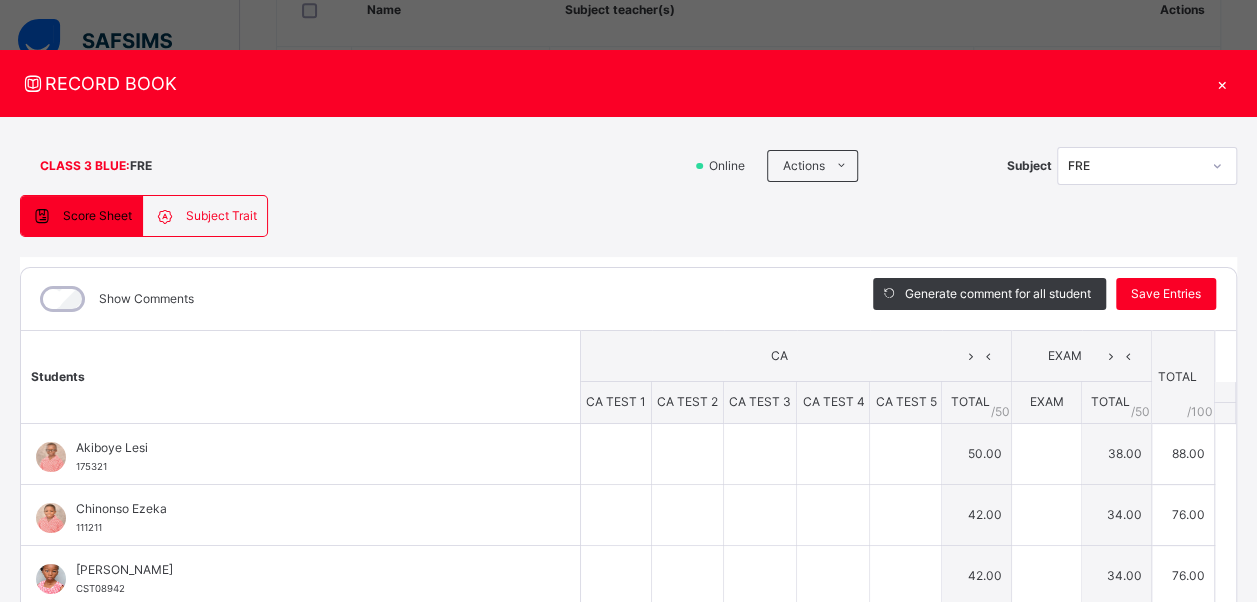 type on "**" 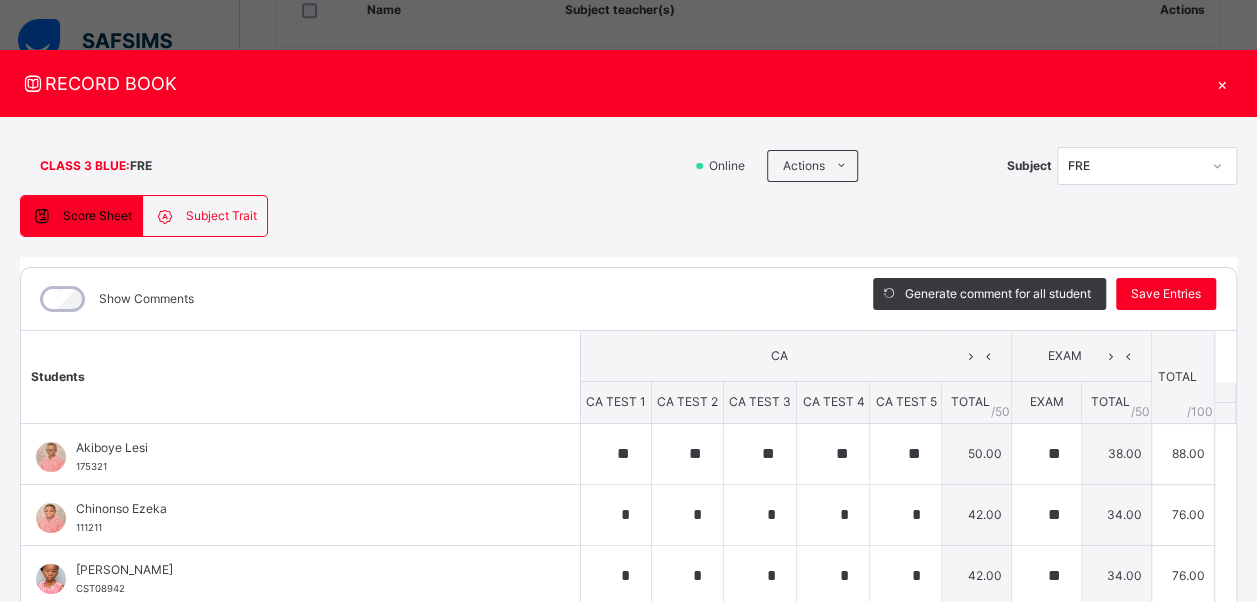 type on "**" 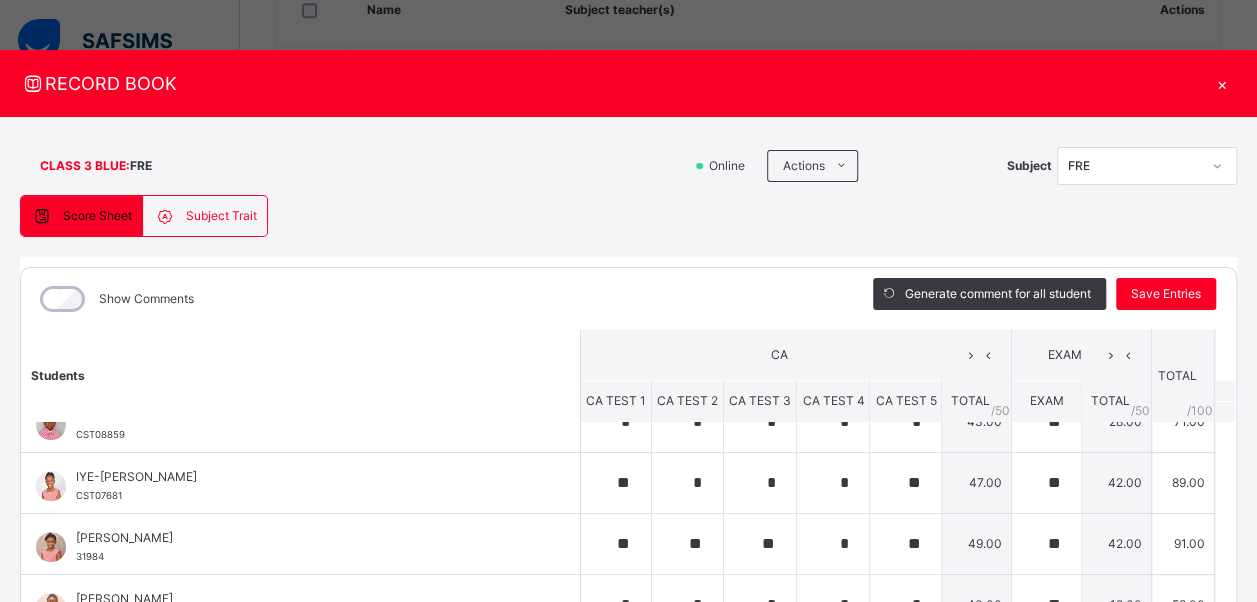 scroll, scrollTop: 402, scrollLeft: 0, axis: vertical 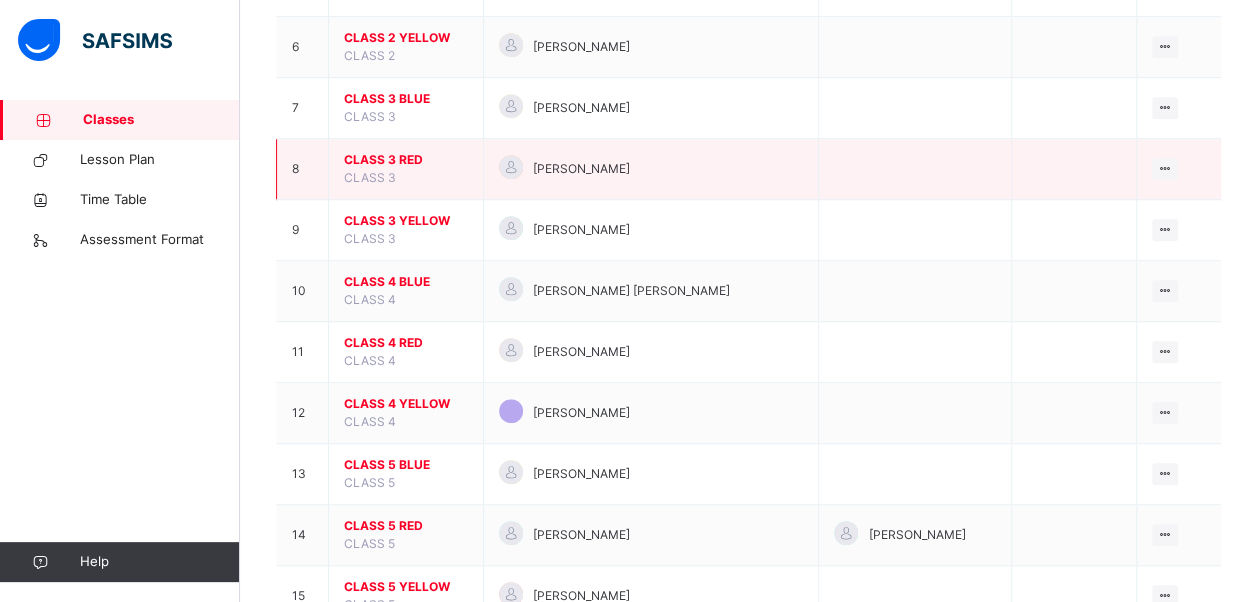 click on "CLASS 3   RED" at bounding box center [406, 160] 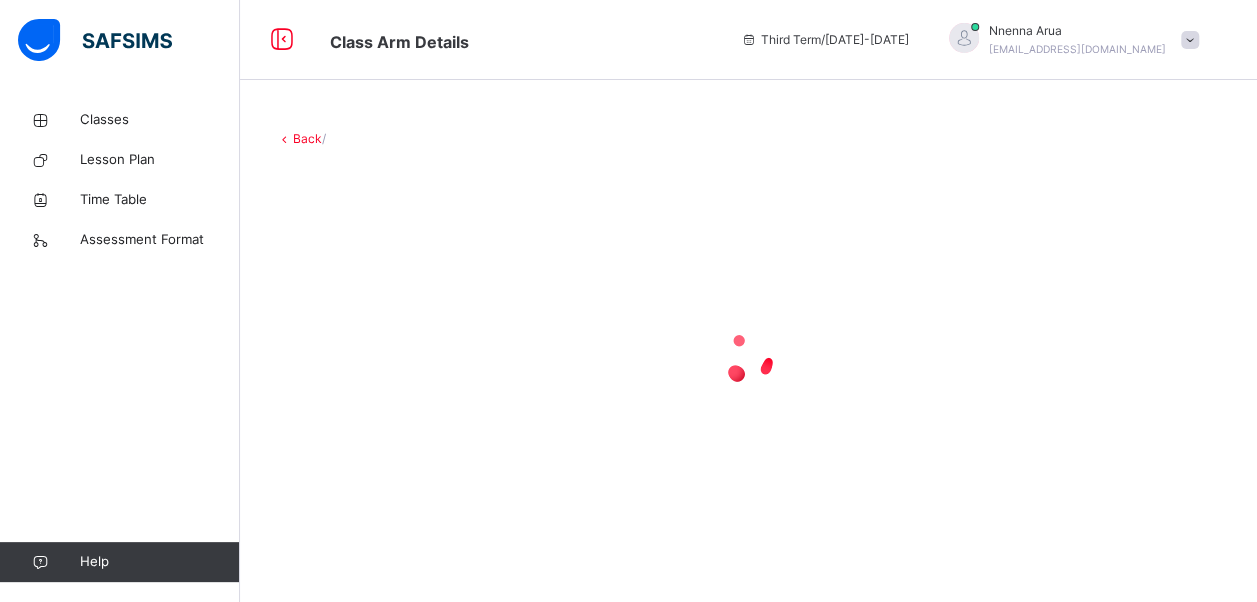 scroll, scrollTop: 0, scrollLeft: 0, axis: both 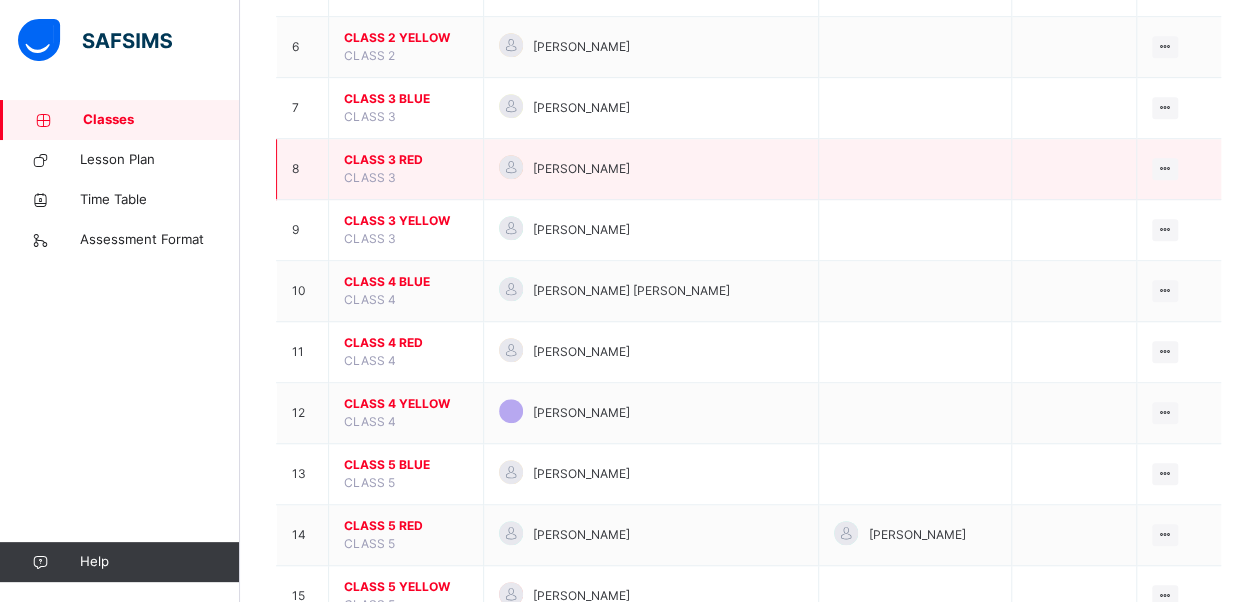 click on "CLASS 3   RED" at bounding box center (406, 160) 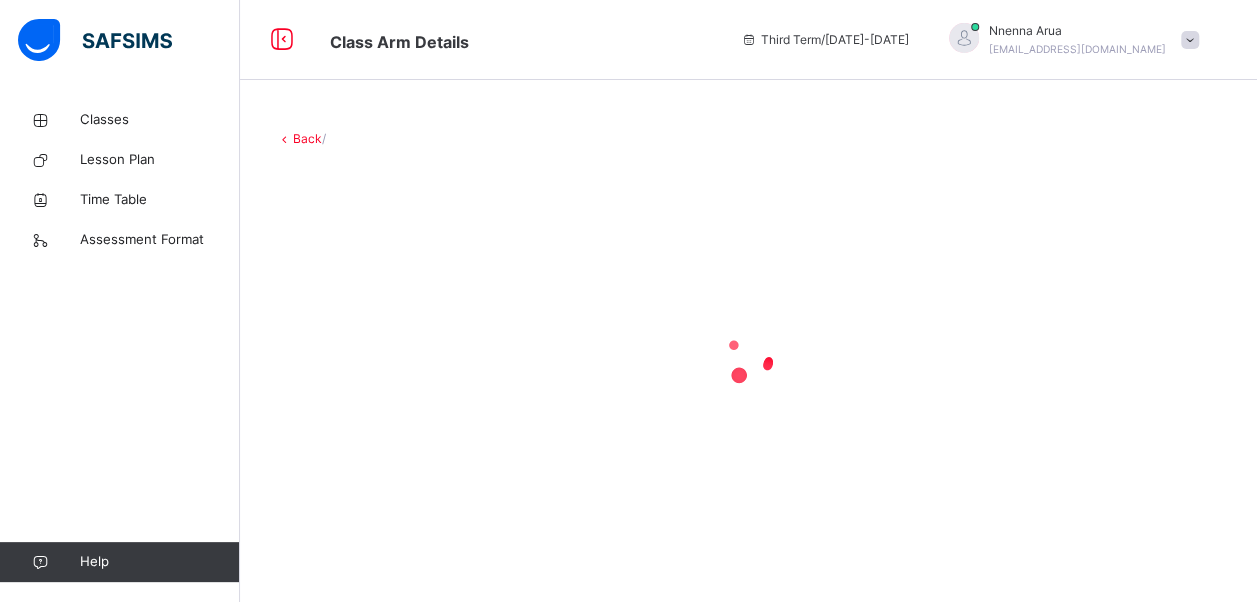 scroll, scrollTop: 0, scrollLeft: 0, axis: both 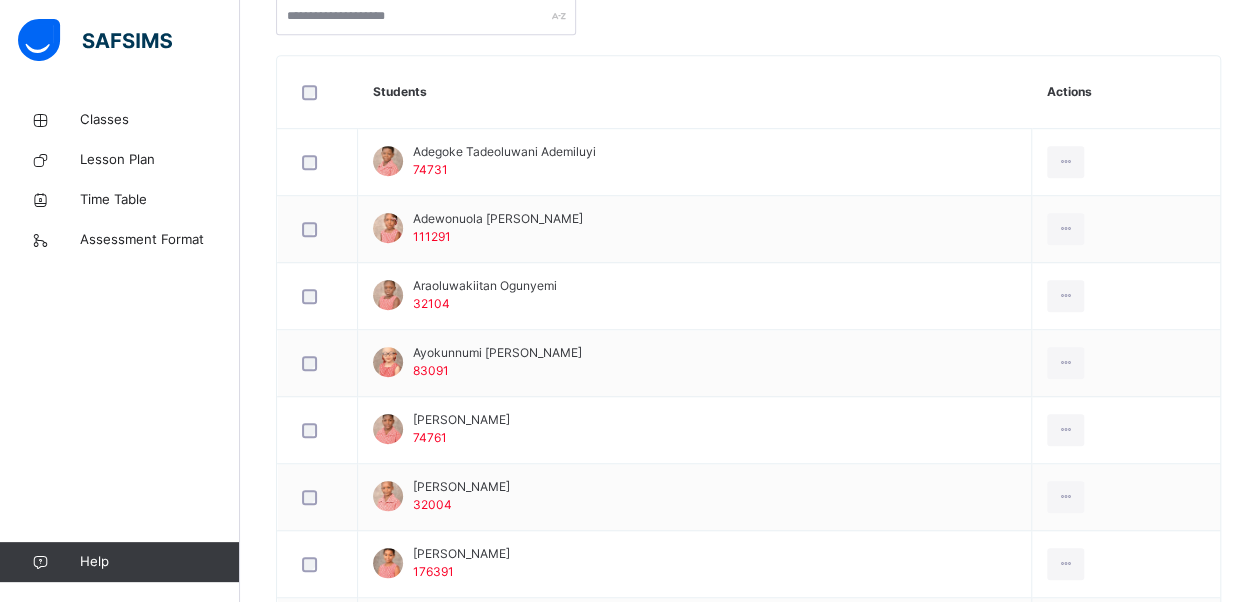 drag, startPoint x: 1255, startPoint y: 232, endPoint x: 1267, endPoint y: 263, distance: 33.24154 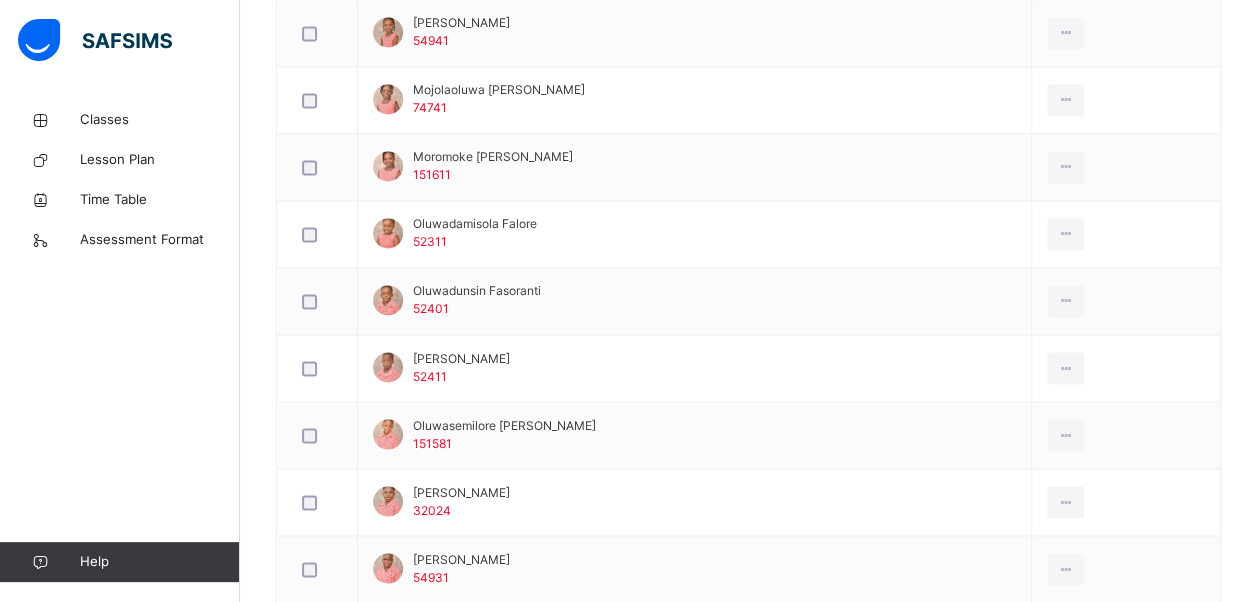 scroll, scrollTop: 1604, scrollLeft: 0, axis: vertical 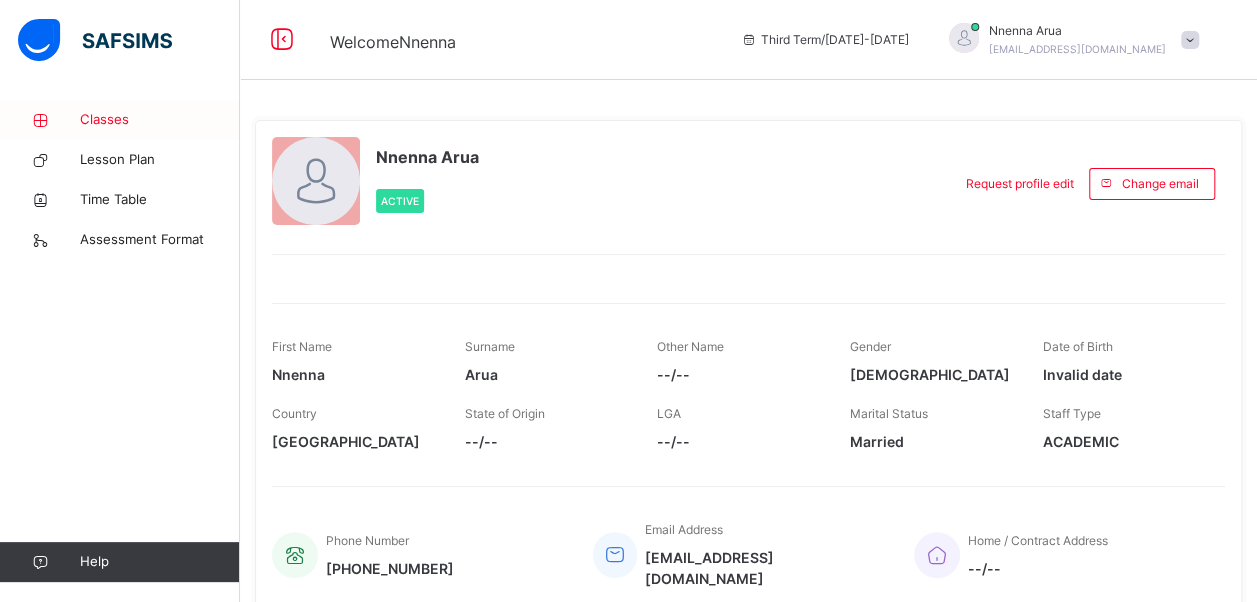 click on "Classes" at bounding box center [160, 120] 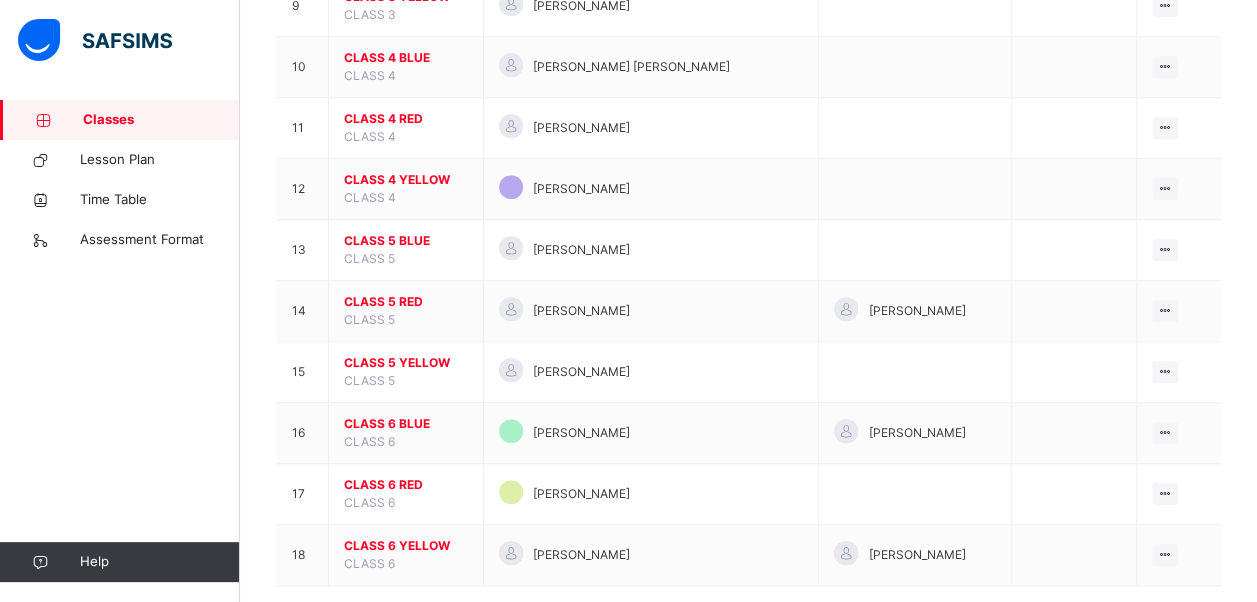 scroll, scrollTop: 777, scrollLeft: 0, axis: vertical 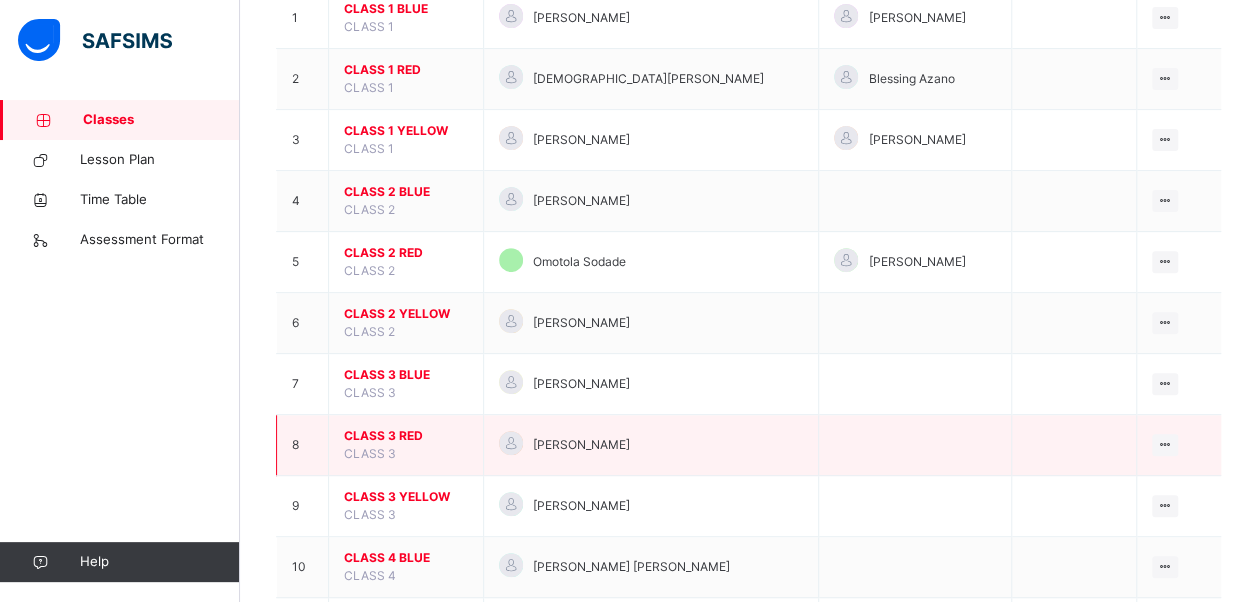 click on "CLASS 3   RED" at bounding box center (406, 436) 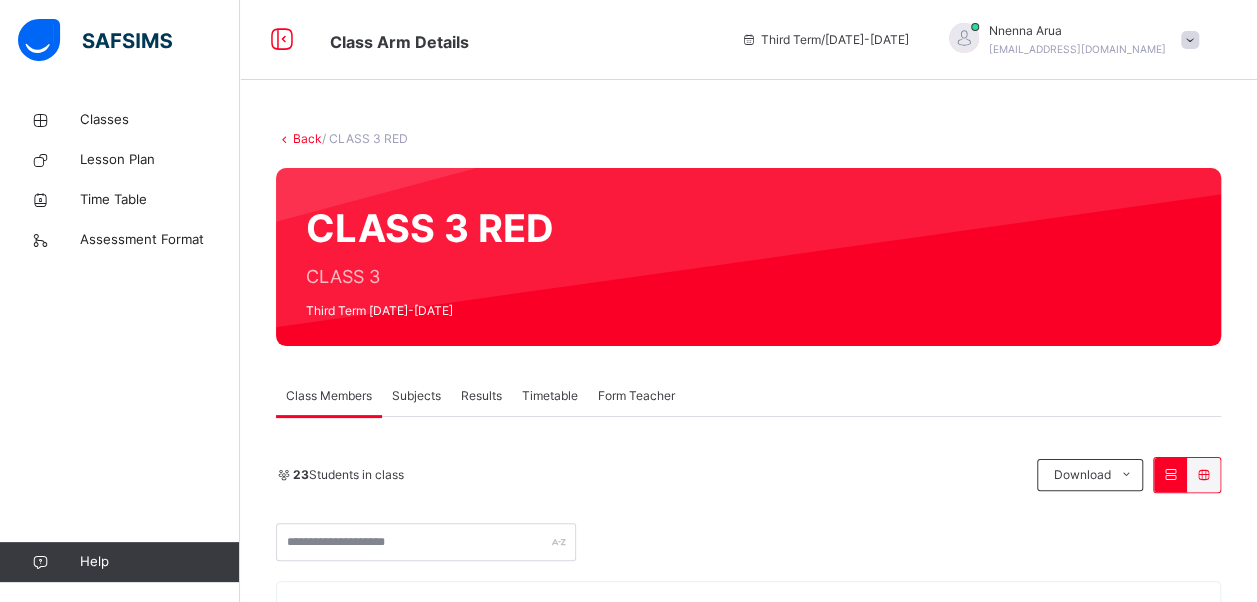 click on "Subjects" at bounding box center [416, 396] 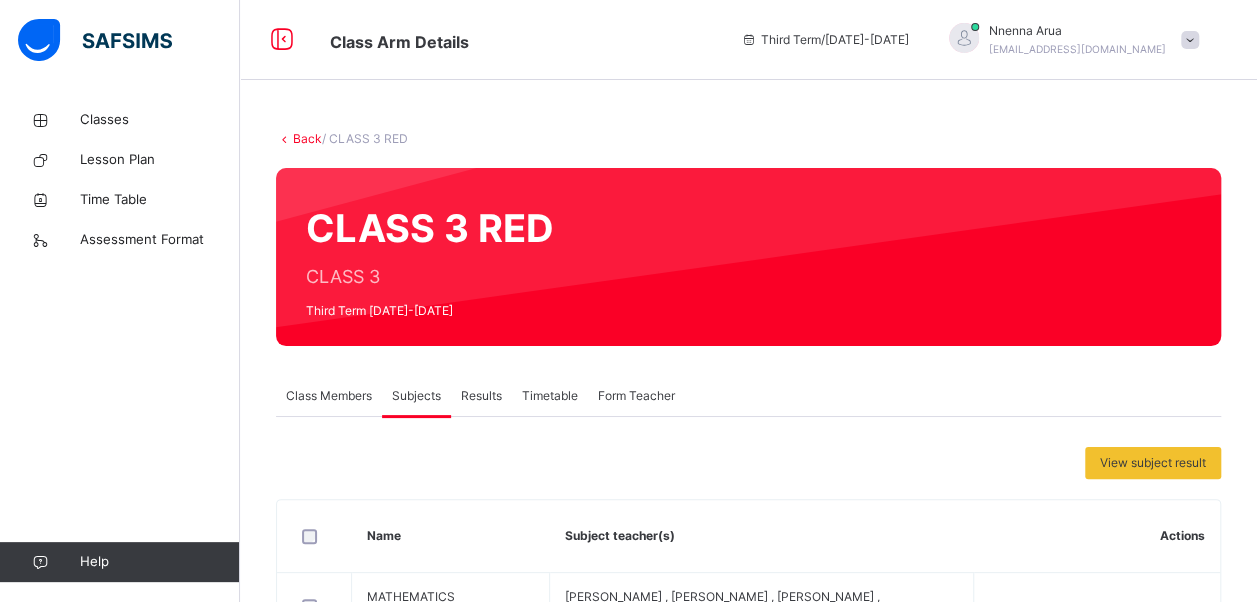 scroll, scrollTop: 526, scrollLeft: 0, axis: vertical 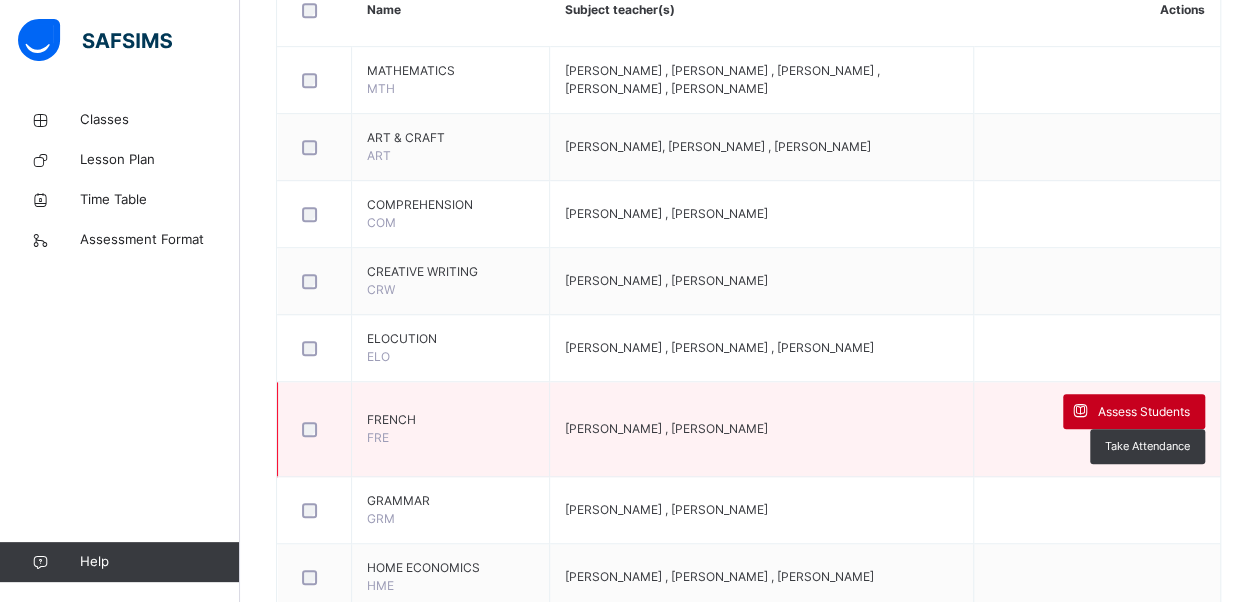 click on "Assess Students" at bounding box center [1144, 412] 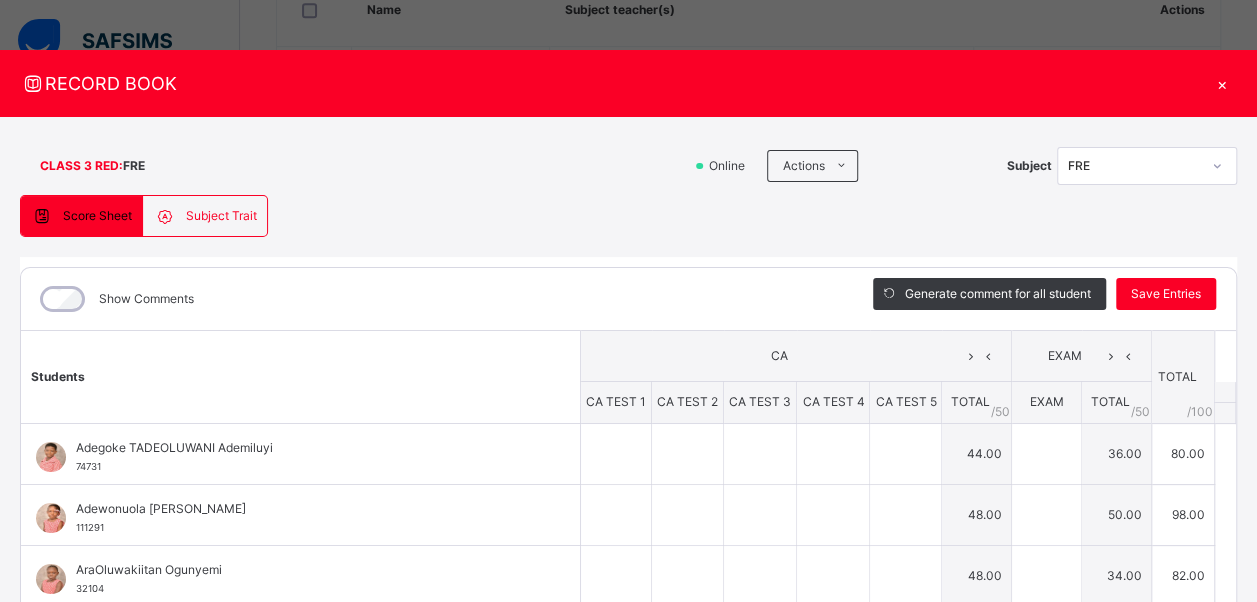 type on "*" 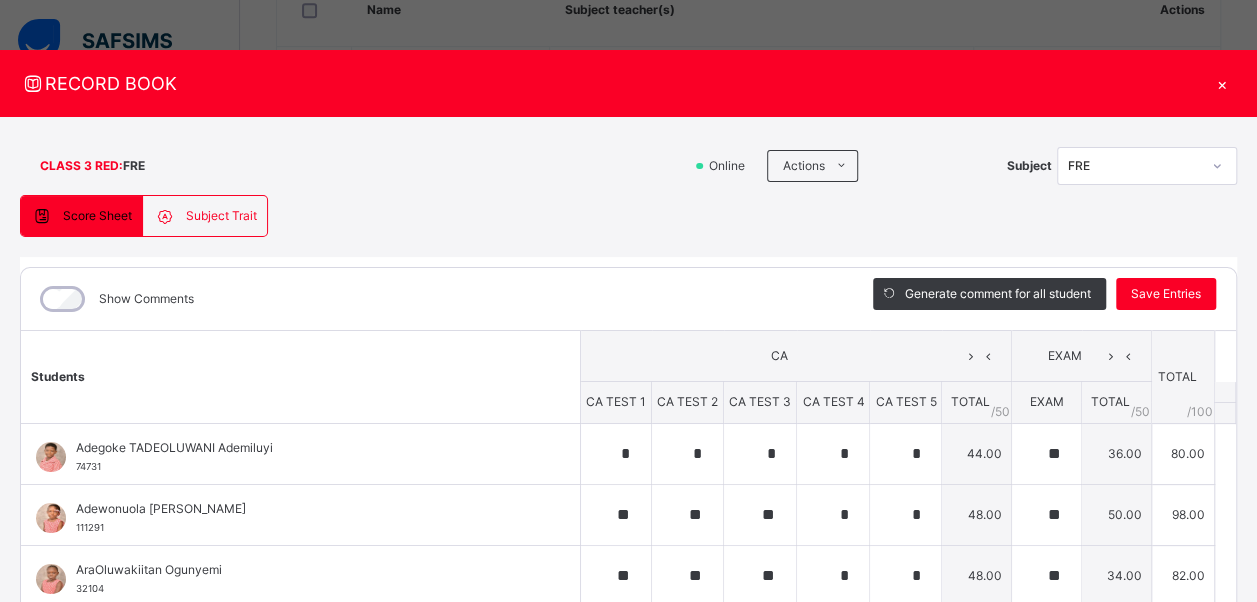 scroll, scrollTop: 1053, scrollLeft: 0, axis: vertical 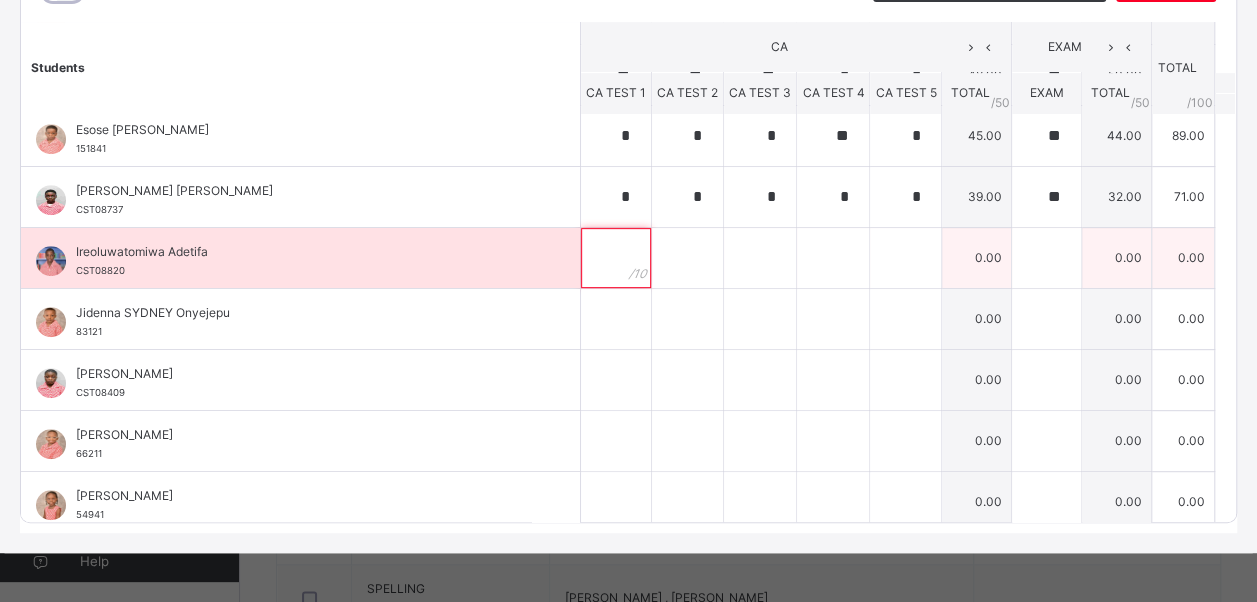 click at bounding box center [616, 258] 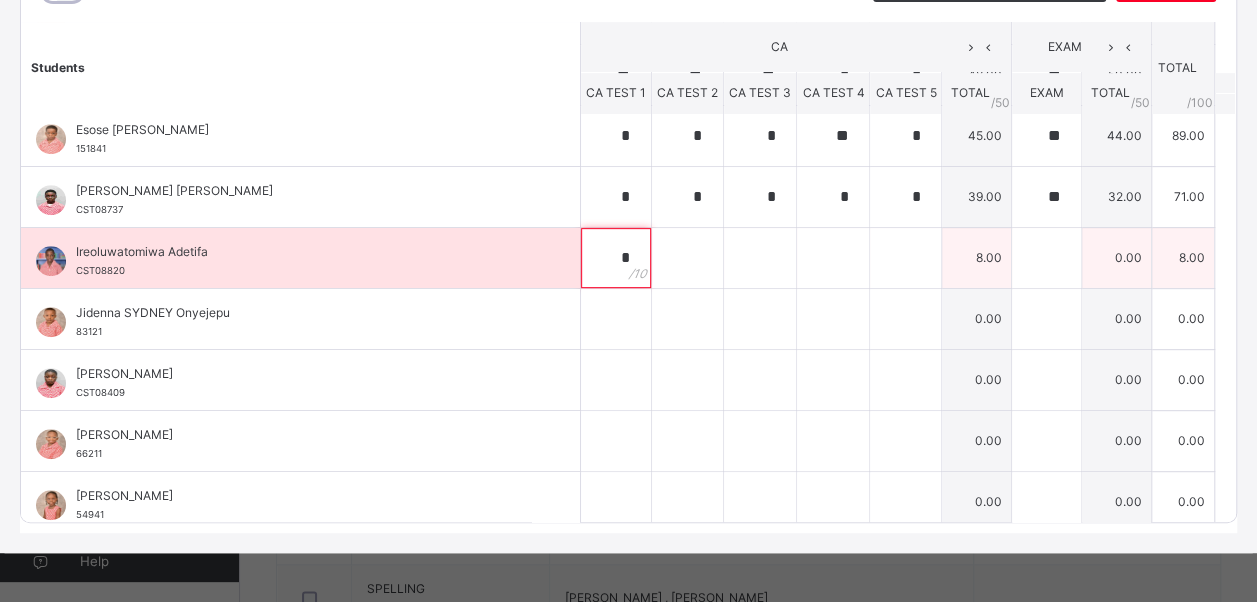 type on "*" 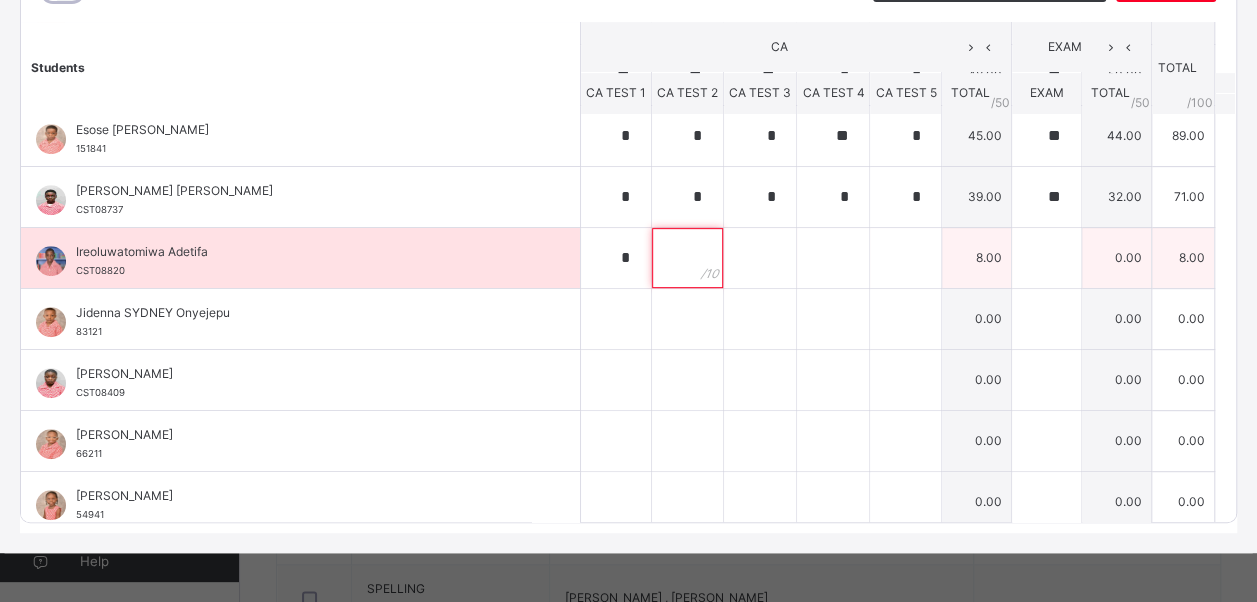 click at bounding box center (687, 258) 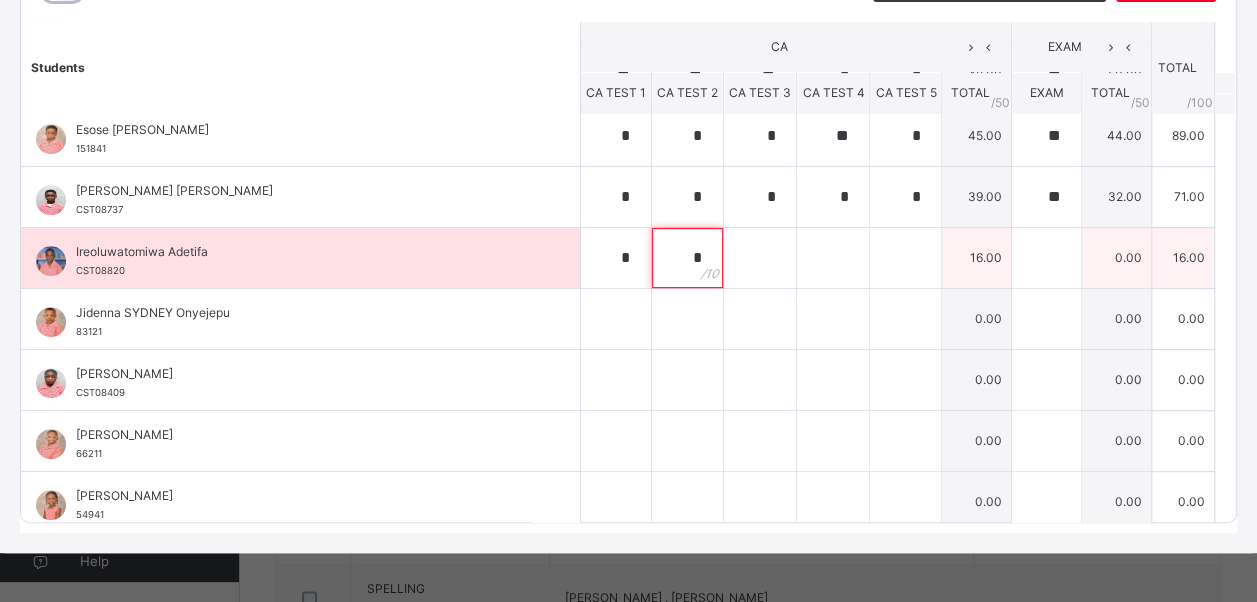type on "*" 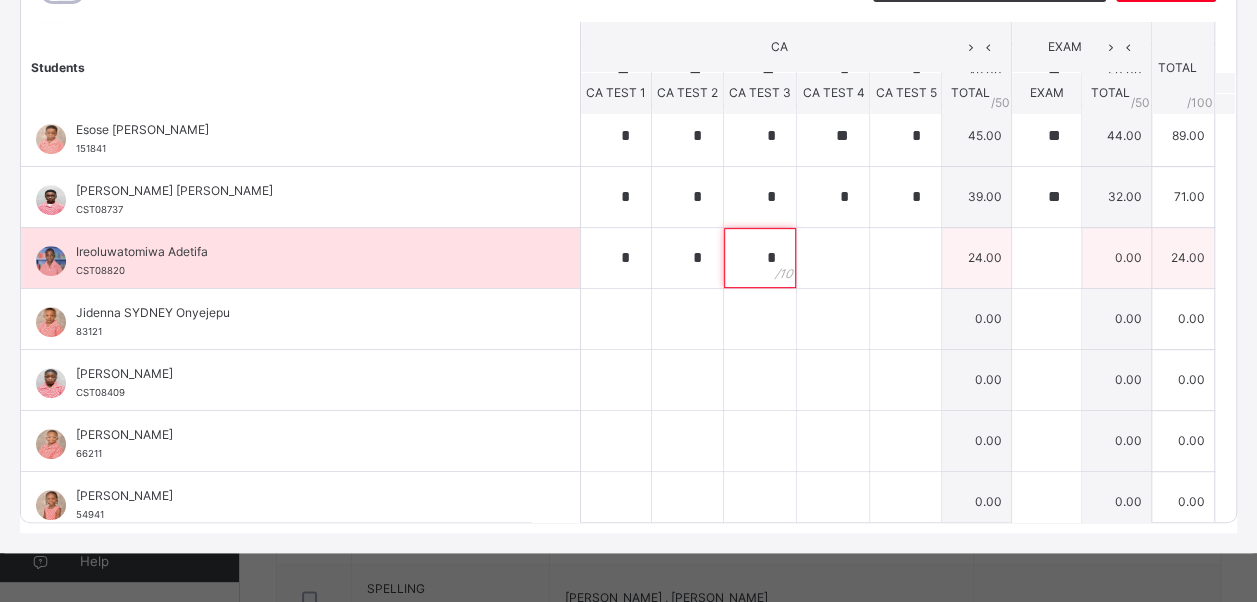 type on "*" 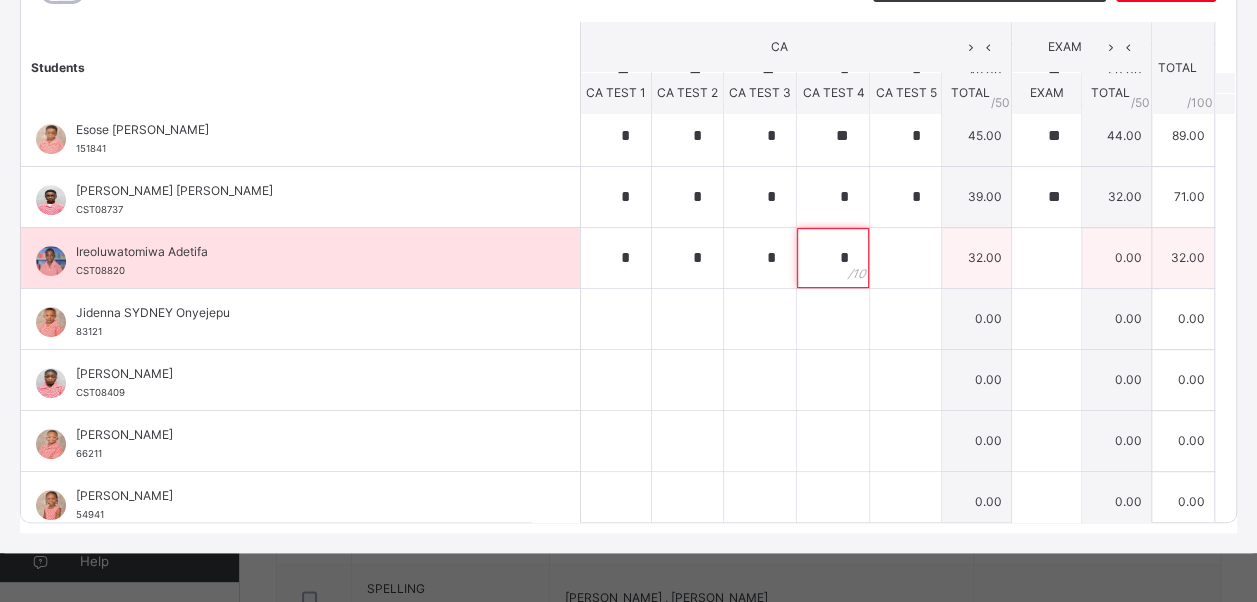 type on "*" 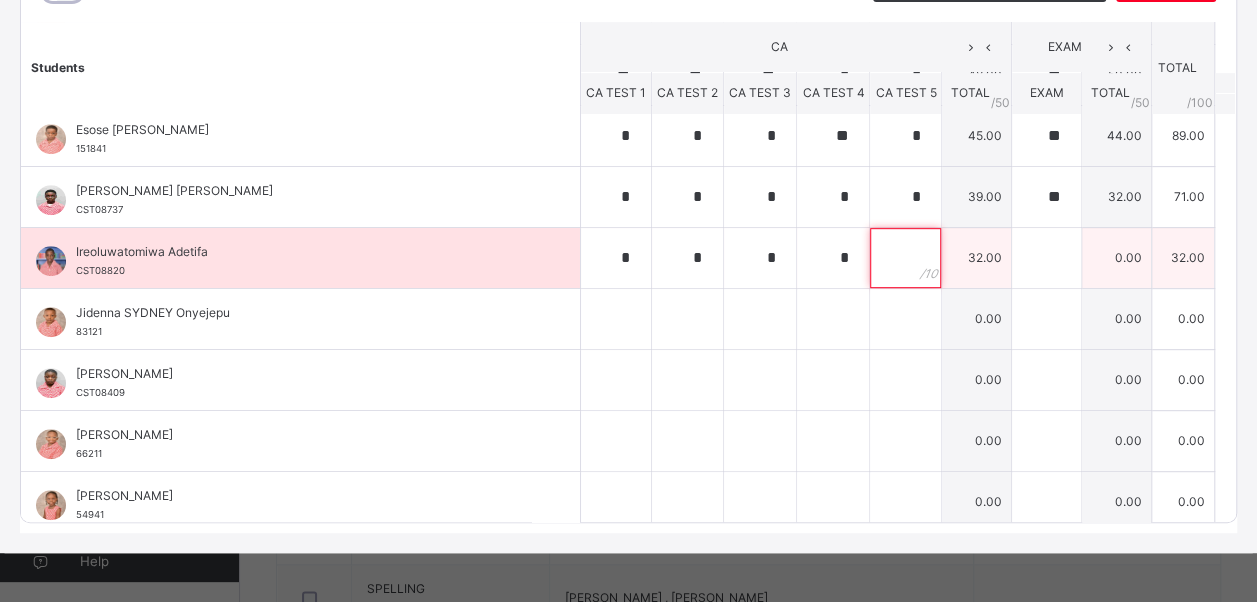 type on "*" 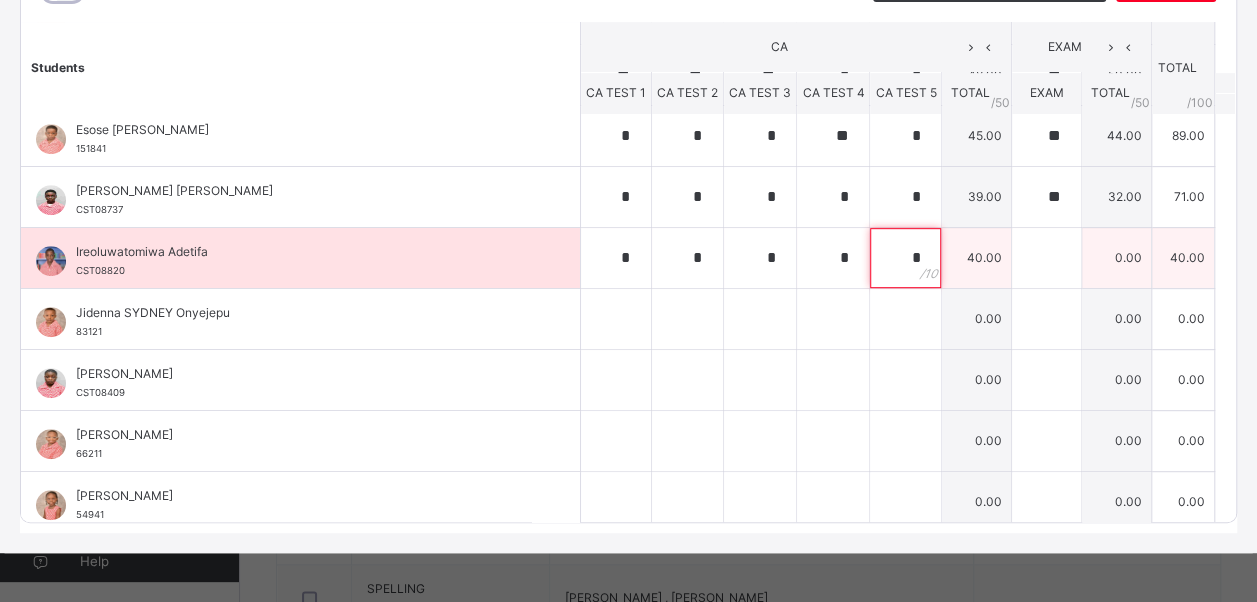 type on "*" 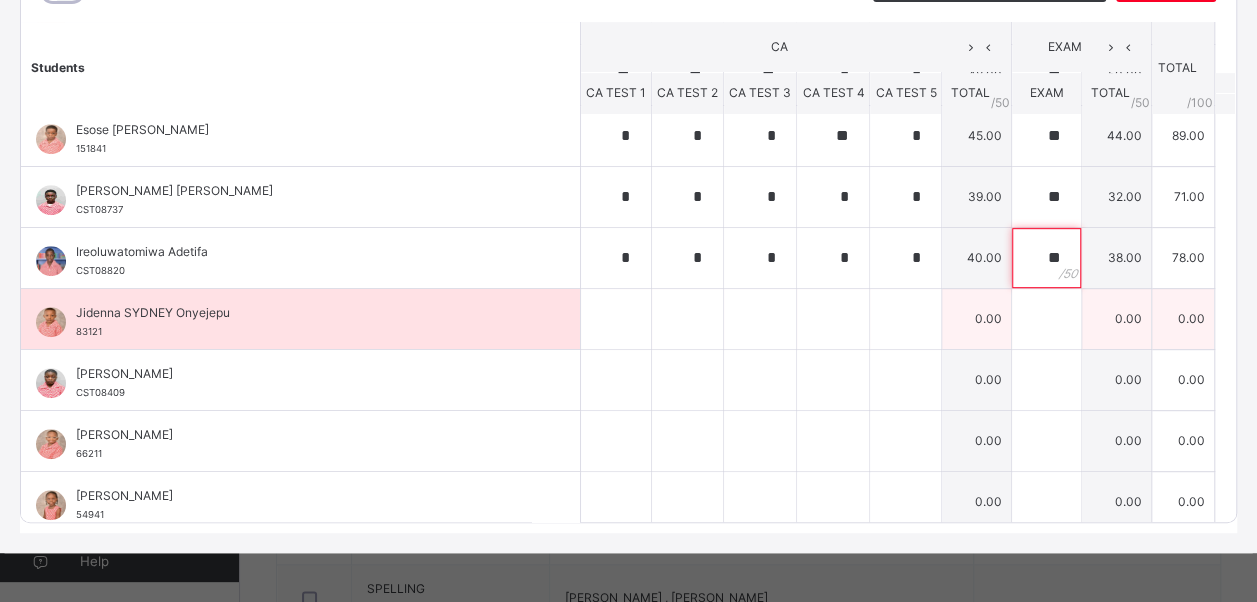 type on "**" 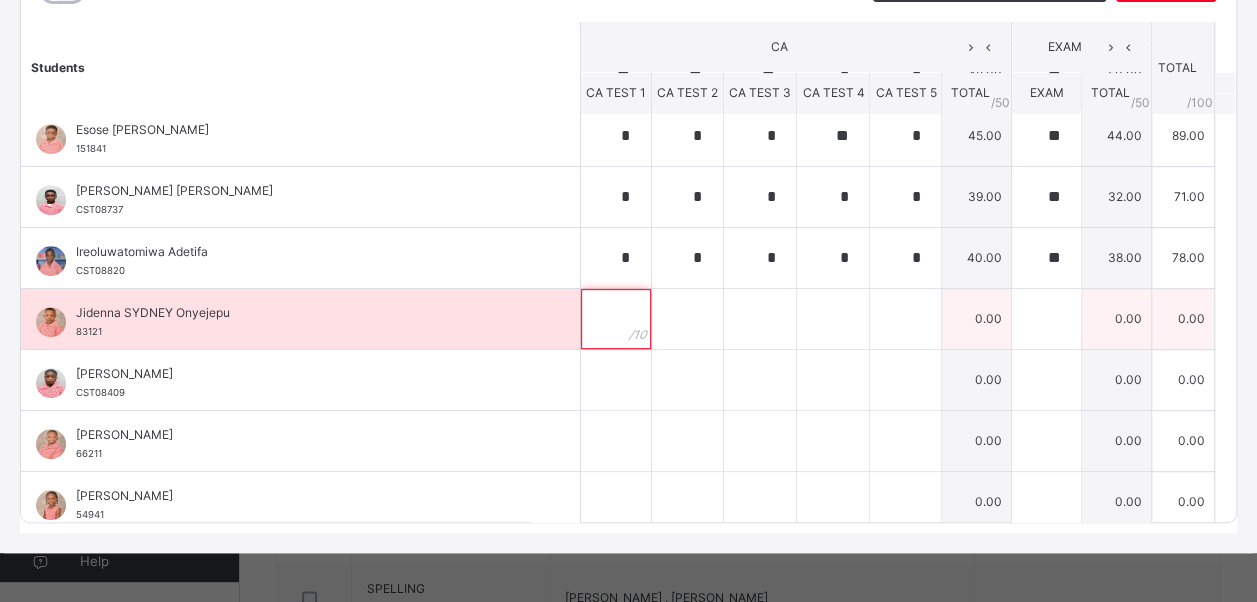 click at bounding box center [616, 319] 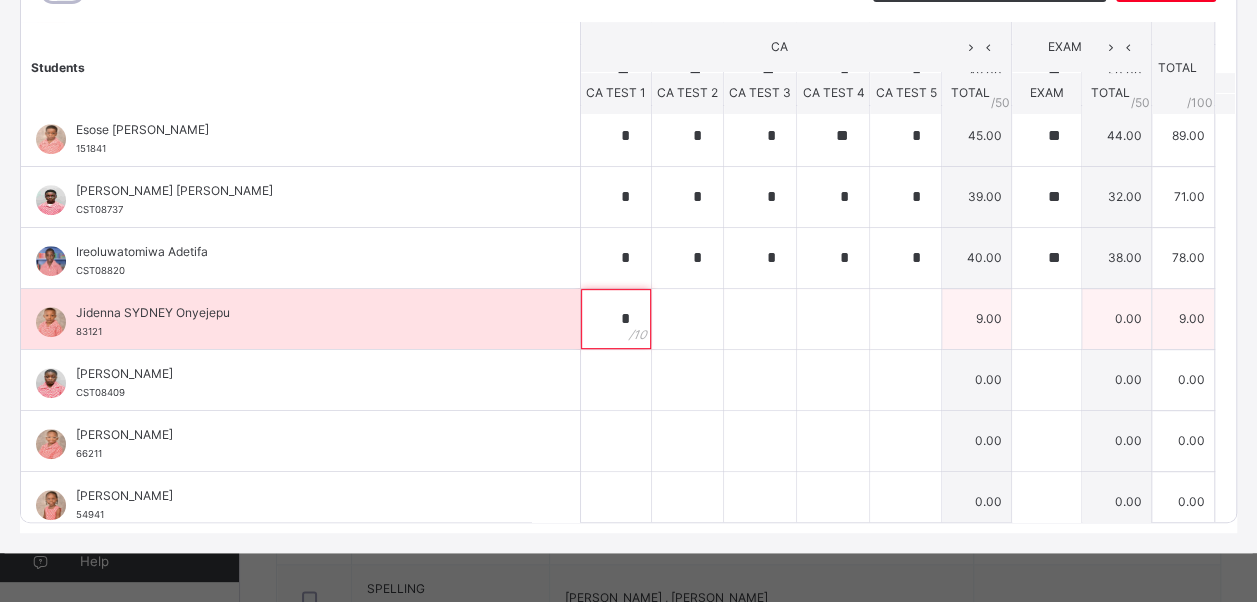 type on "*" 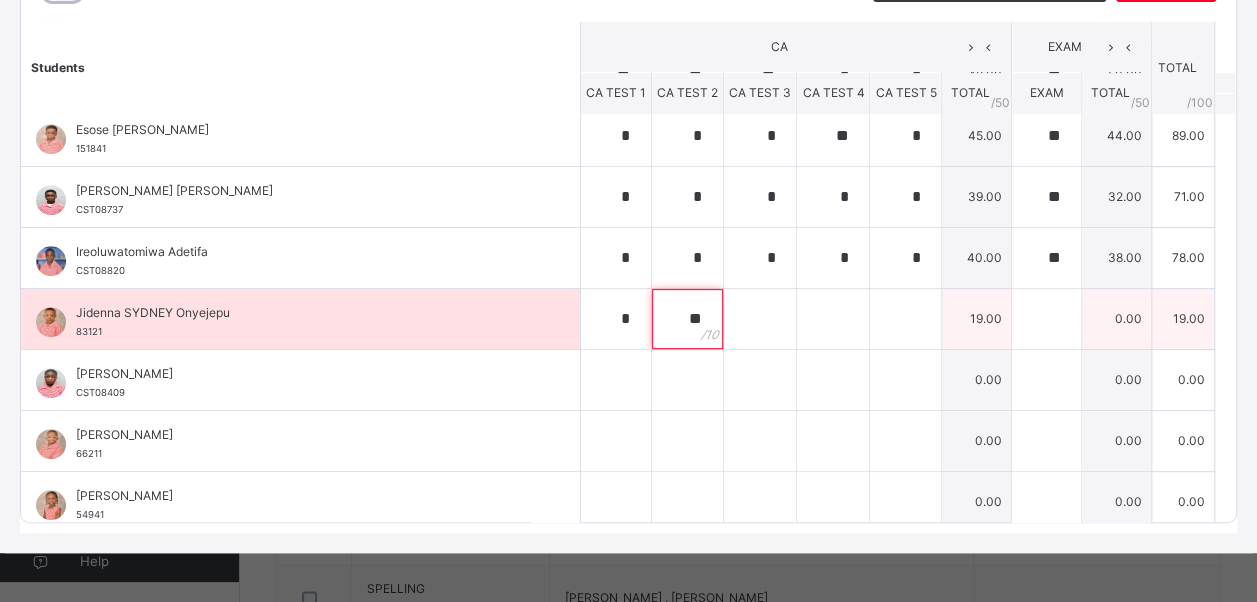 type on "**" 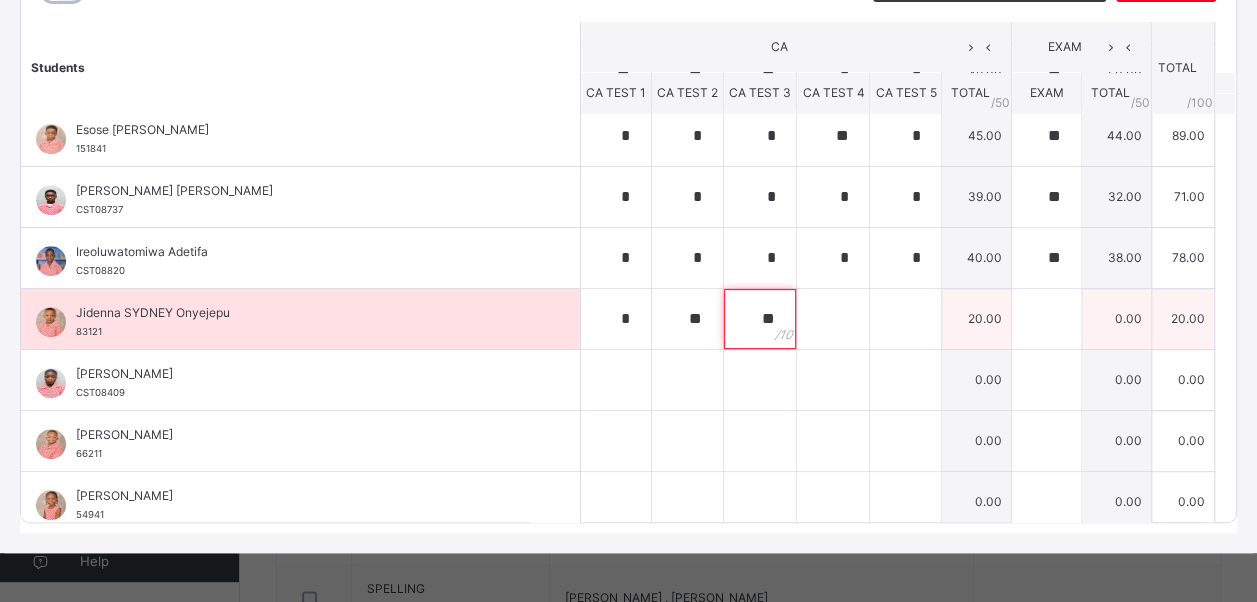type on "**" 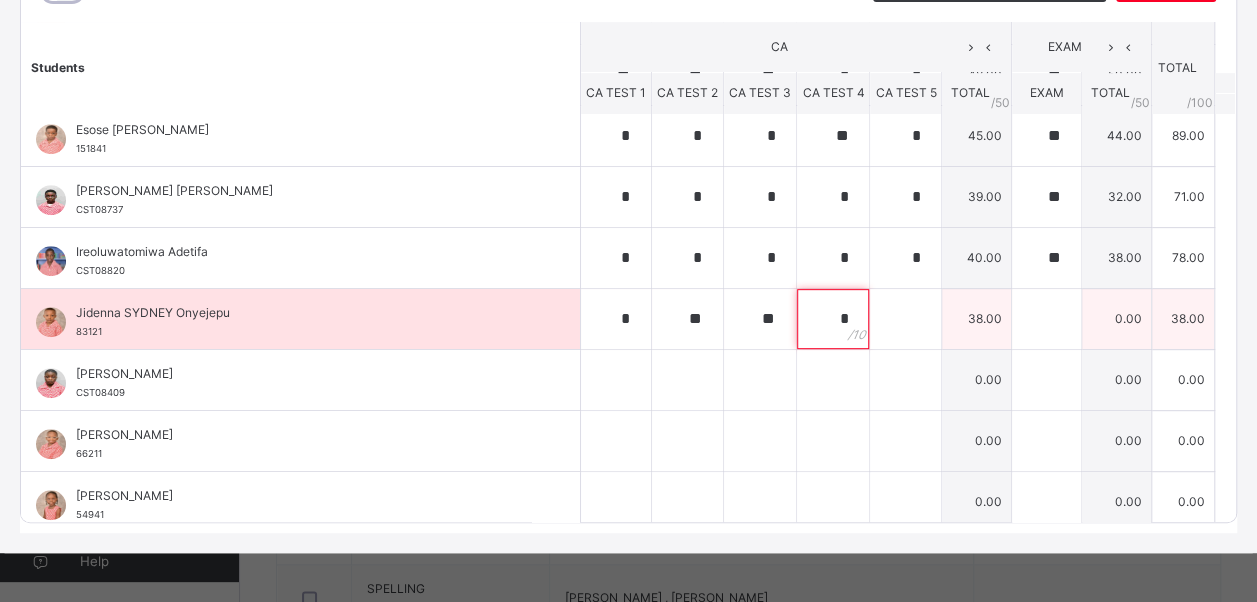 type on "*" 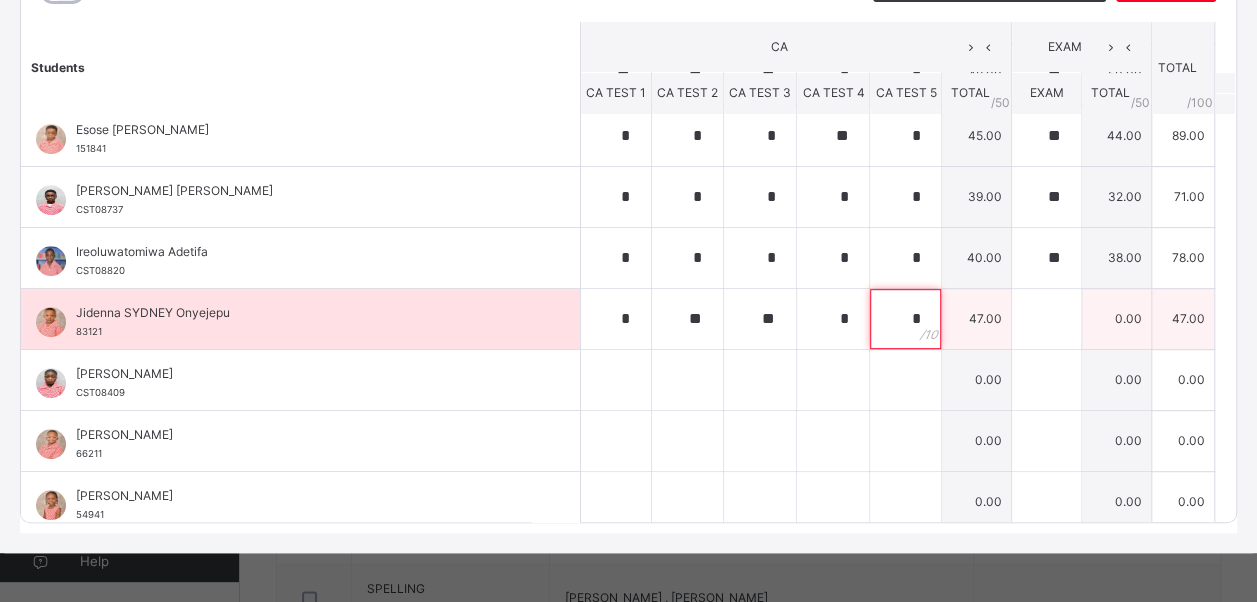 type on "*" 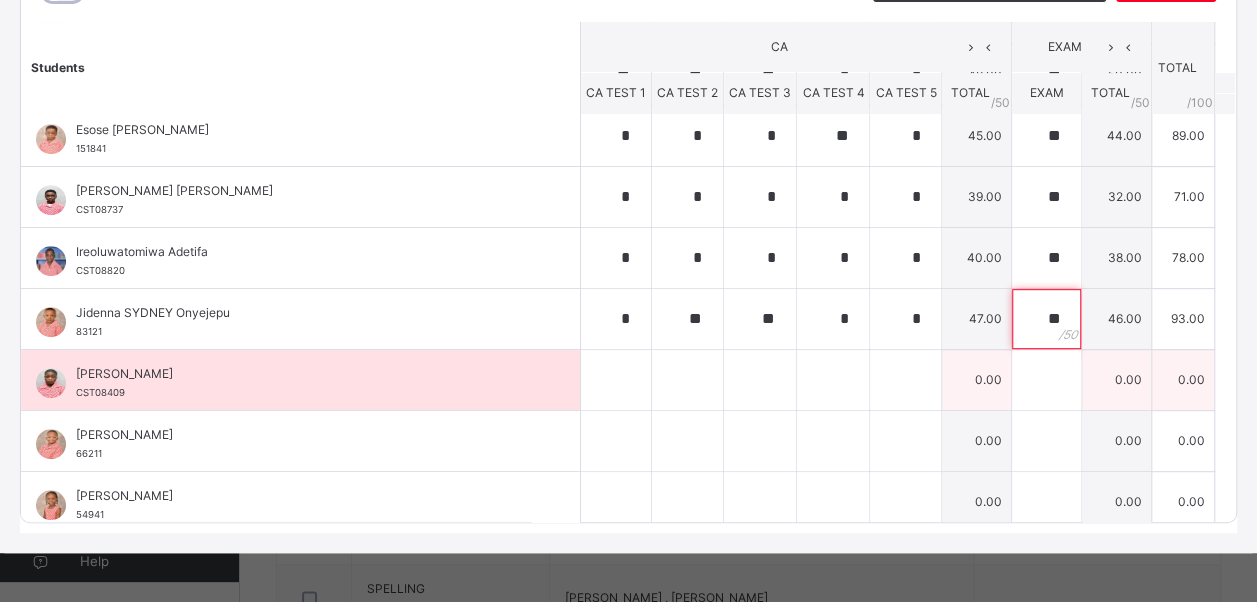 type on "**" 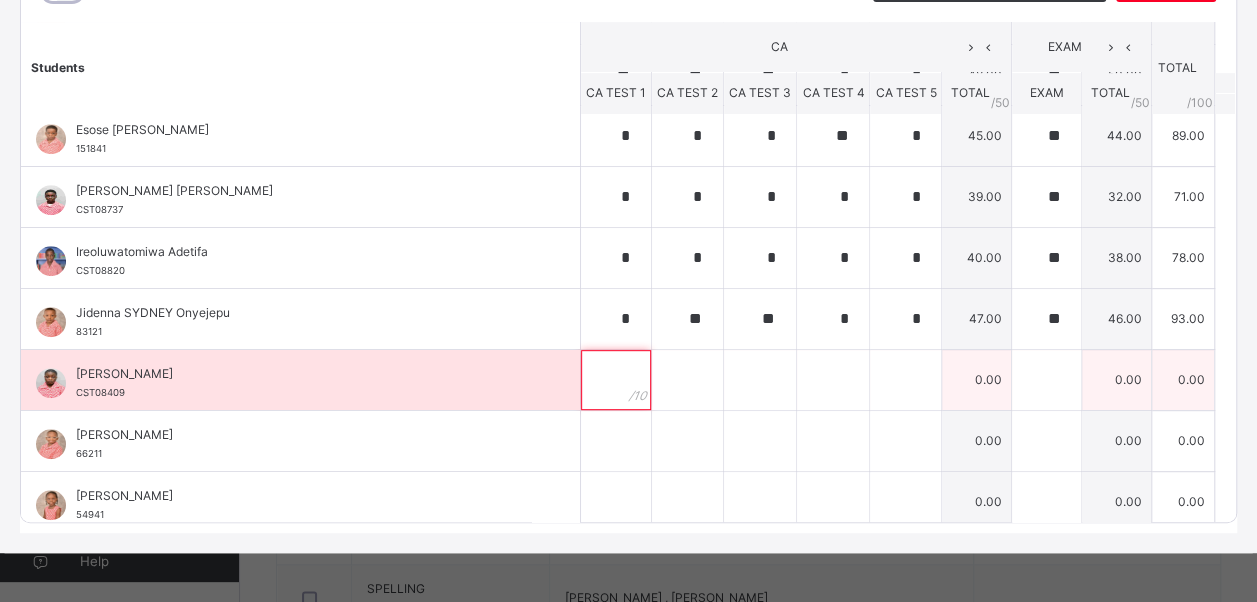 click at bounding box center (616, 380) 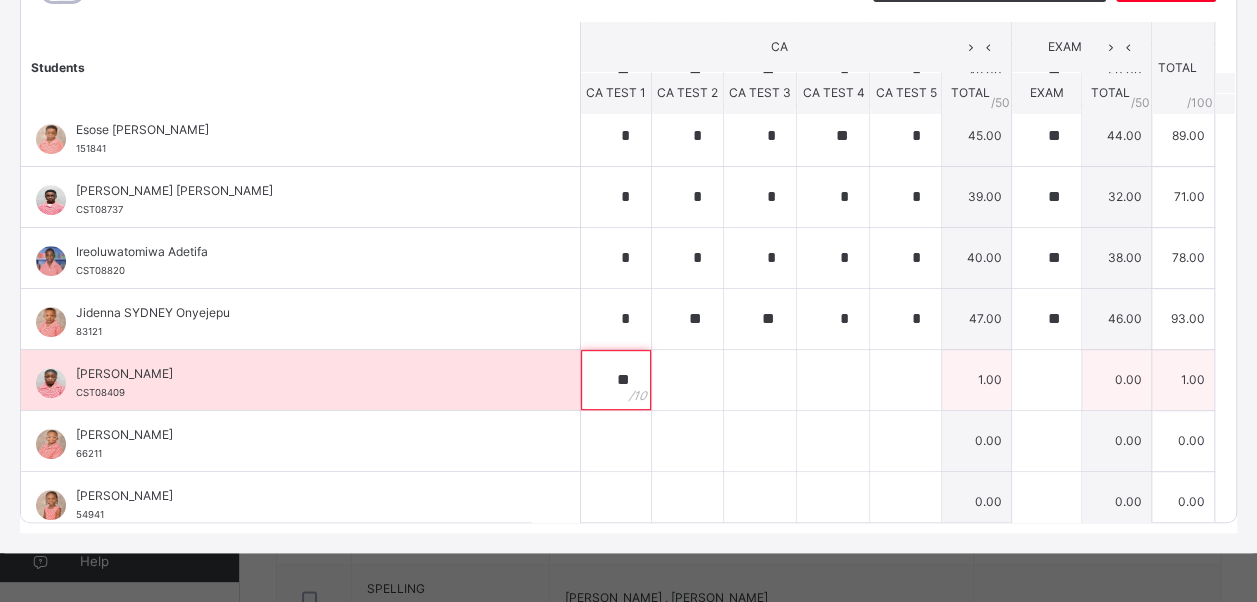 type on "**" 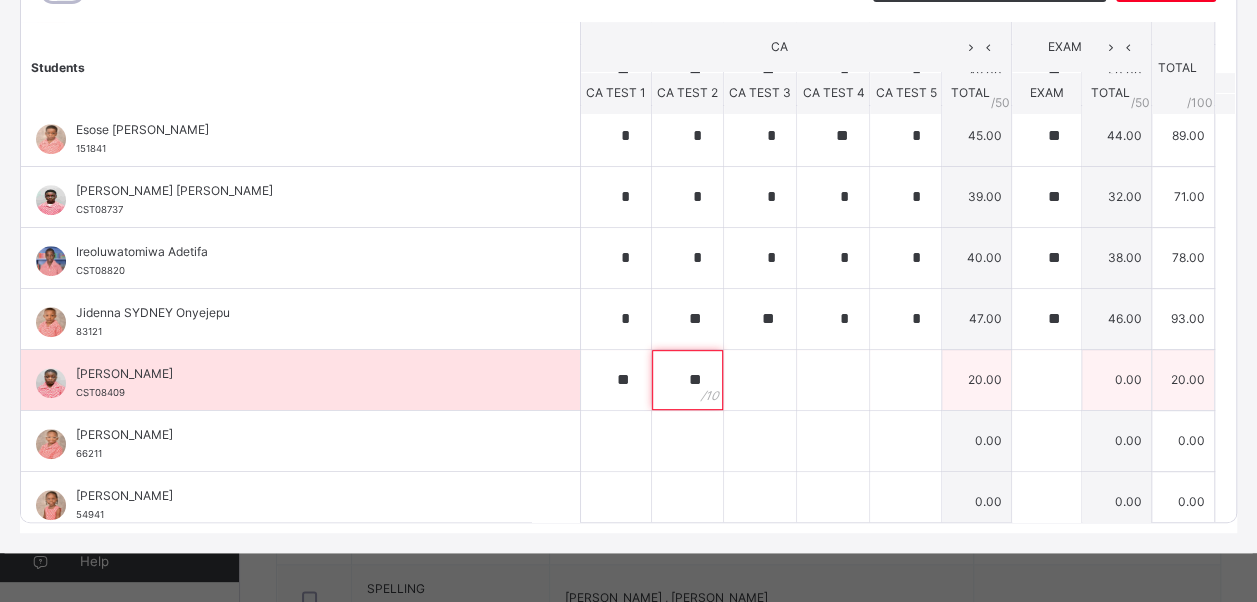type 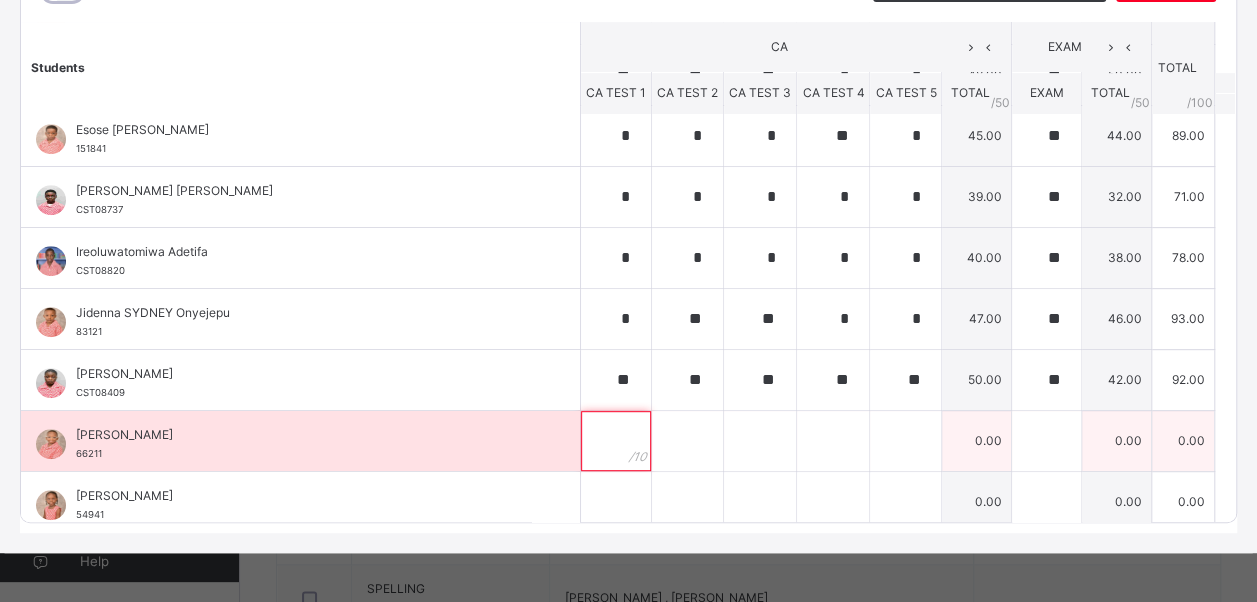 click at bounding box center [616, 441] 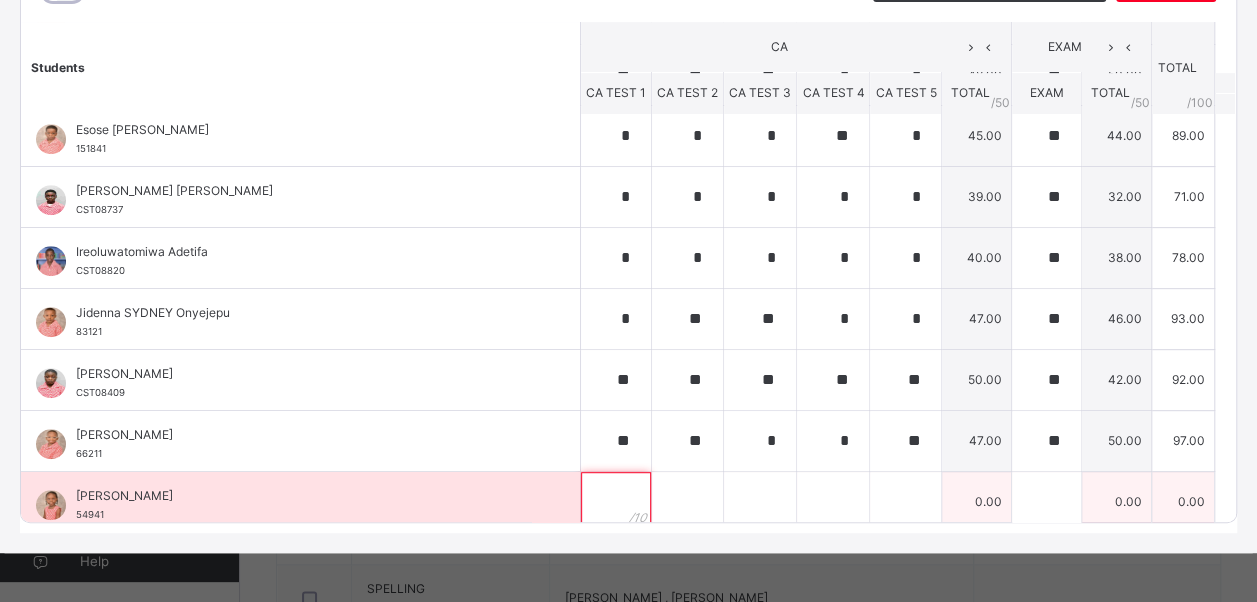 click at bounding box center [616, 502] 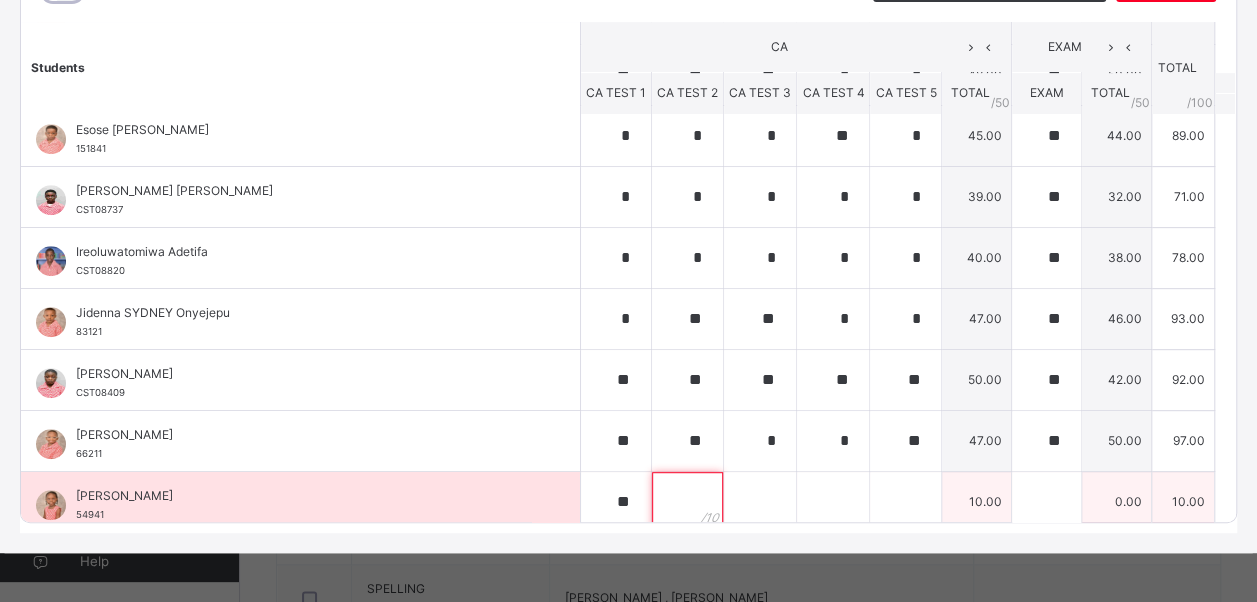 scroll, scrollTop: 441, scrollLeft: 0, axis: vertical 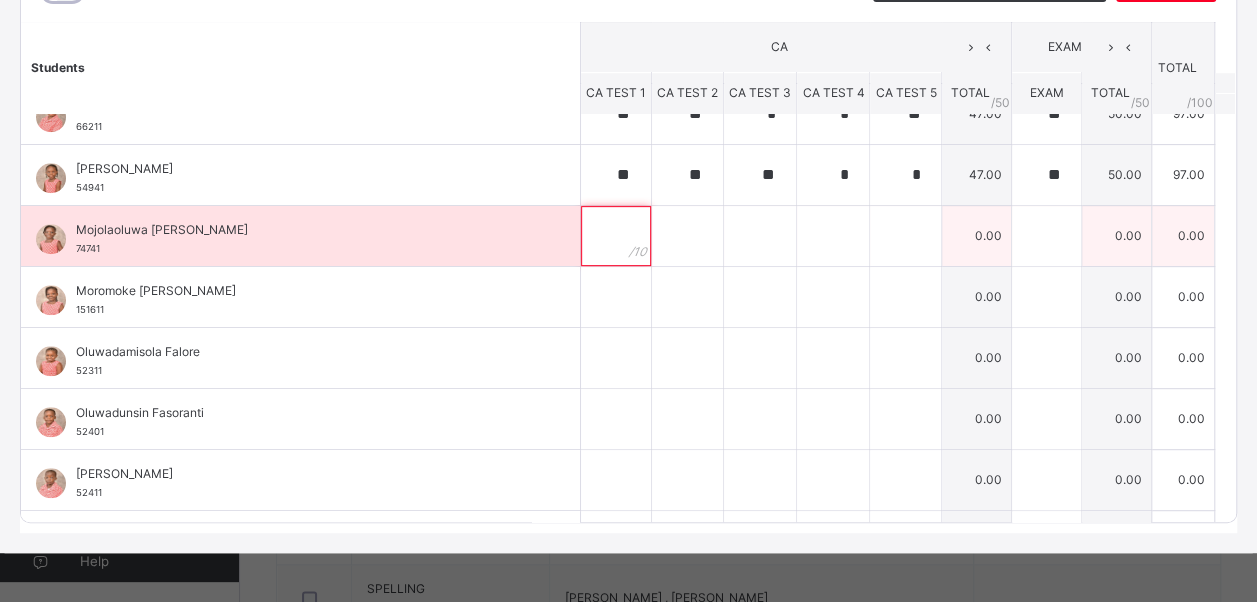 click at bounding box center [616, 236] 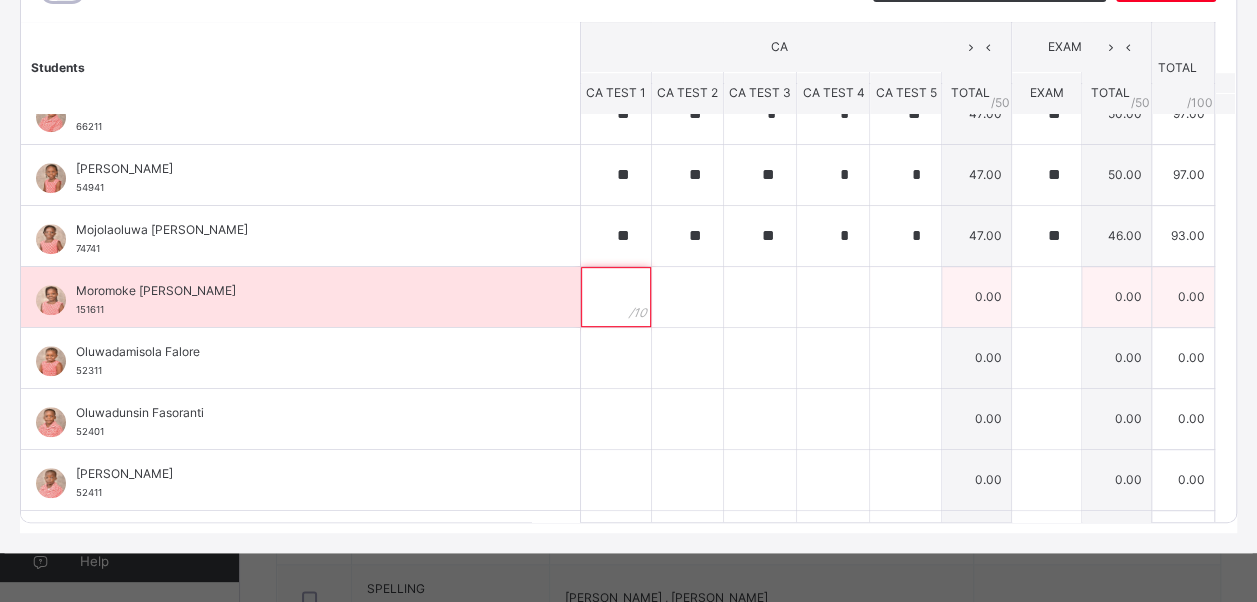 click at bounding box center (616, 297) 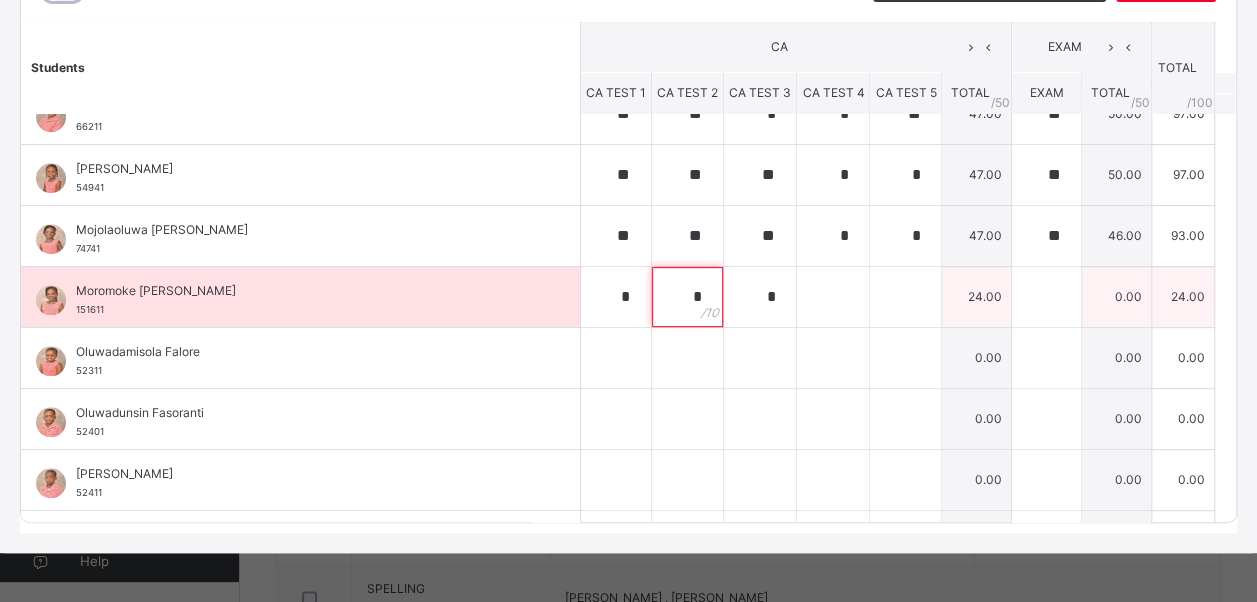 click on "*" at bounding box center [687, 297] 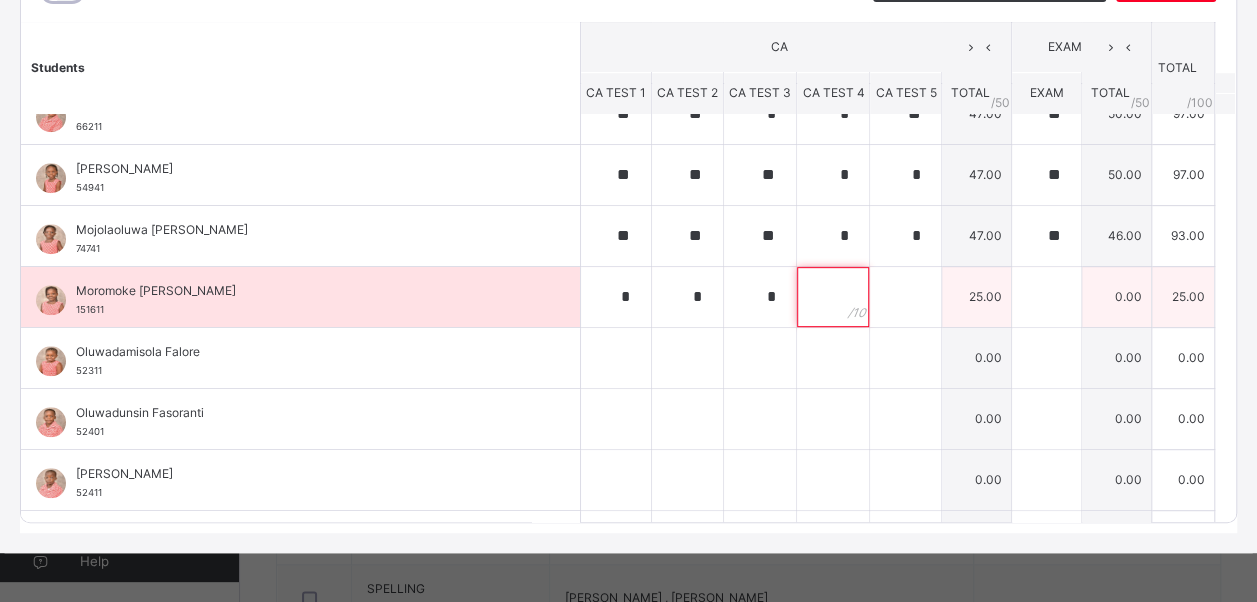 click at bounding box center [833, 297] 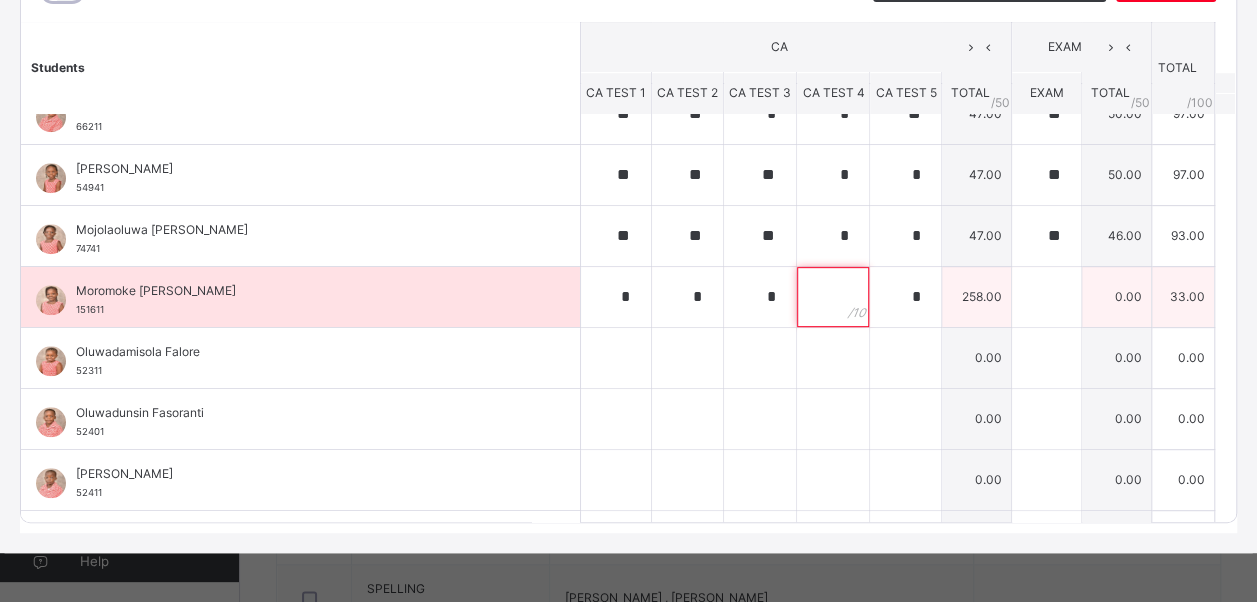 click at bounding box center (833, 297) 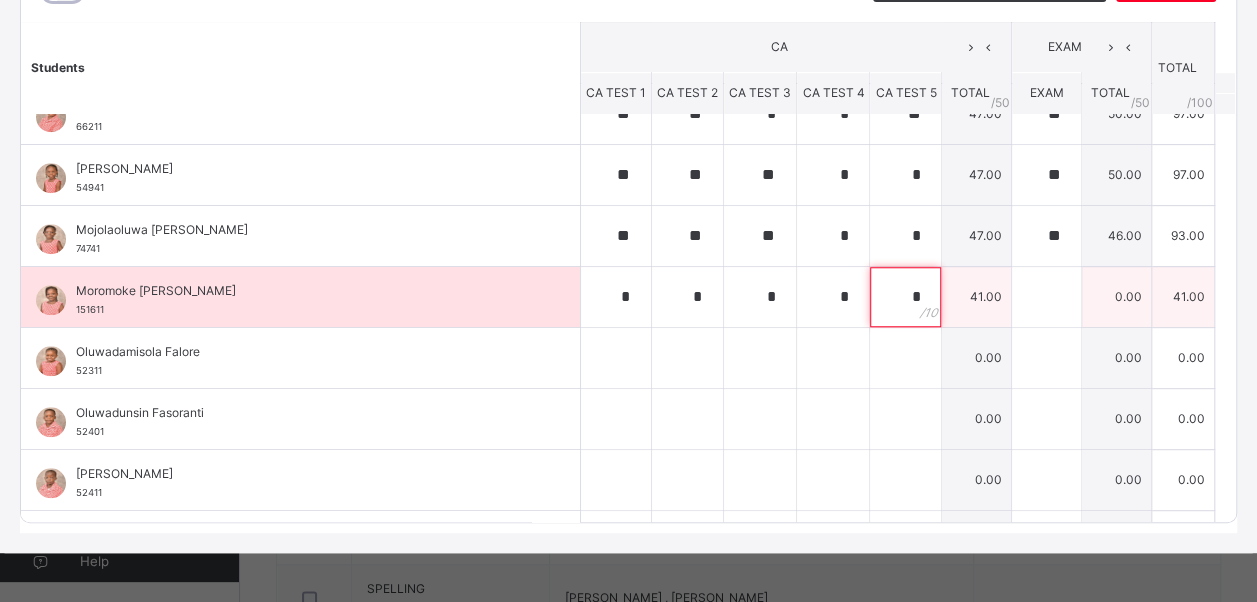 click on "*" at bounding box center [905, 297] 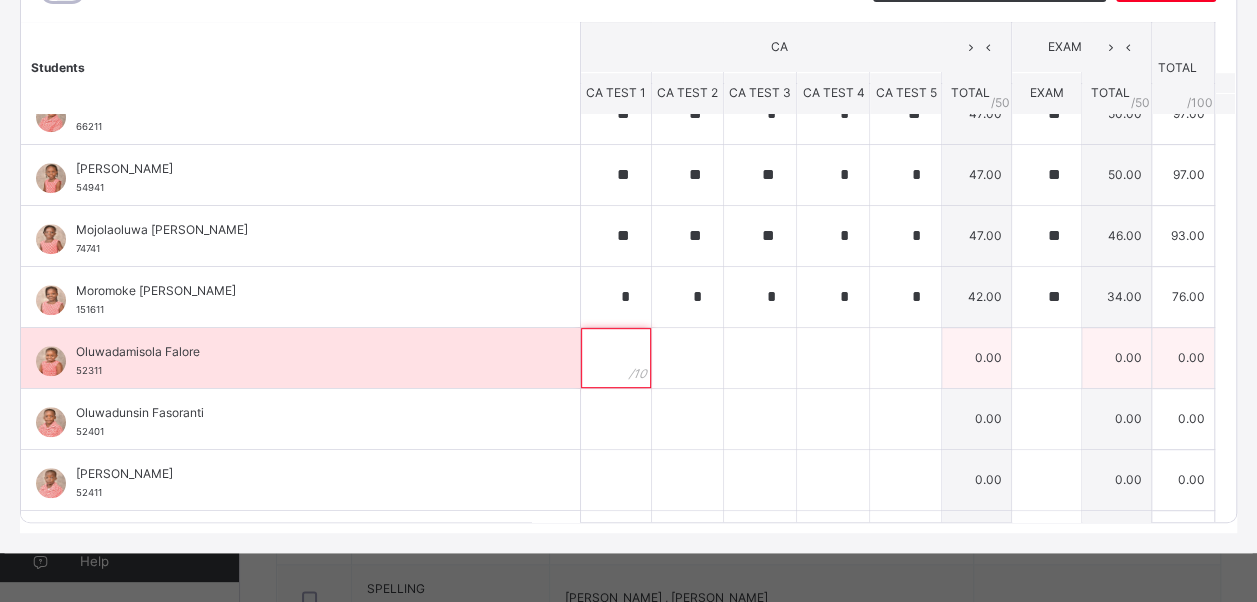 click at bounding box center [616, 358] 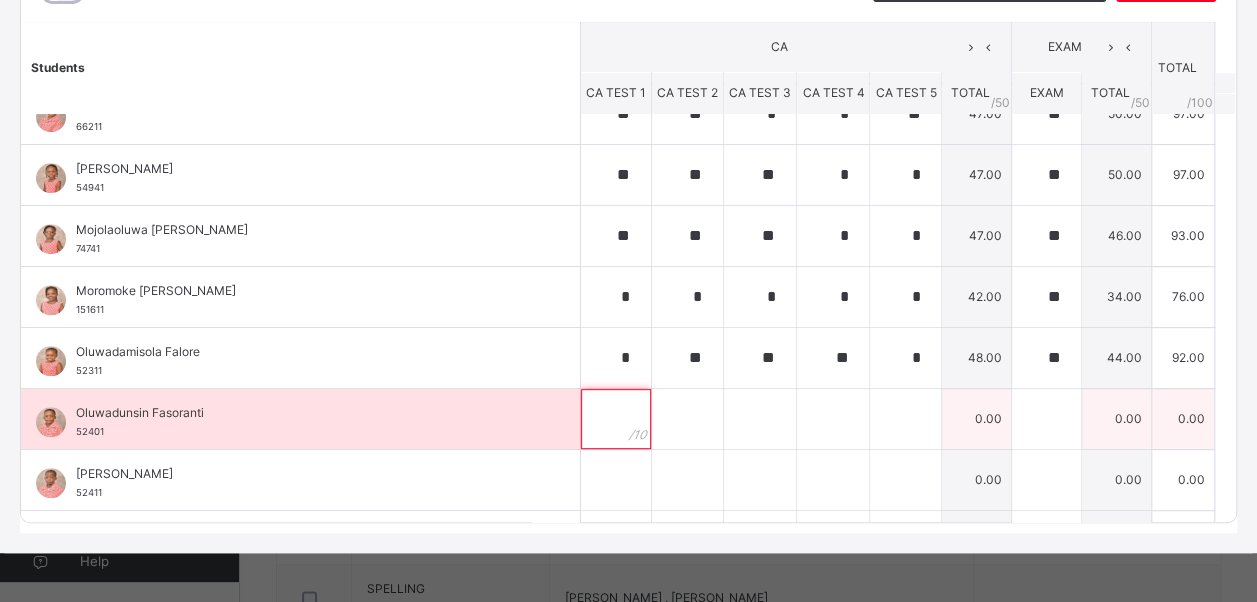 click at bounding box center [616, 419] 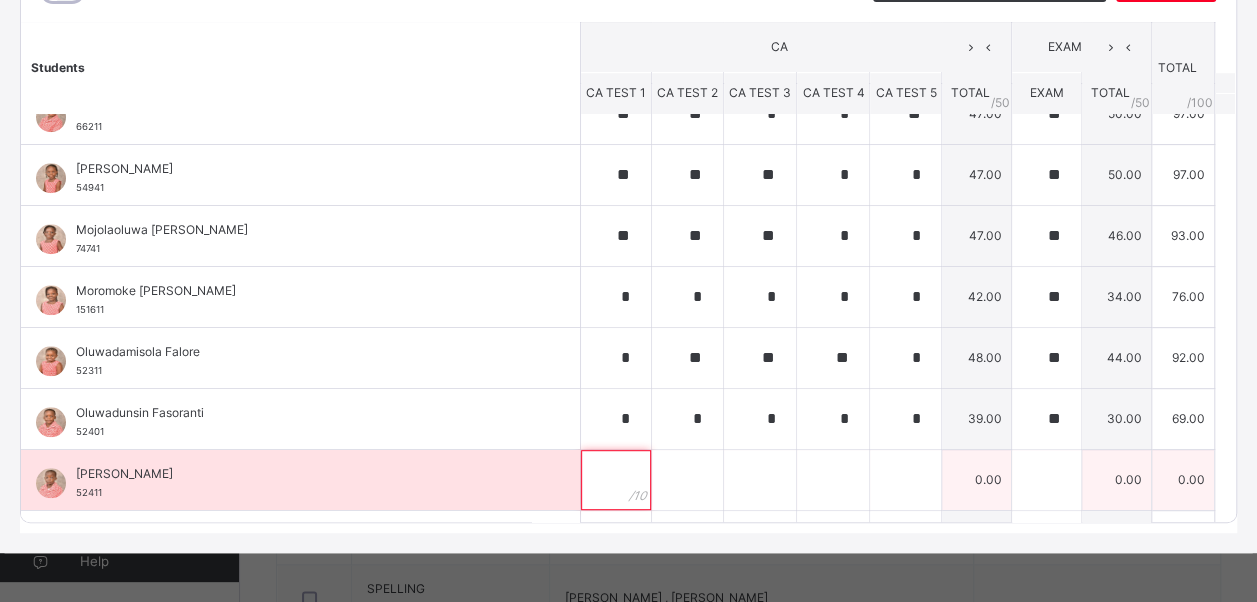click at bounding box center [616, 480] 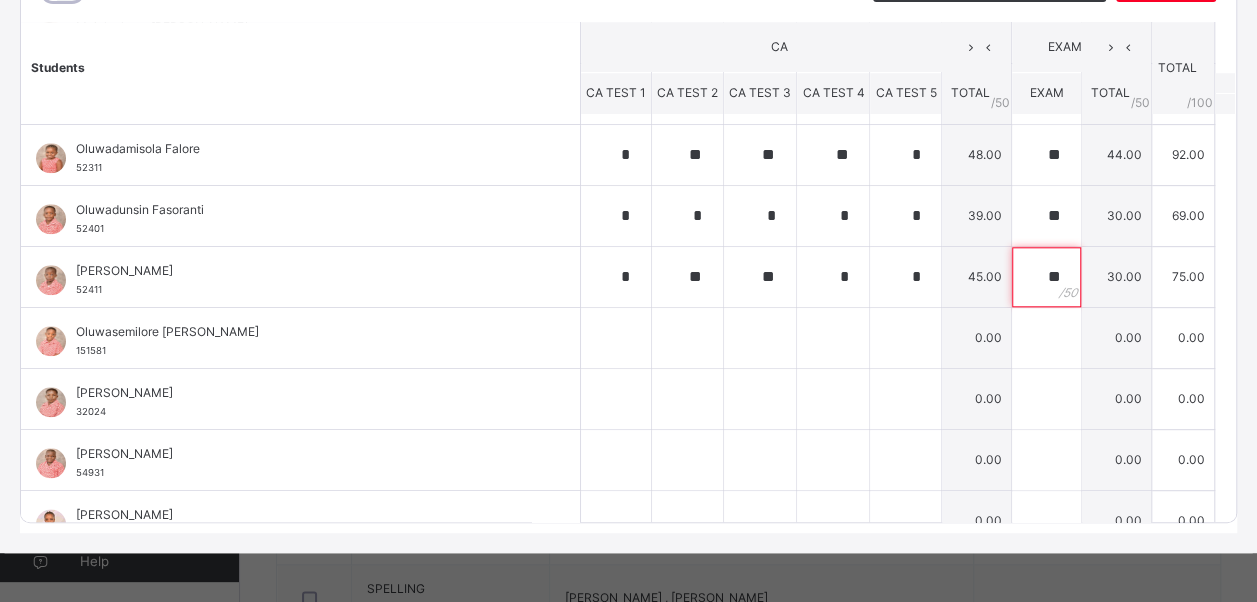 scroll, scrollTop: 987, scrollLeft: 0, axis: vertical 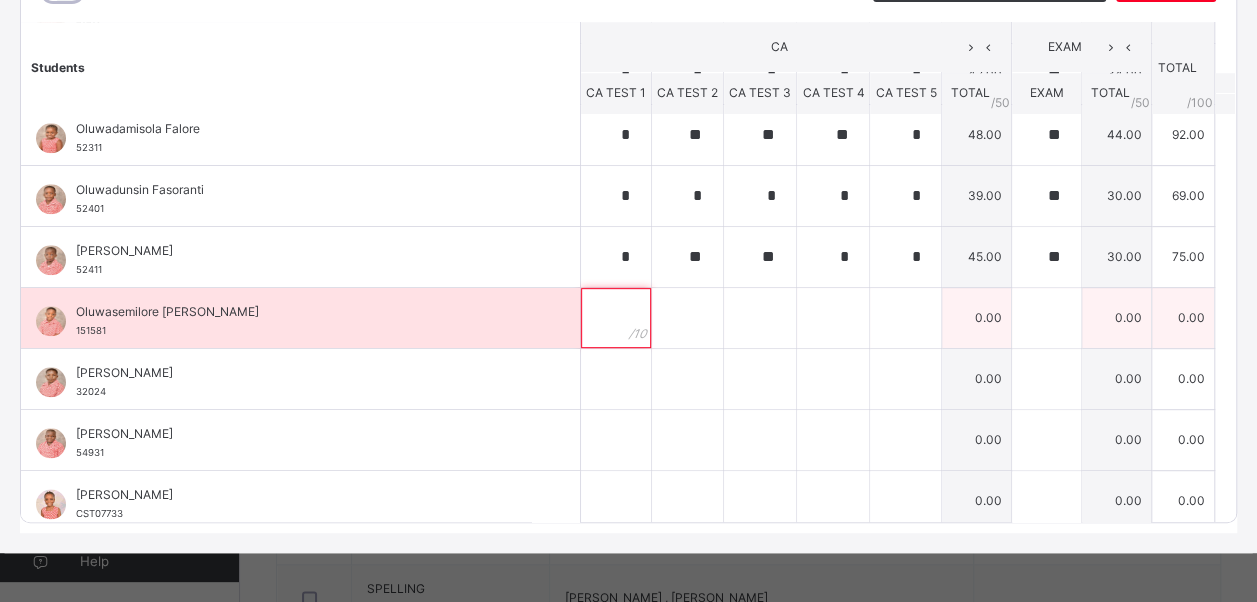 click at bounding box center [616, 318] 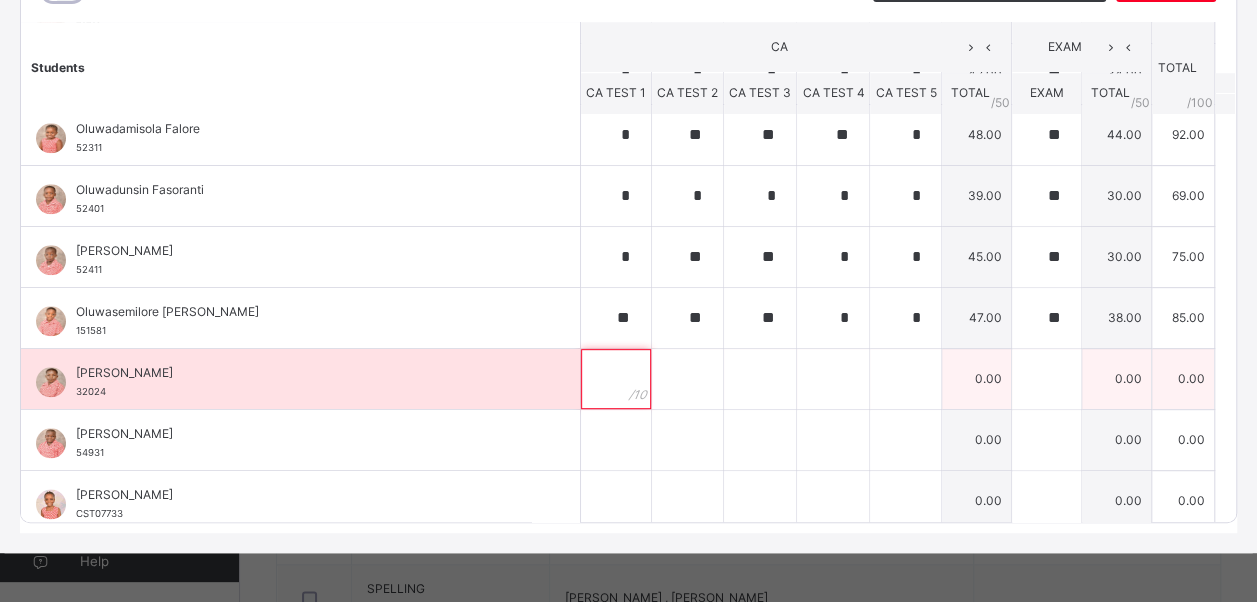 click at bounding box center [616, 379] 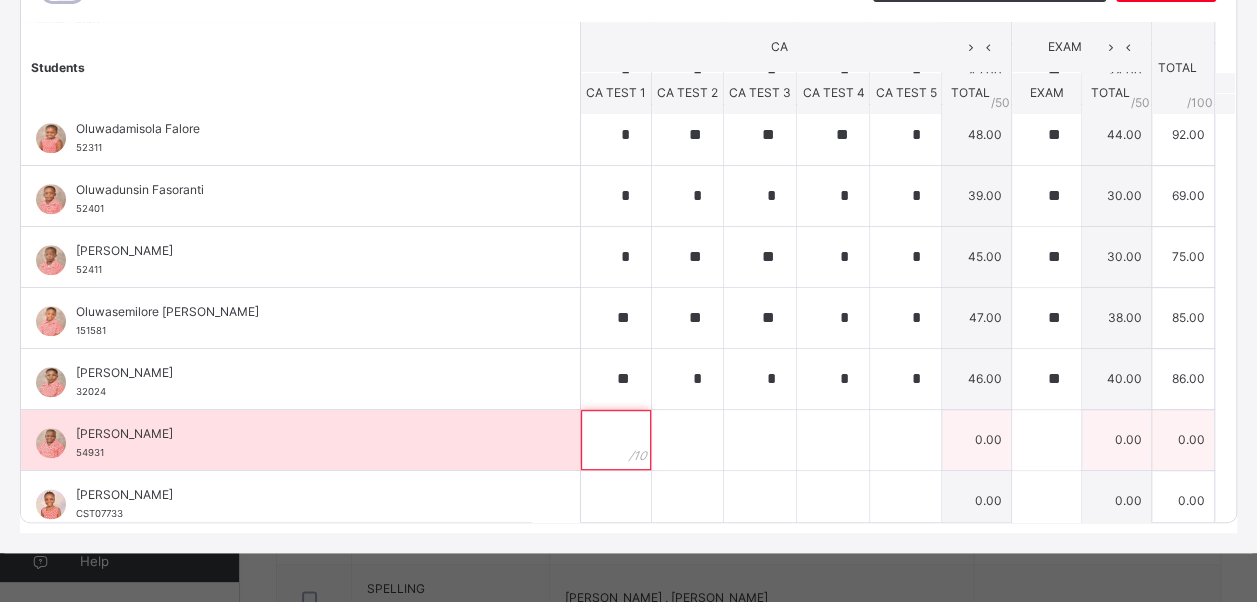 click at bounding box center (616, 440) 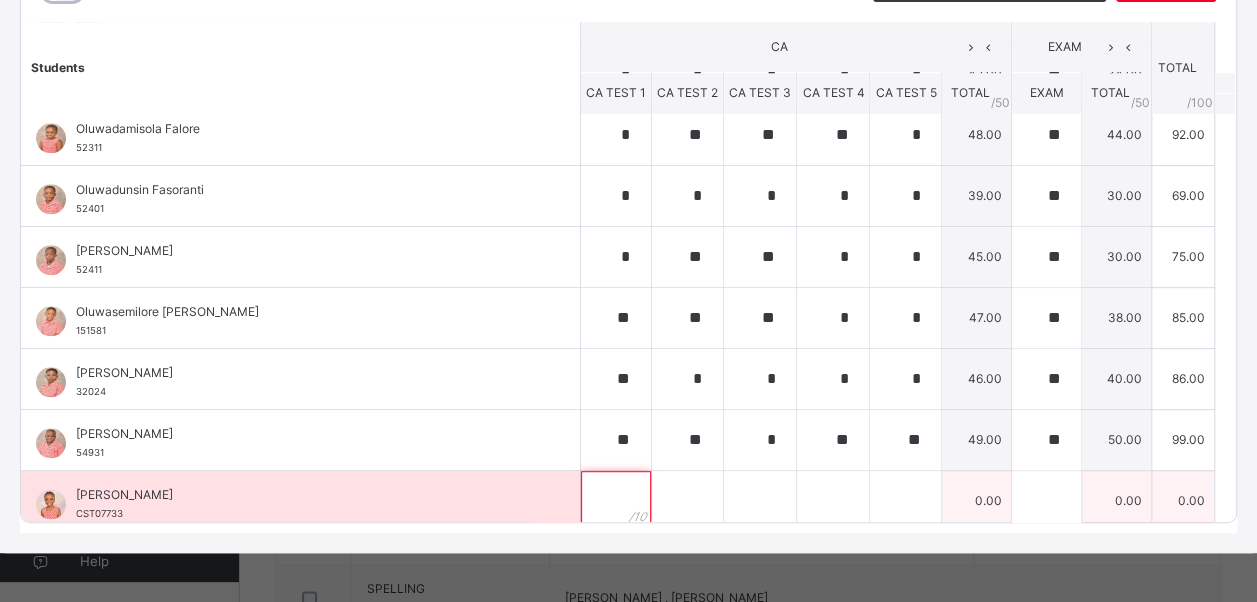 click at bounding box center (616, 501) 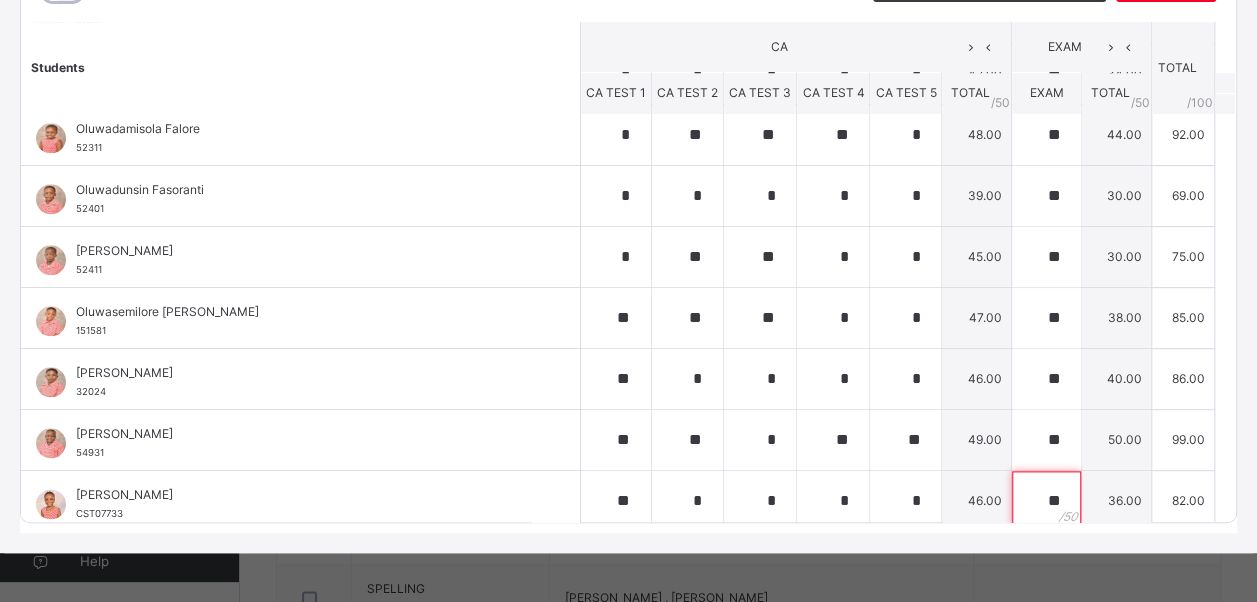 scroll, scrollTop: 550, scrollLeft: 0, axis: vertical 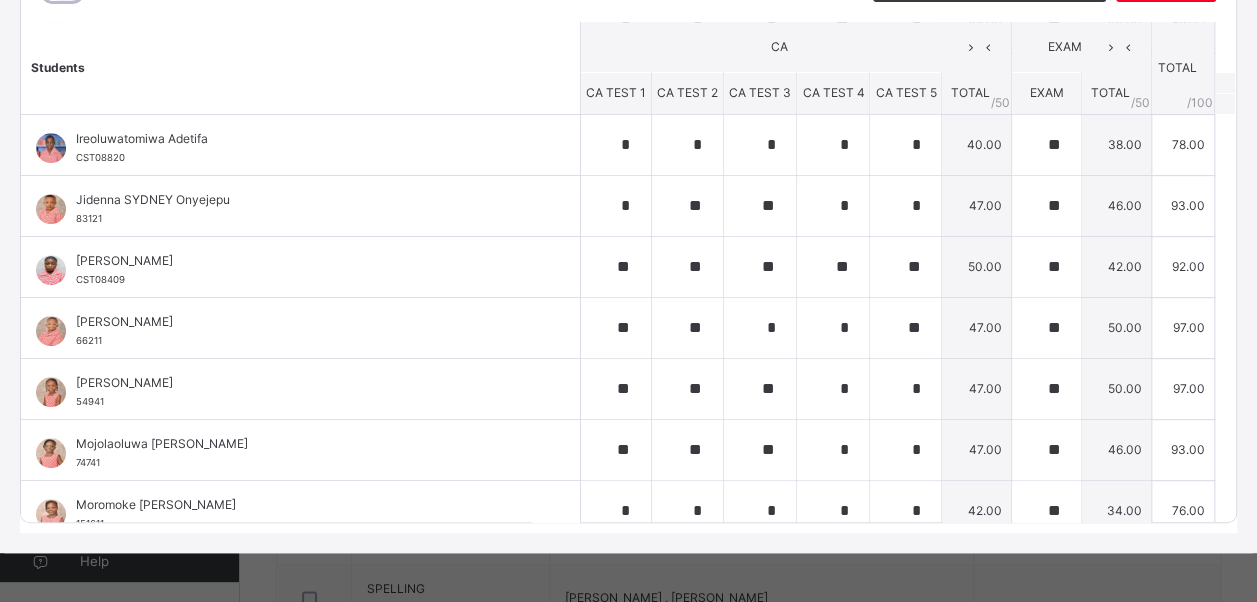 click on "CLASS 3   RED :   FRE Online Actions  Download Empty Score Sheet  Upload/map score sheet Subject  FRE [GEOGRAPHIC_DATA] [GEOGRAPHIC_DATA]	 Date: [DATE] 12:45:36 am Score Sheet Subject Trait Score Sheet Subject Trait Show Comments   Generate comment for all student   Save Entries Class Level:  CLASS 3   RED Subject:  FRE Session:  2024/2025 Session Session:  Third Term Students CA  EXAM TOTAL /100 Comment CA TEST 1 CA TEST 2 CA TEST 3 CA TEST 4 CA TEST 5 TOTAL / 50 EXAM TOTAL / 50 Adegoke TADEOLUWANI Ademiluyi 74731 Adegoke TADEOLUWANI Ademiluyi 74731 * * * * * 44.00 ** 36.00 80.00 Generate comment 0 / 250   ×   Subject Teacher’s Comment Generate and see in full the comment developed by the AI with an option to regenerate the comment [PERSON_NAME] TADEOLUWANI Ademiluyi   74731   Total 80.00  / 100.00 [PERSON_NAME] Bot   Regenerate     Use this comment   Adewonuola [PERSON_NAME] 111291 Adewonuola [PERSON_NAME] 111291 ** ** ** * * 48.00 ** 50.00 98.00 Generate comment 0 / 250   ×   JS   111291    /" at bounding box center (628, 181) 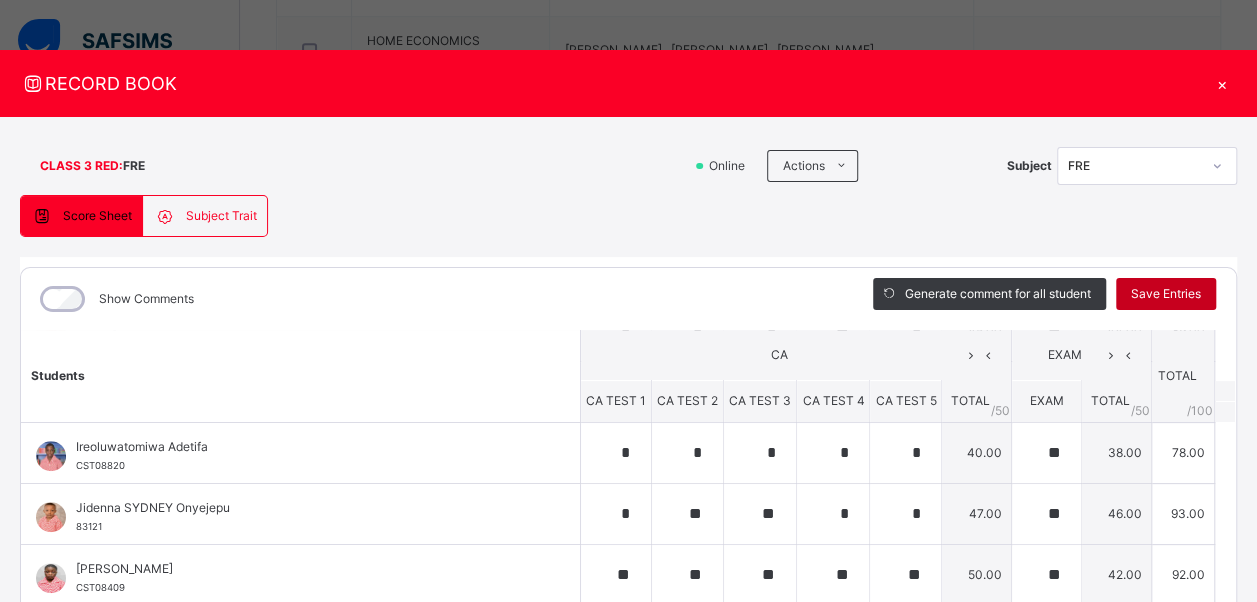 click on "Save Entries" at bounding box center (1166, 294) 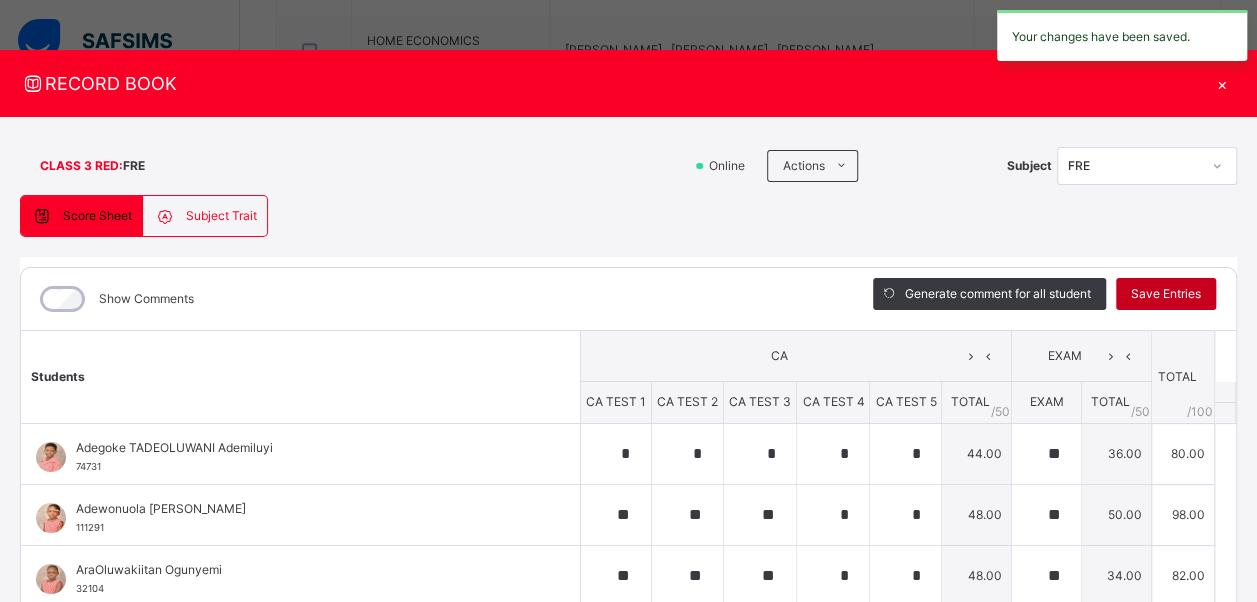 click on "Save Entries" at bounding box center (1166, 294) 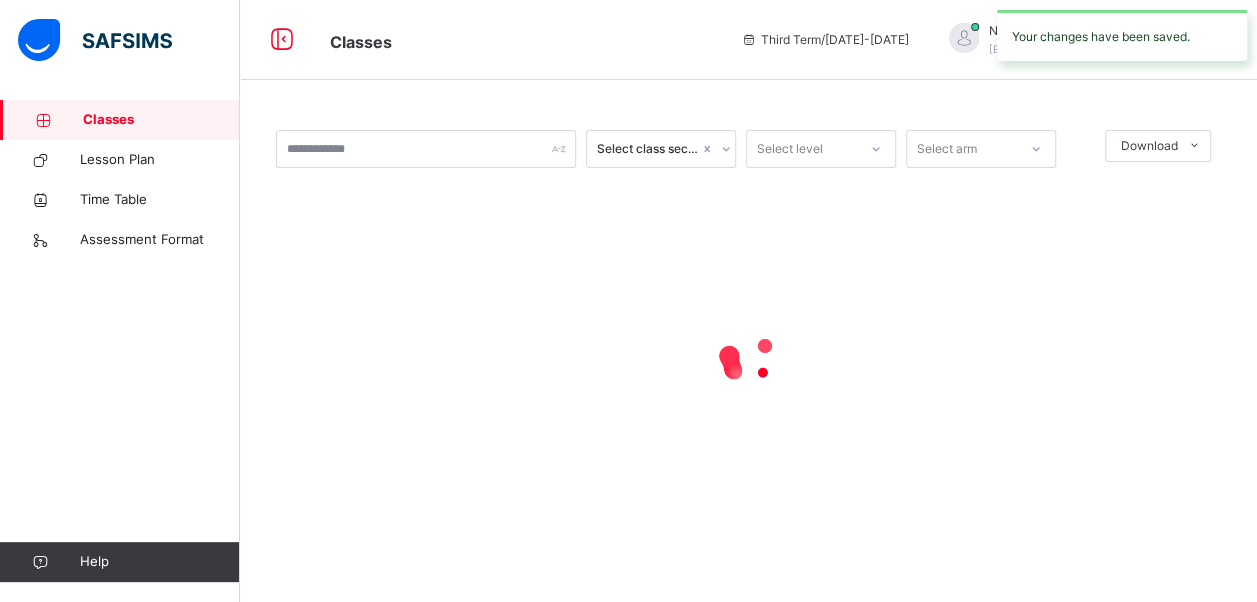 scroll, scrollTop: 0, scrollLeft: 0, axis: both 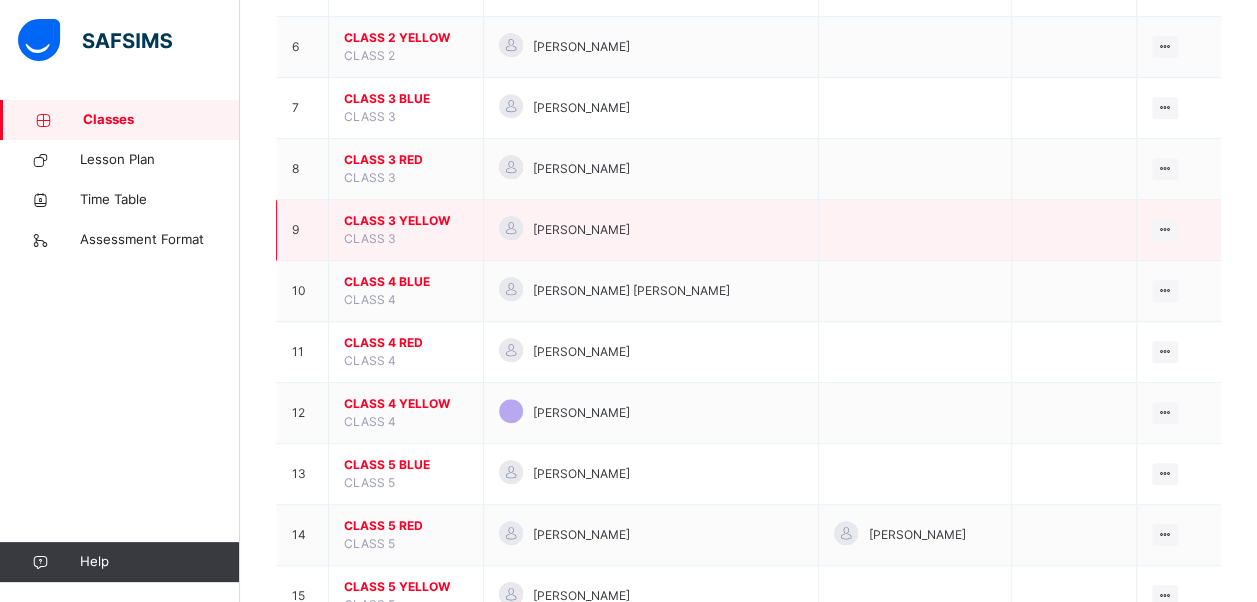 click on "CLASS 3   YELLOW" at bounding box center (406, 221) 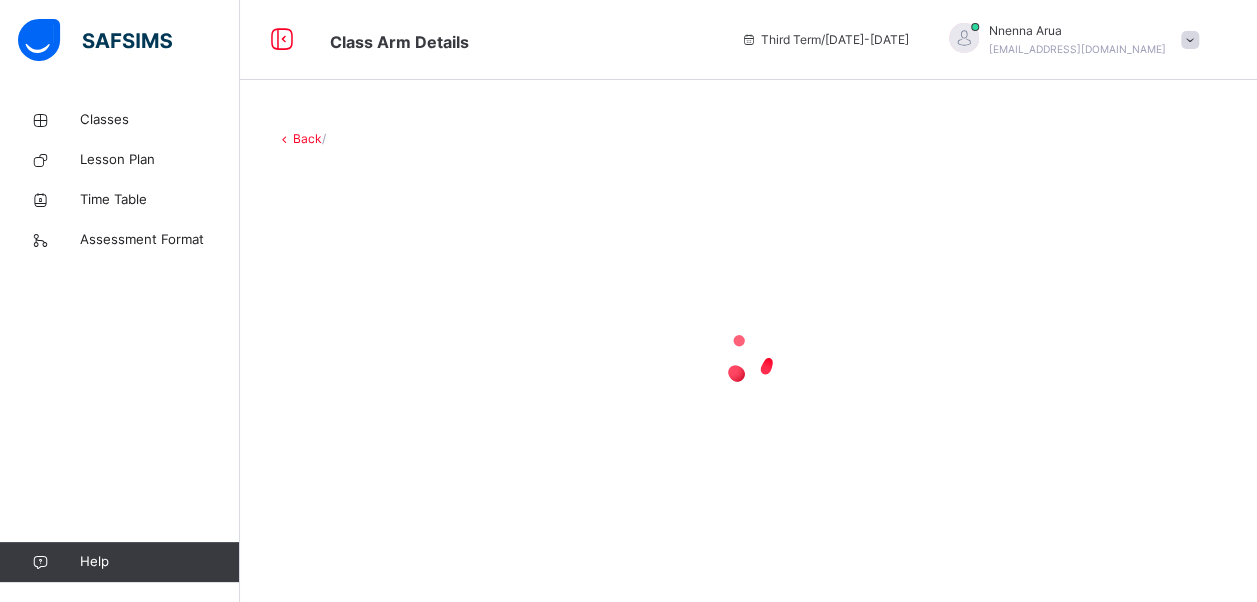 scroll, scrollTop: 0, scrollLeft: 0, axis: both 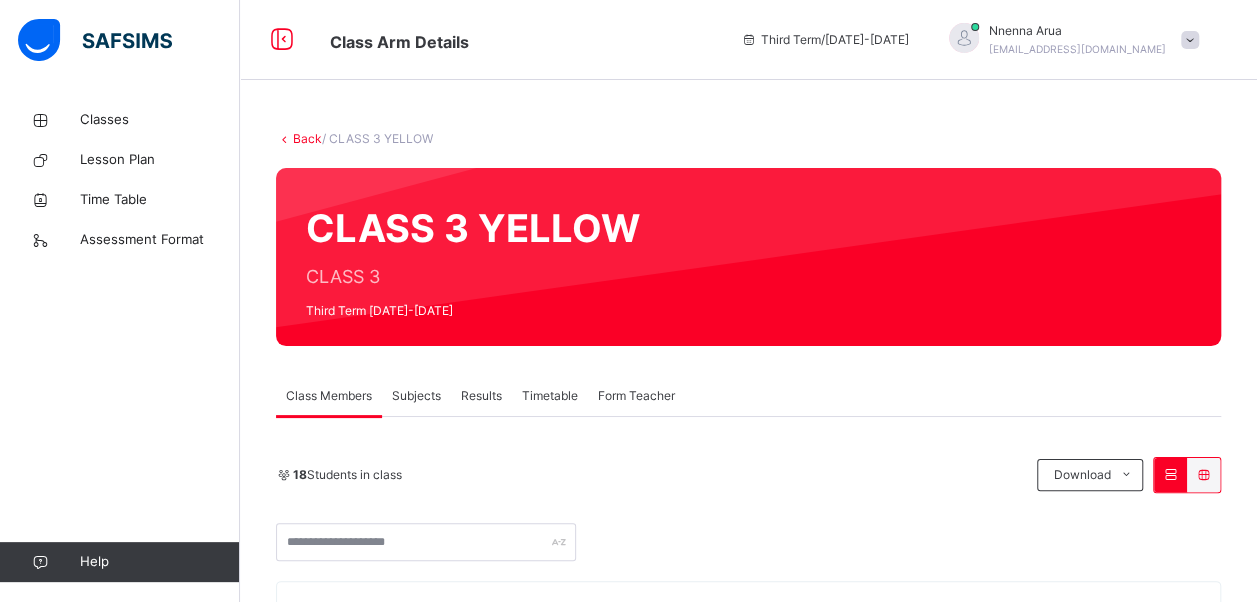 click on "Subjects" at bounding box center (416, 396) 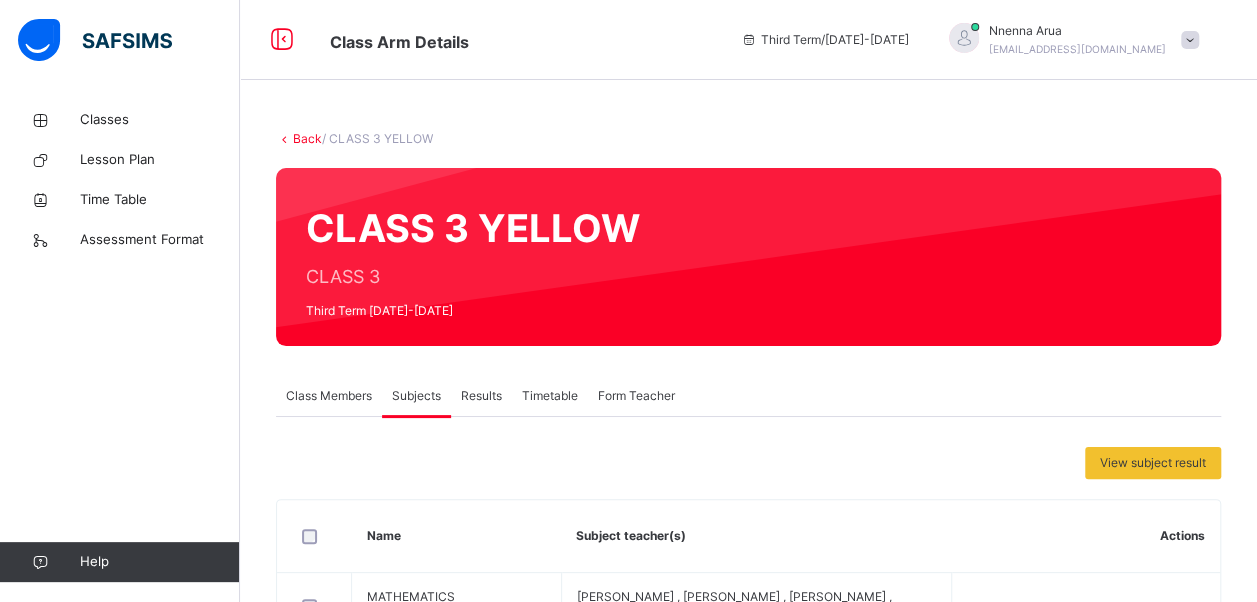 scroll, scrollTop: 526, scrollLeft: 0, axis: vertical 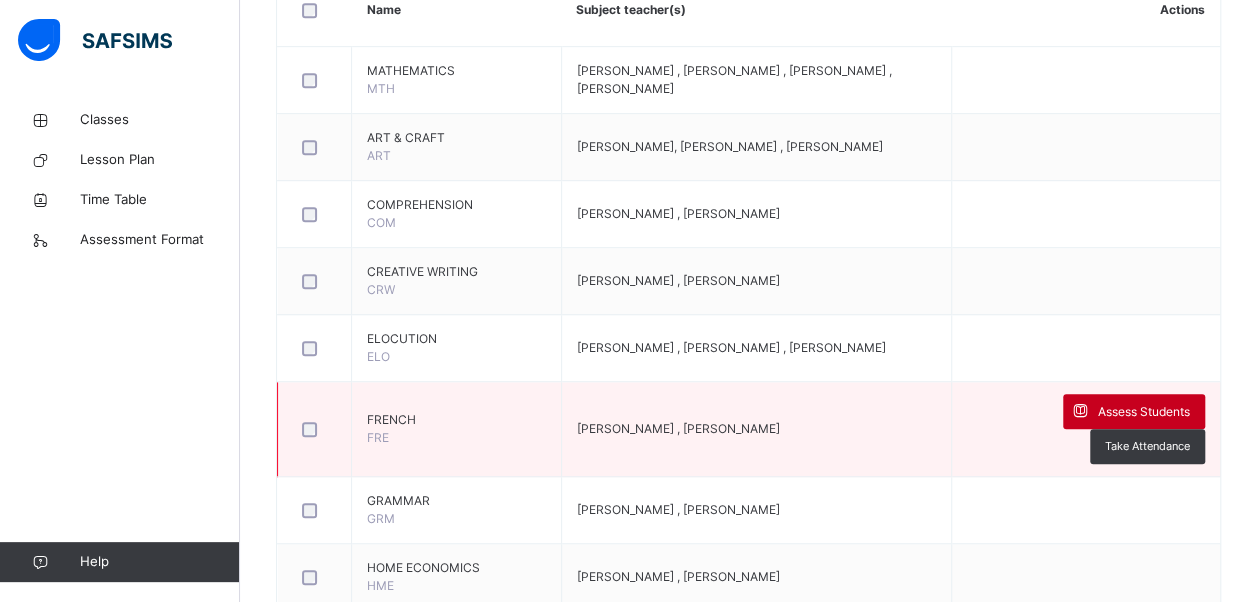 click on "Assess Students" at bounding box center (1144, 412) 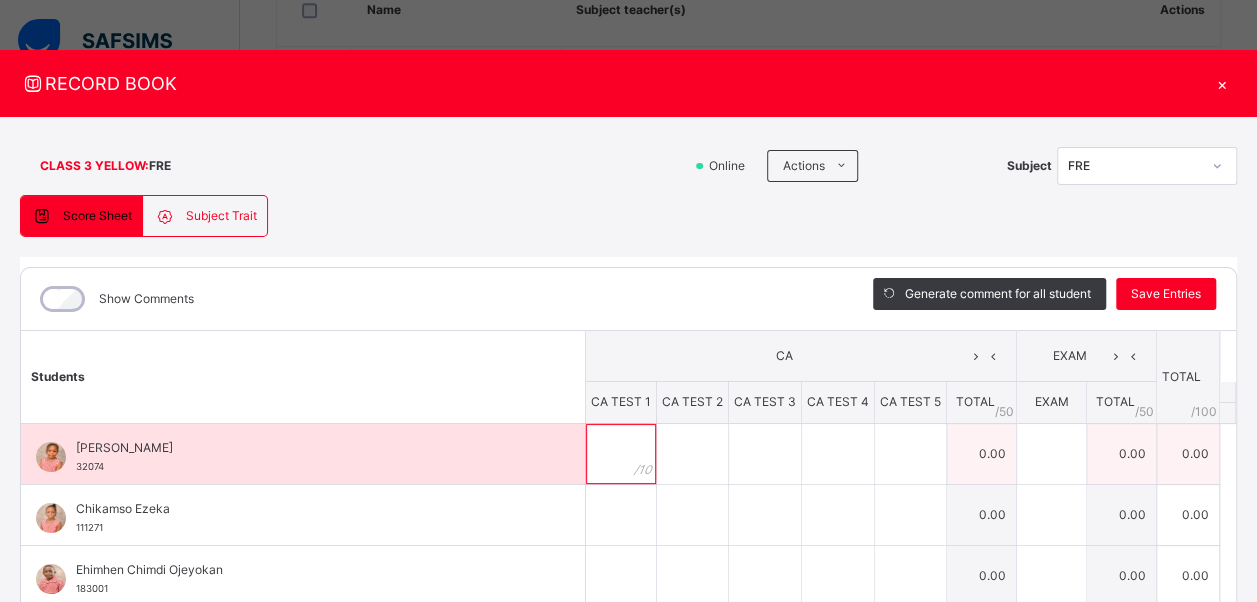 click at bounding box center [621, 454] 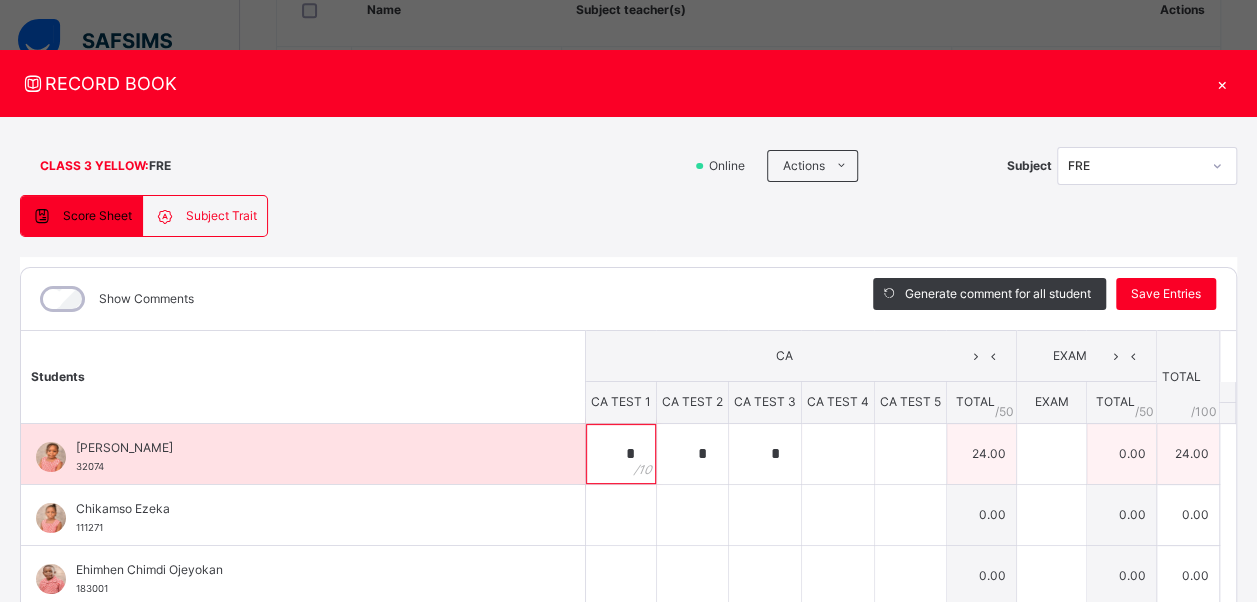 click on "*" at bounding box center (621, 454) 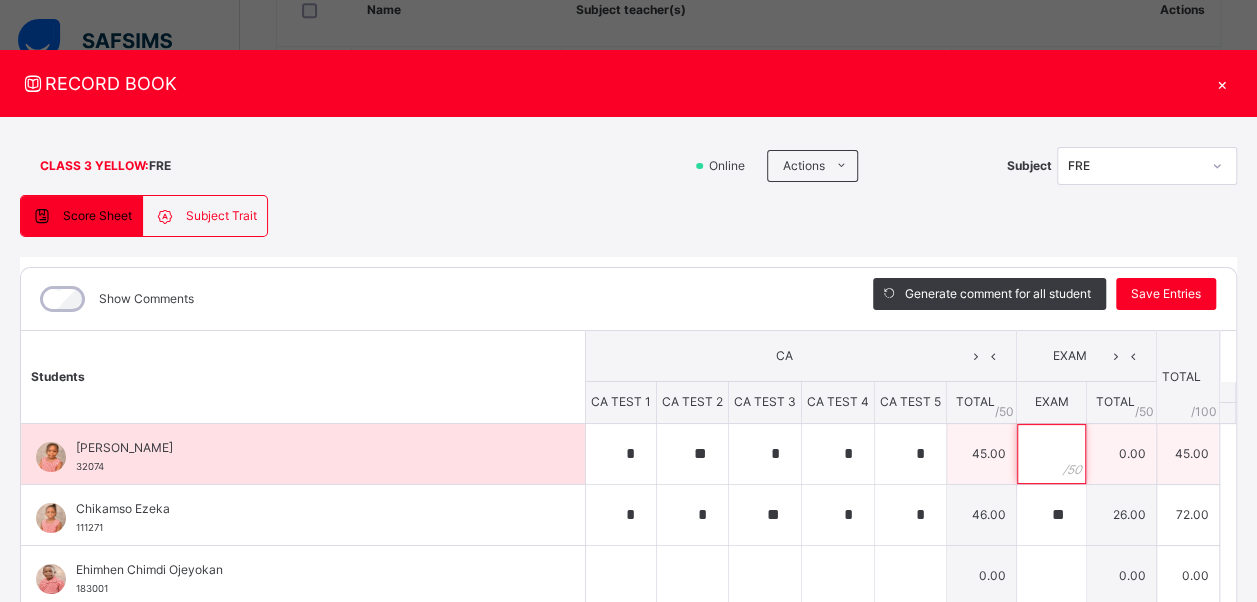 click at bounding box center (1051, 454) 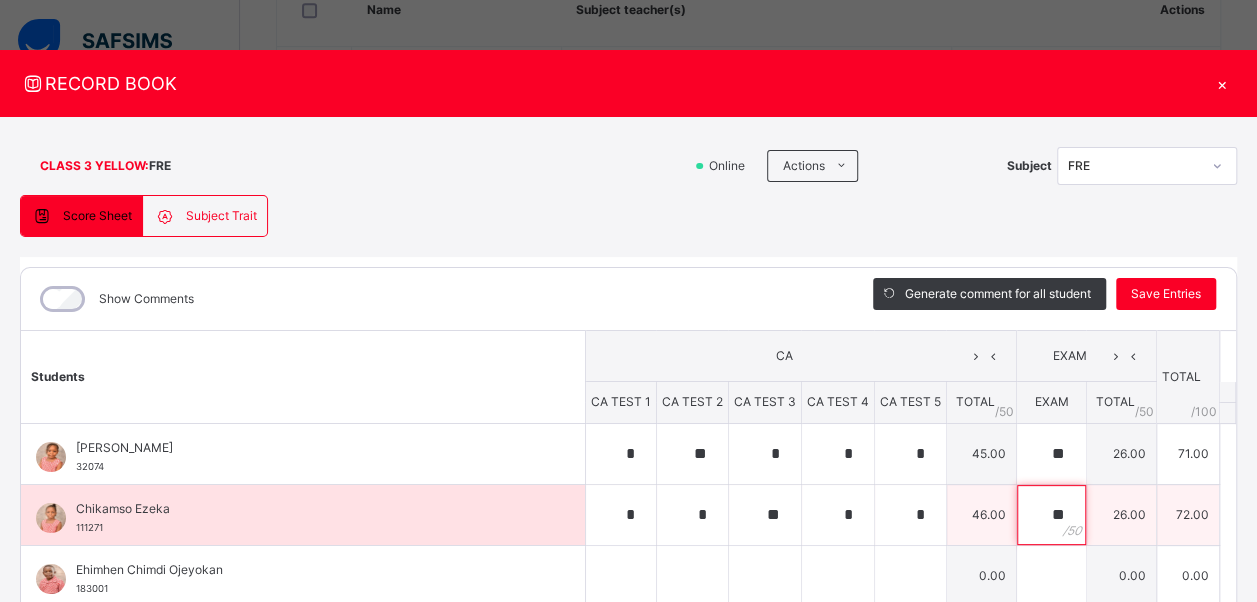 click on "**" at bounding box center (1051, 515) 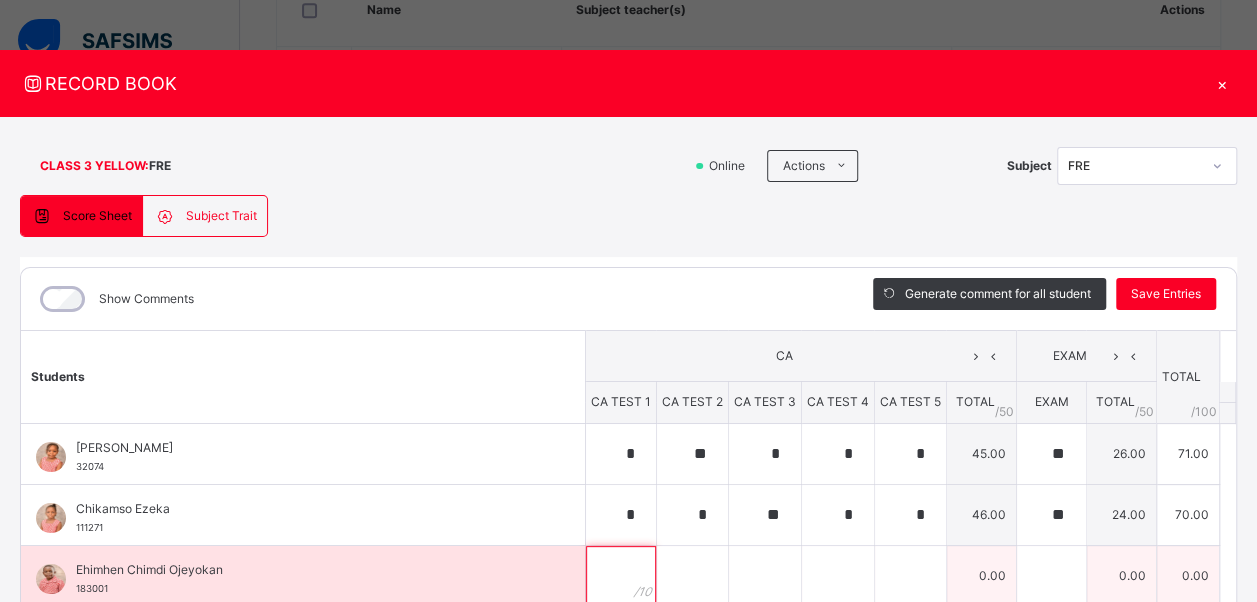 click at bounding box center (621, 576) 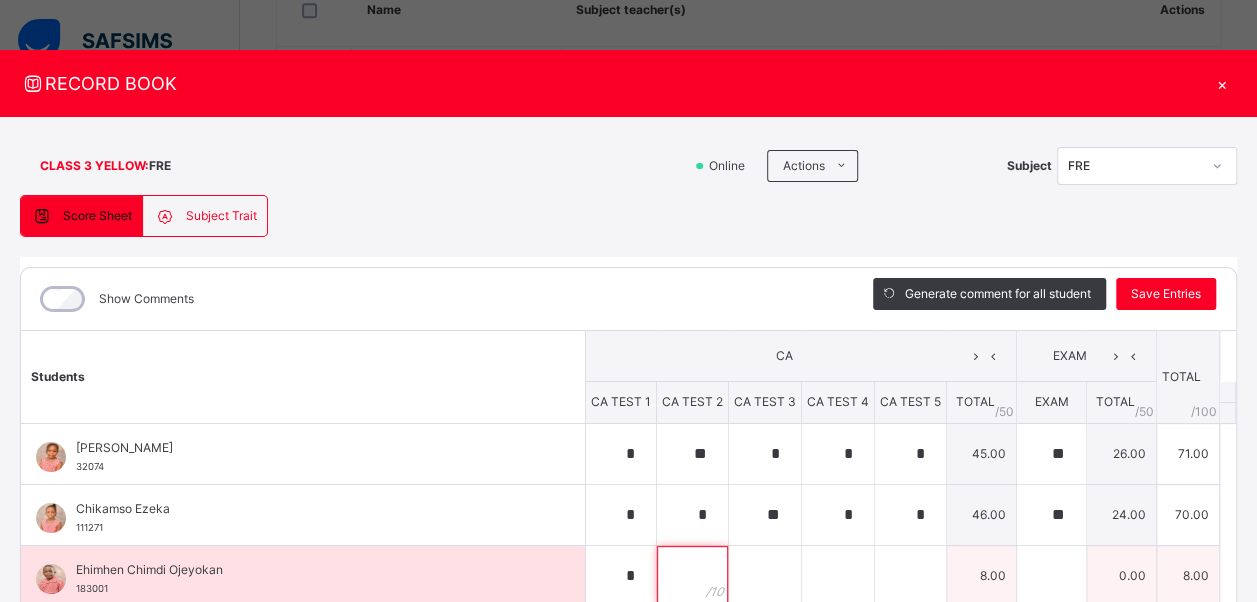 scroll, scrollTop: 0, scrollLeft: 0, axis: both 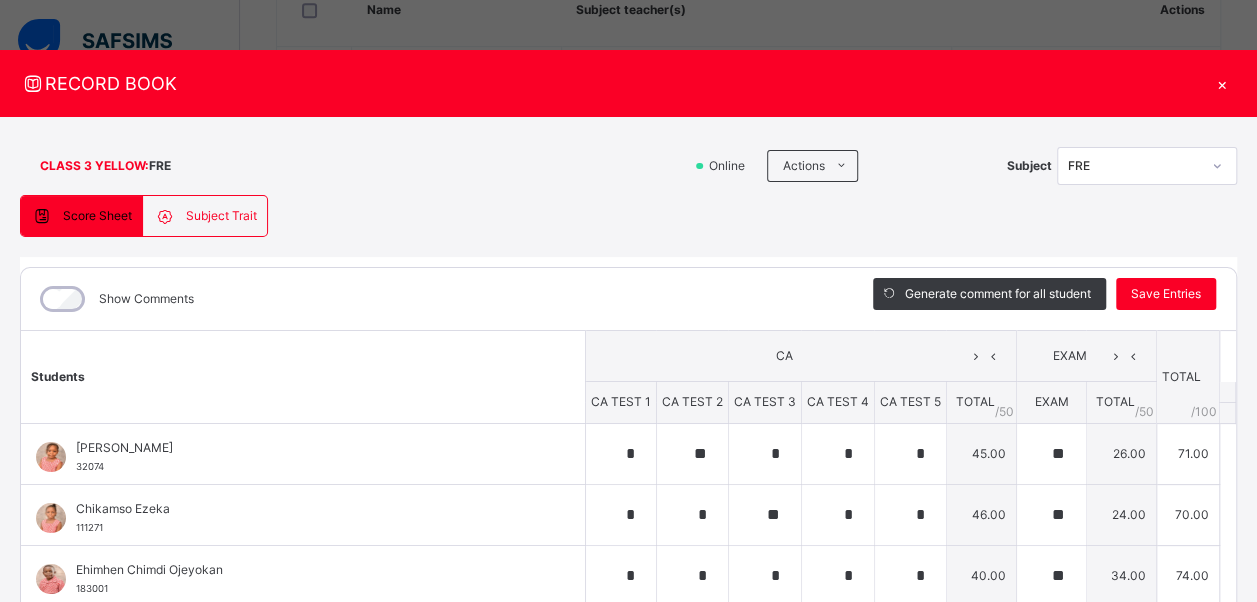 click on "Generate comment for all student   Save Entries" at bounding box center (1044, 299) 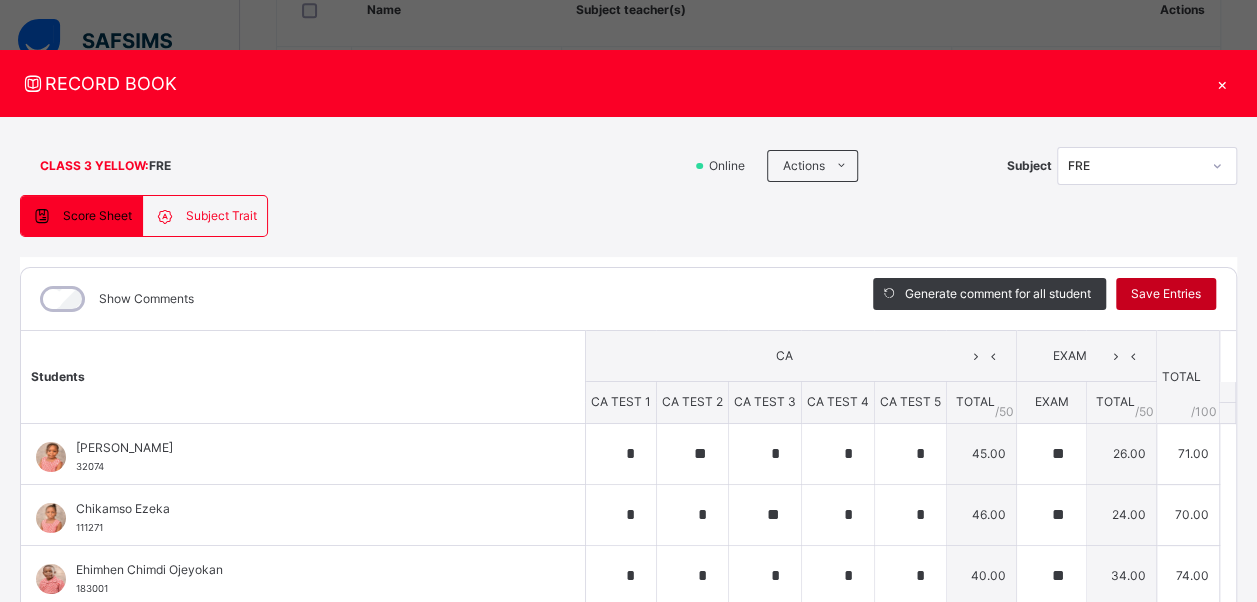click on "Save Entries" at bounding box center (1166, 294) 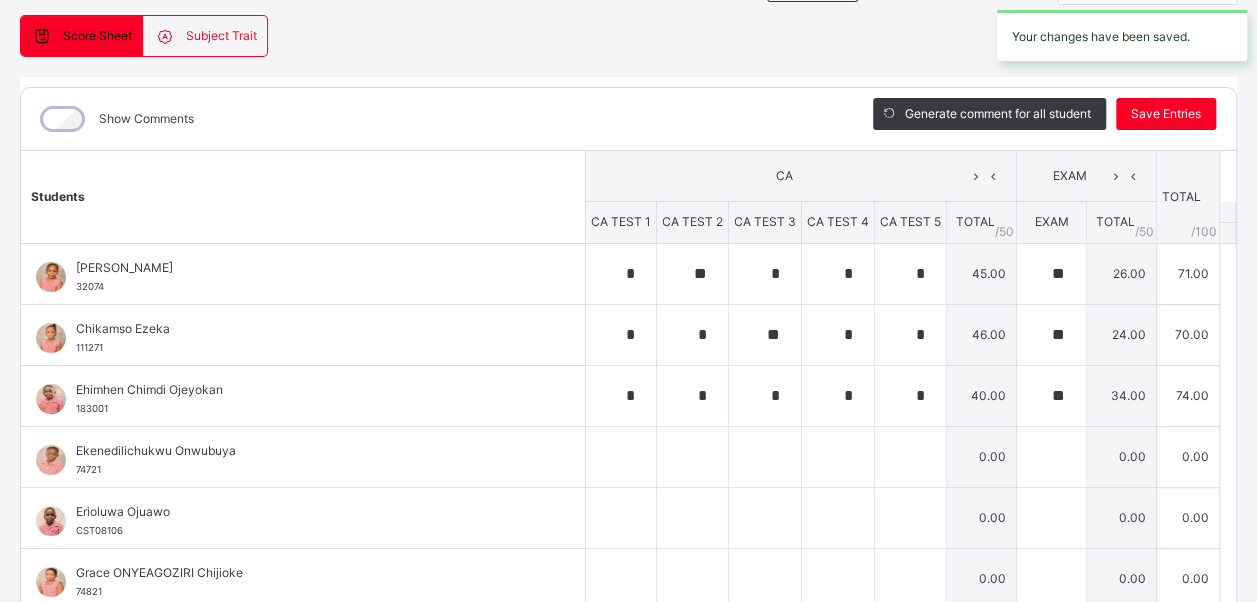 scroll, scrollTop: 185, scrollLeft: 0, axis: vertical 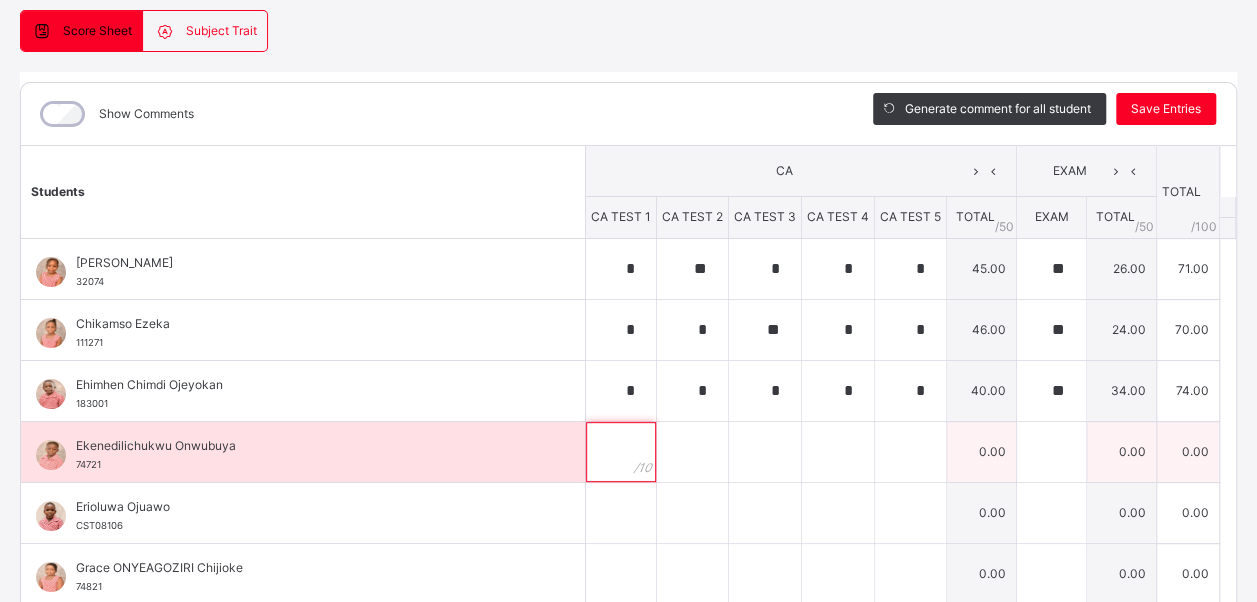 click at bounding box center (621, 452) 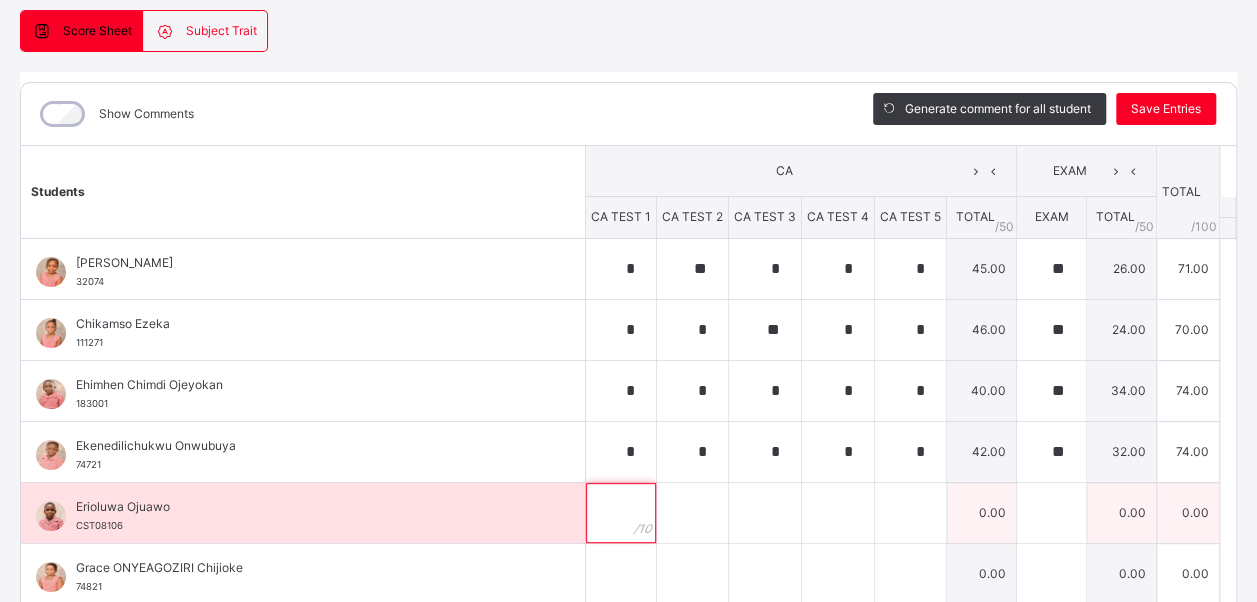 click at bounding box center [621, 513] 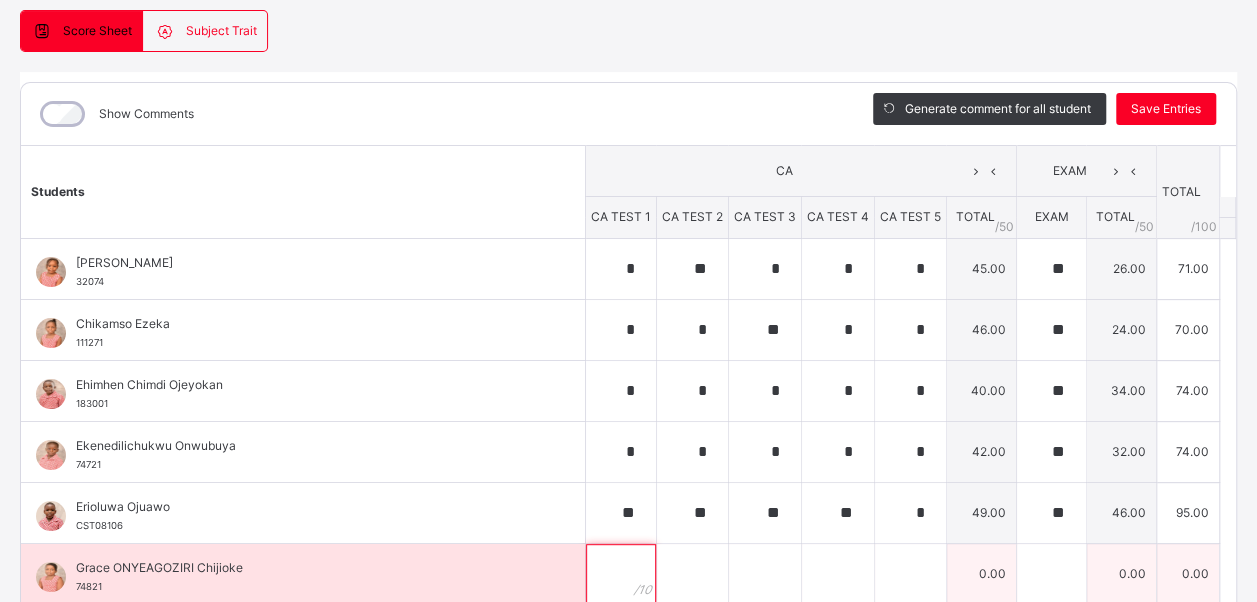 click at bounding box center [621, 574] 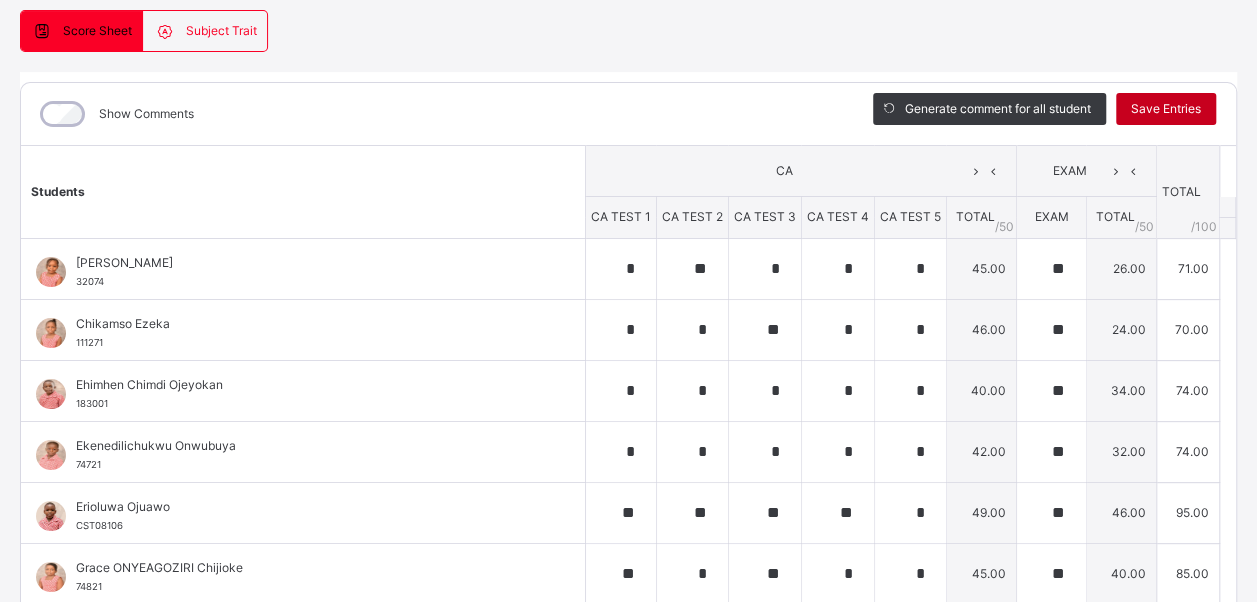 click on "Save Entries" at bounding box center [1166, 109] 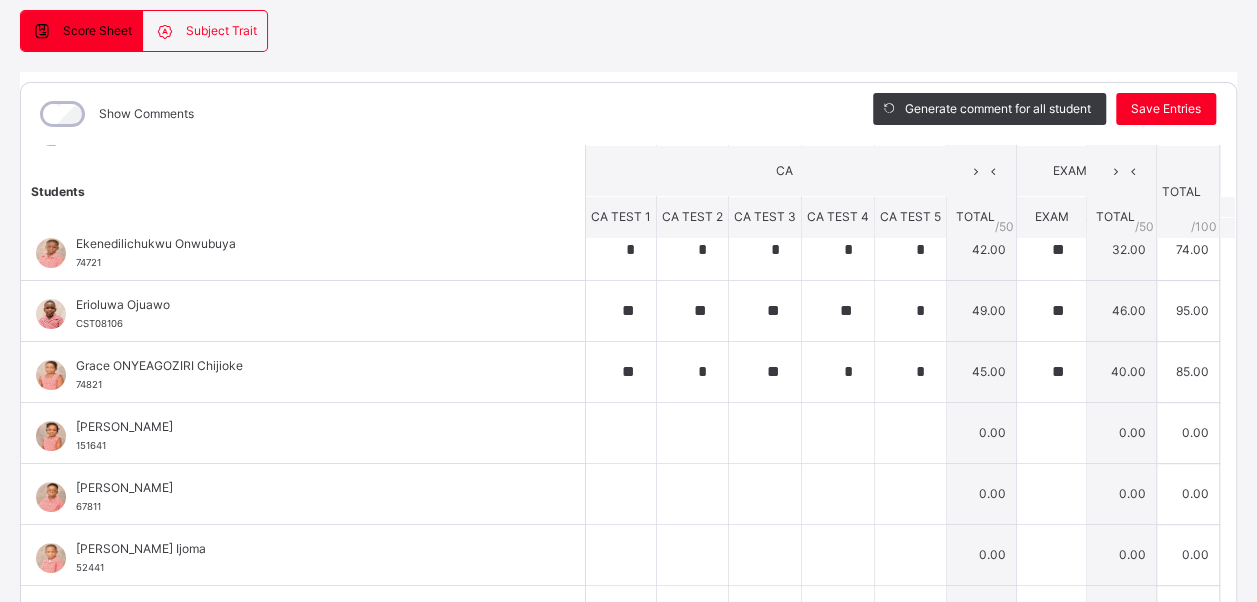 scroll, scrollTop: 222, scrollLeft: 0, axis: vertical 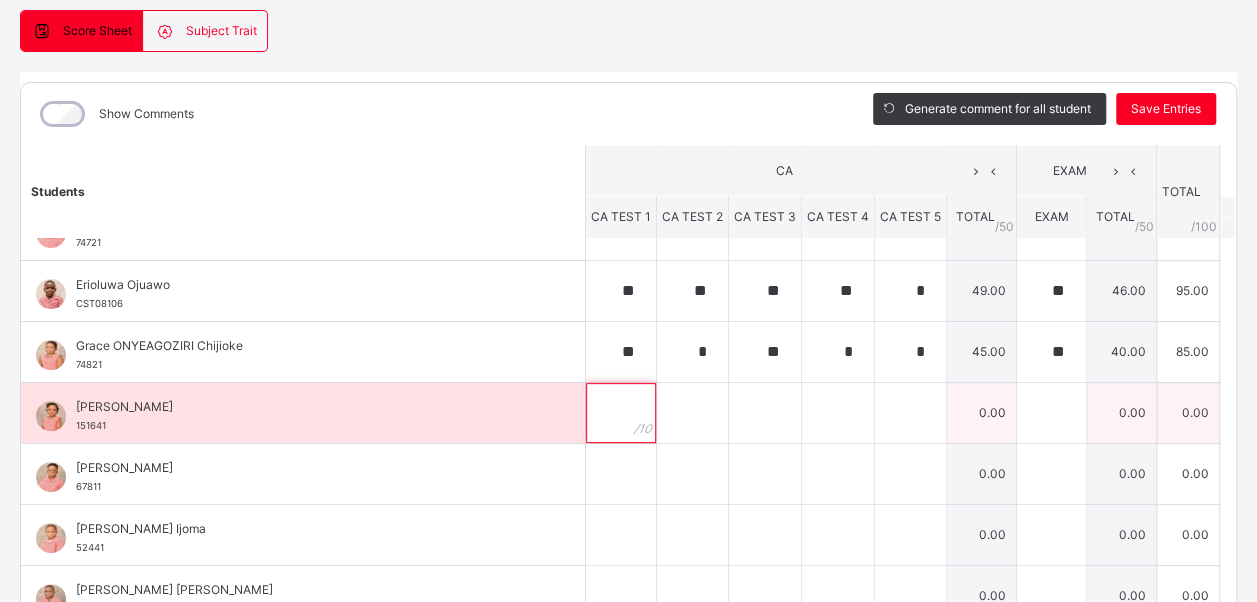 click at bounding box center [621, 413] 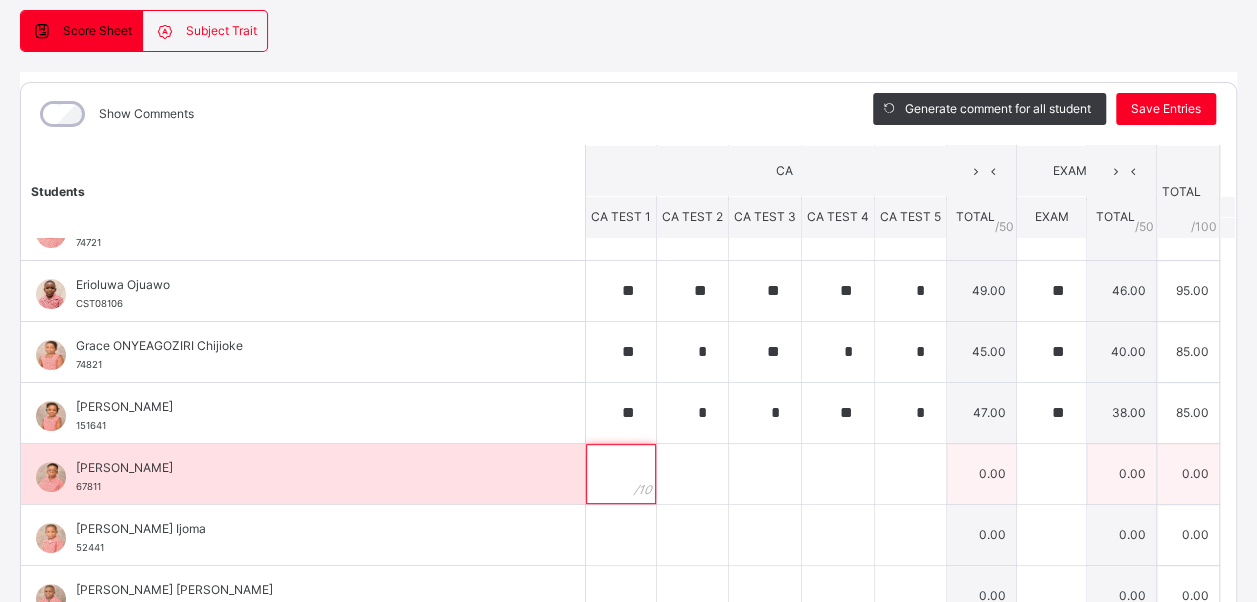 click at bounding box center (621, 474) 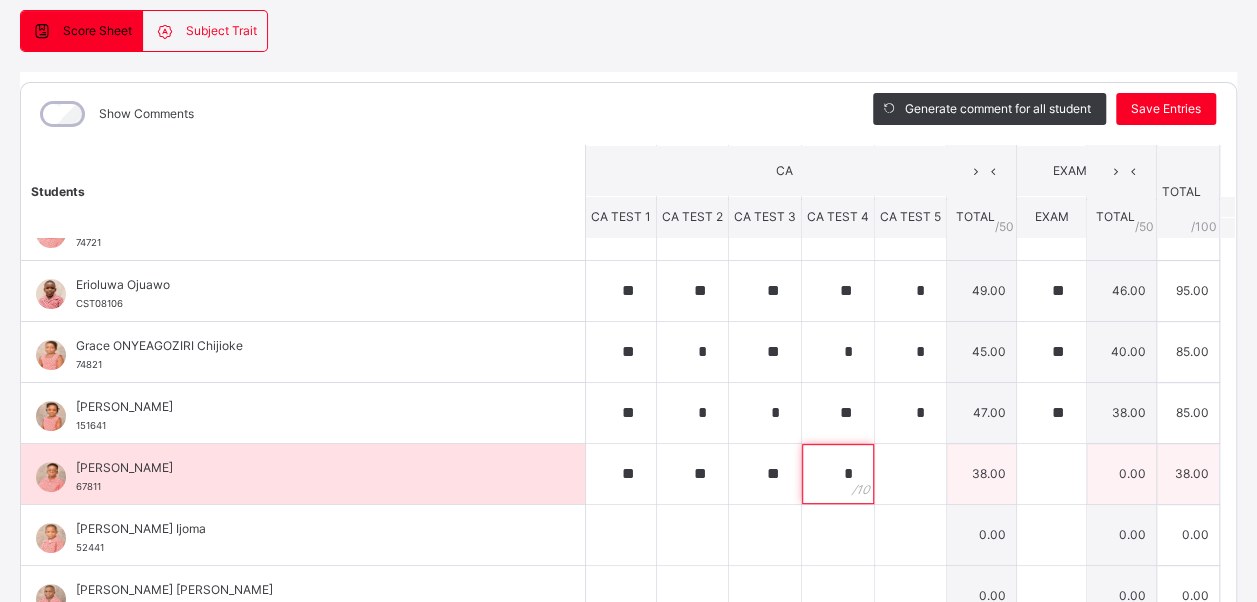 click on "*" at bounding box center [838, 474] 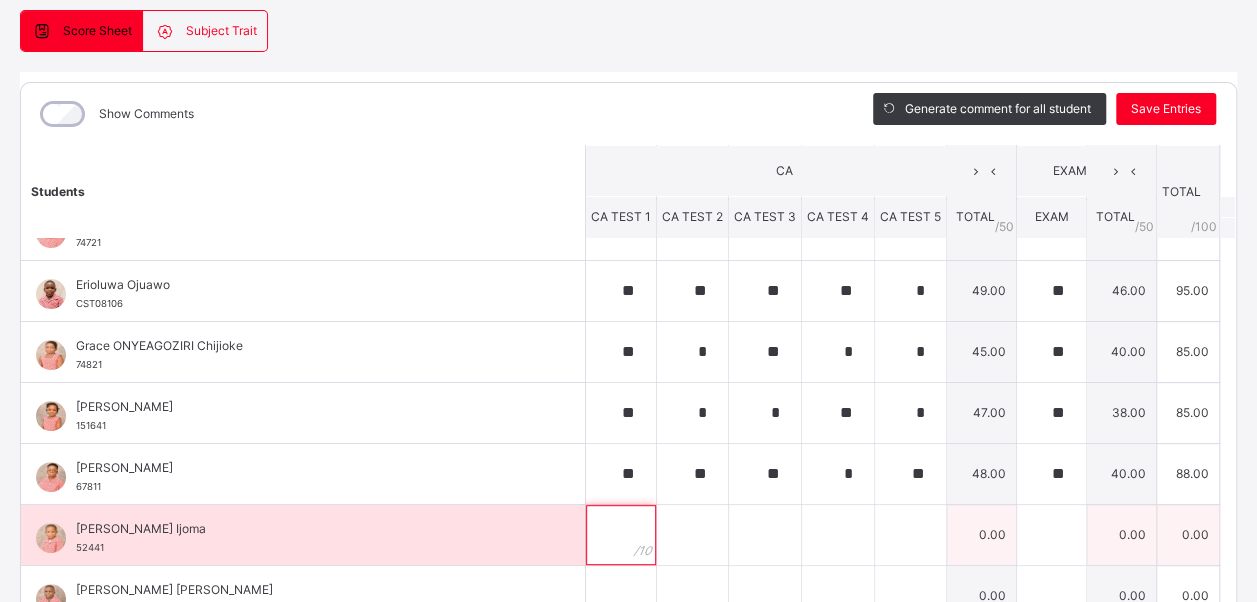 click at bounding box center (621, 535) 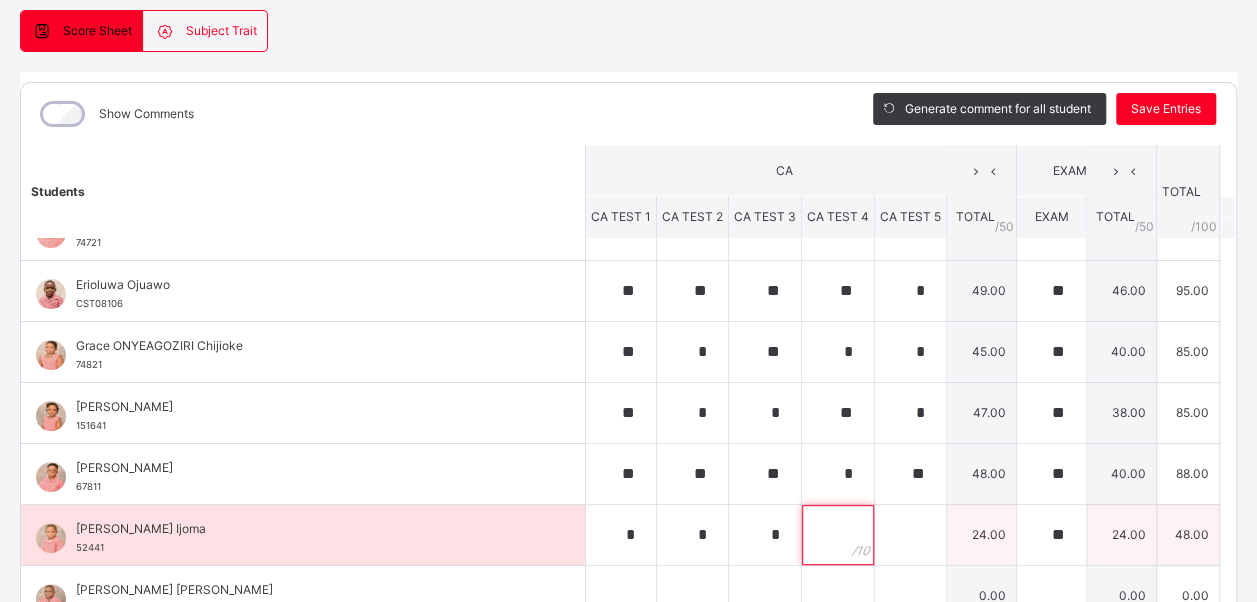 click at bounding box center (838, 535) 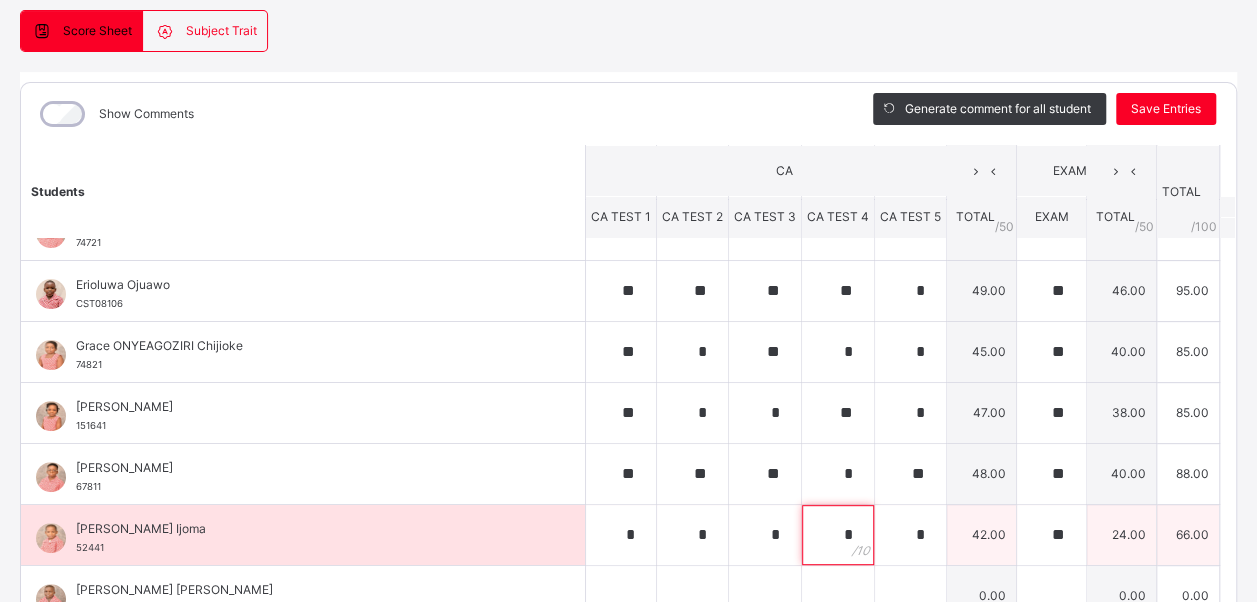 click on "*" at bounding box center (838, 535) 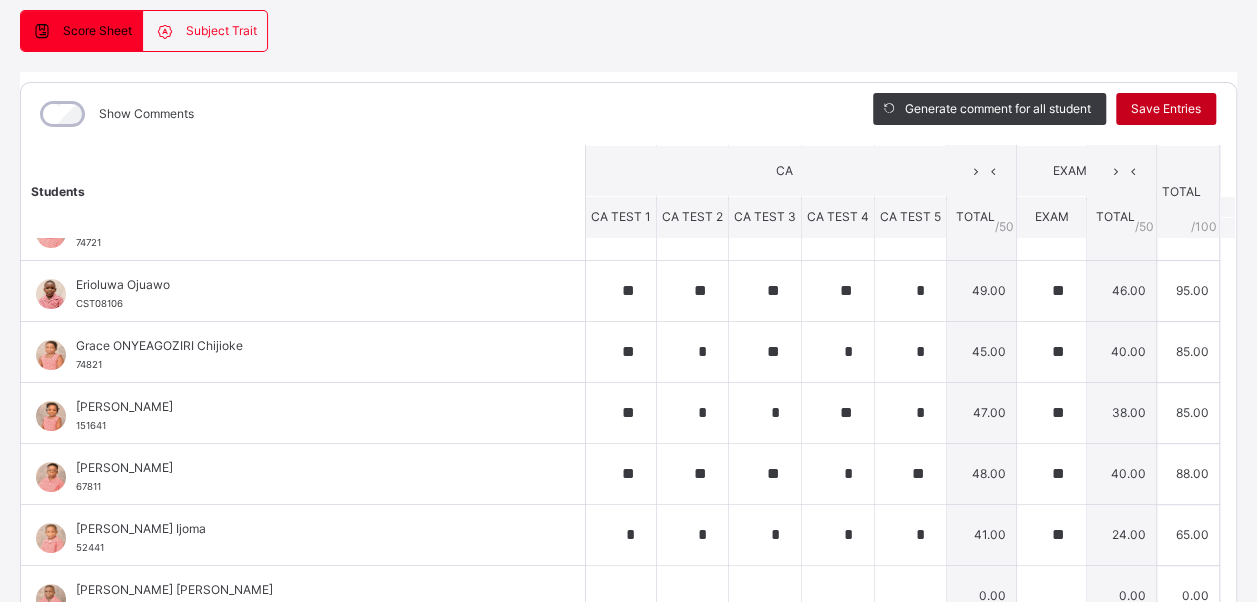 click on "Save Entries" at bounding box center (1166, 109) 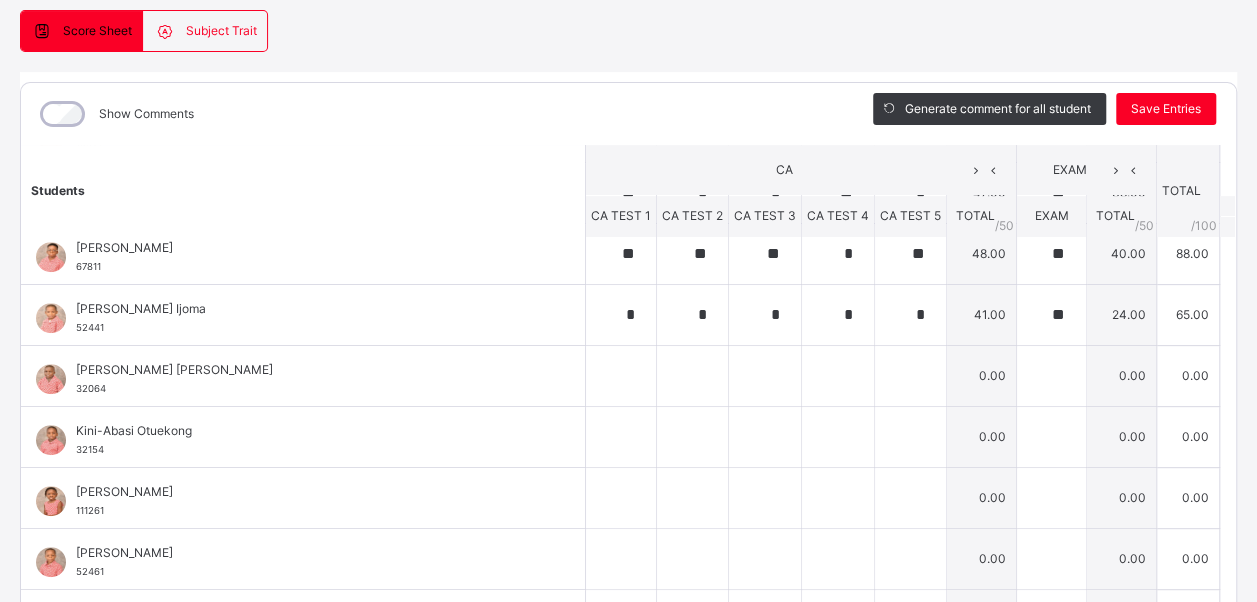 scroll, scrollTop: 450, scrollLeft: 0, axis: vertical 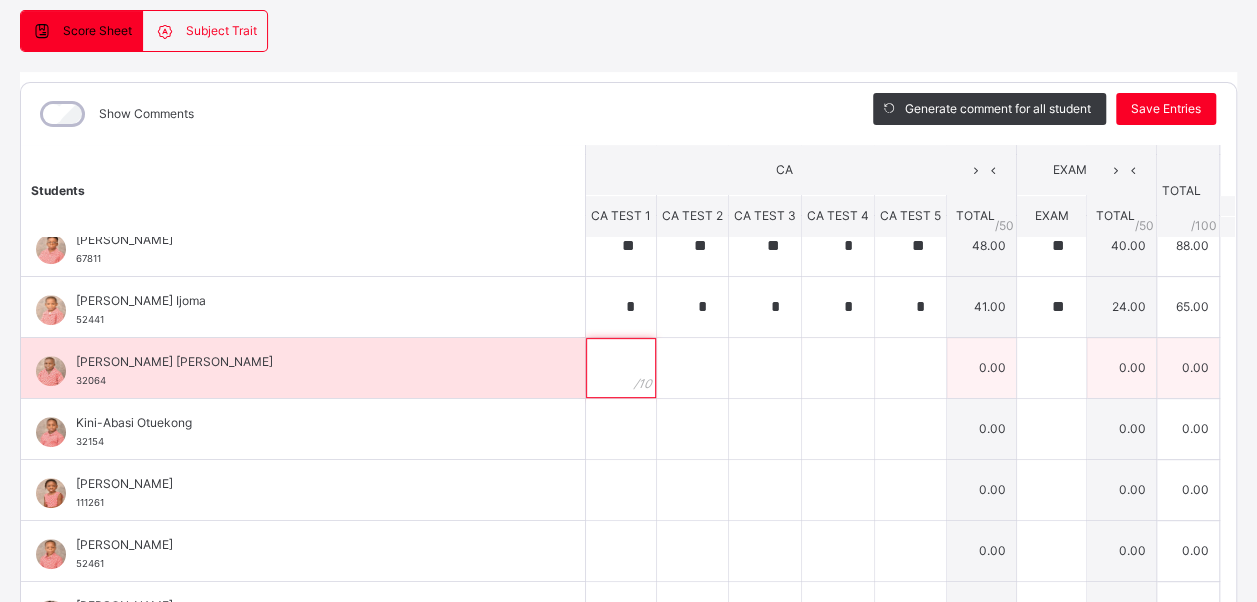 click at bounding box center [621, 368] 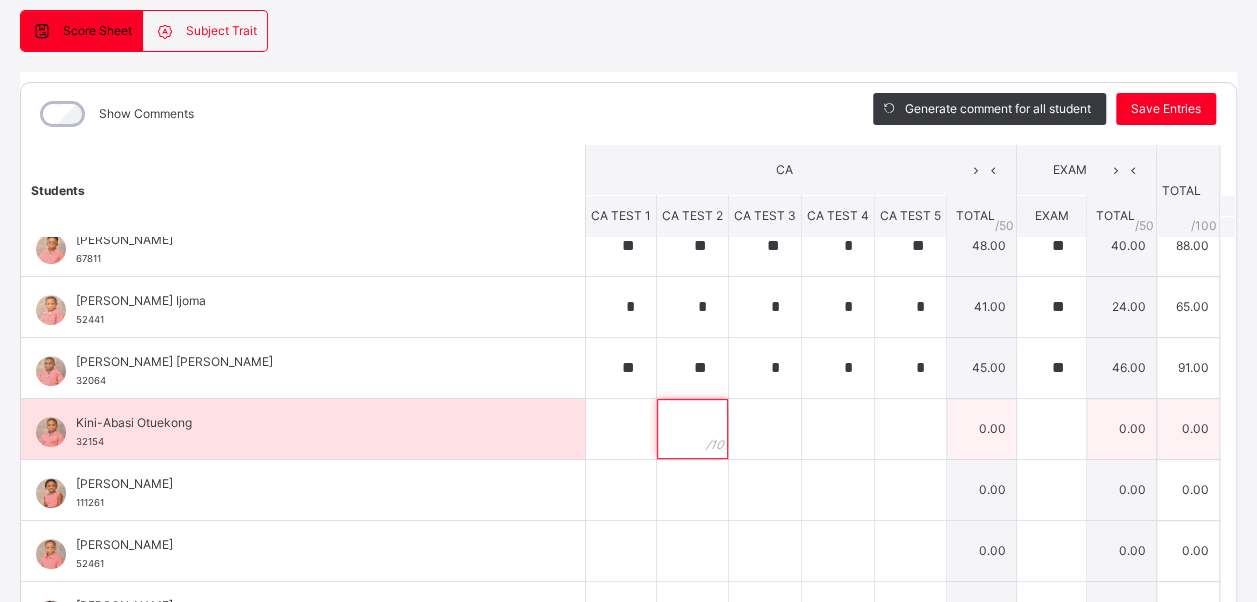 click at bounding box center [692, 429] 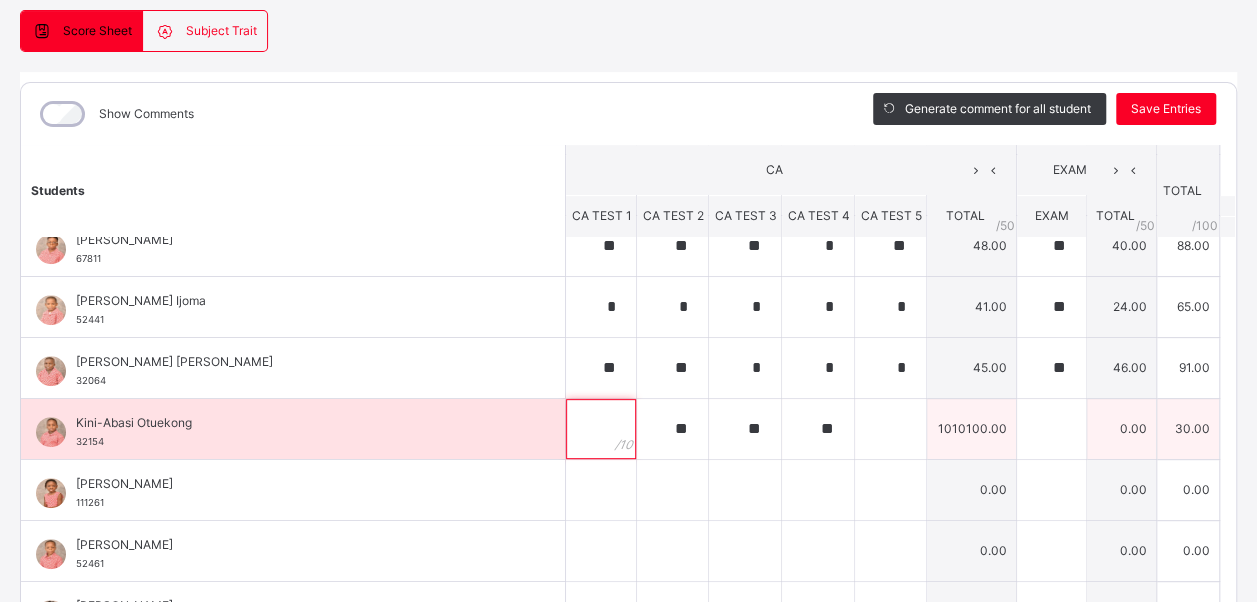 click at bounding box center (601, 429) 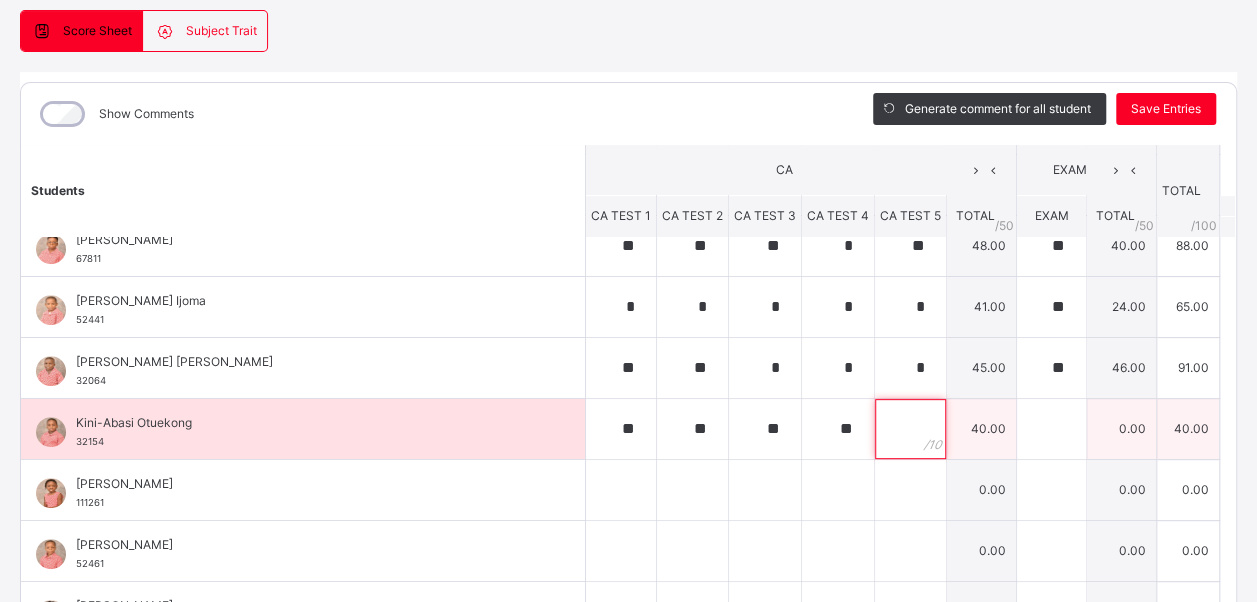click at bounding box center [910, 429] 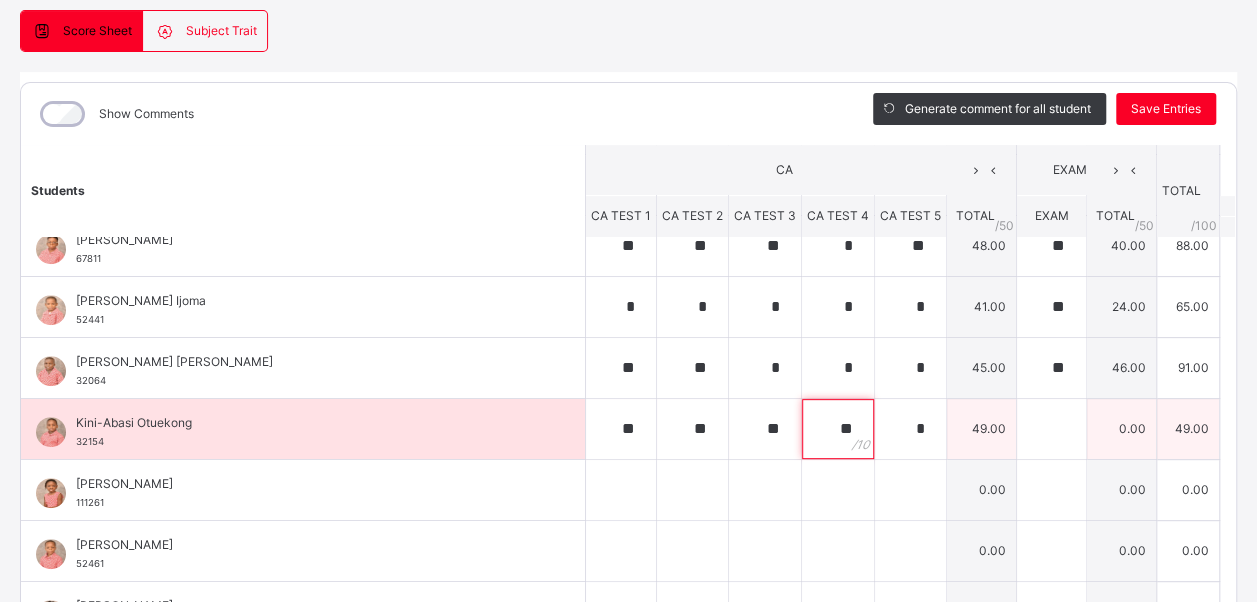 click on "**" at bounding box center (838, 429) 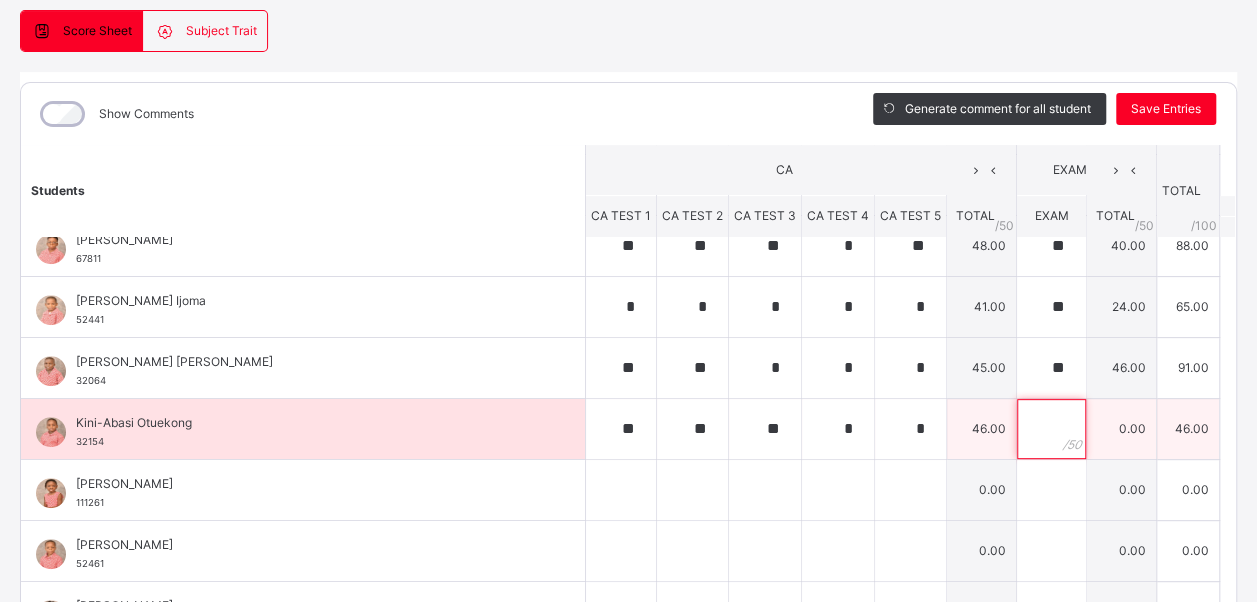 click at bounding box center [1051, 429] 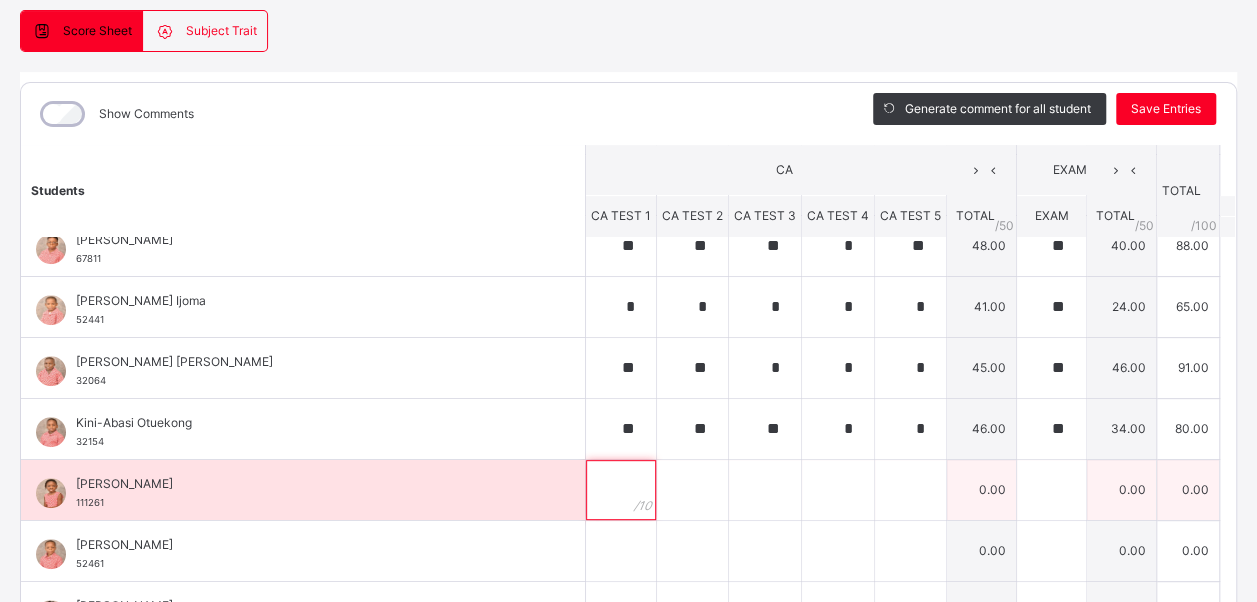 click at bounding box center [621, 490] 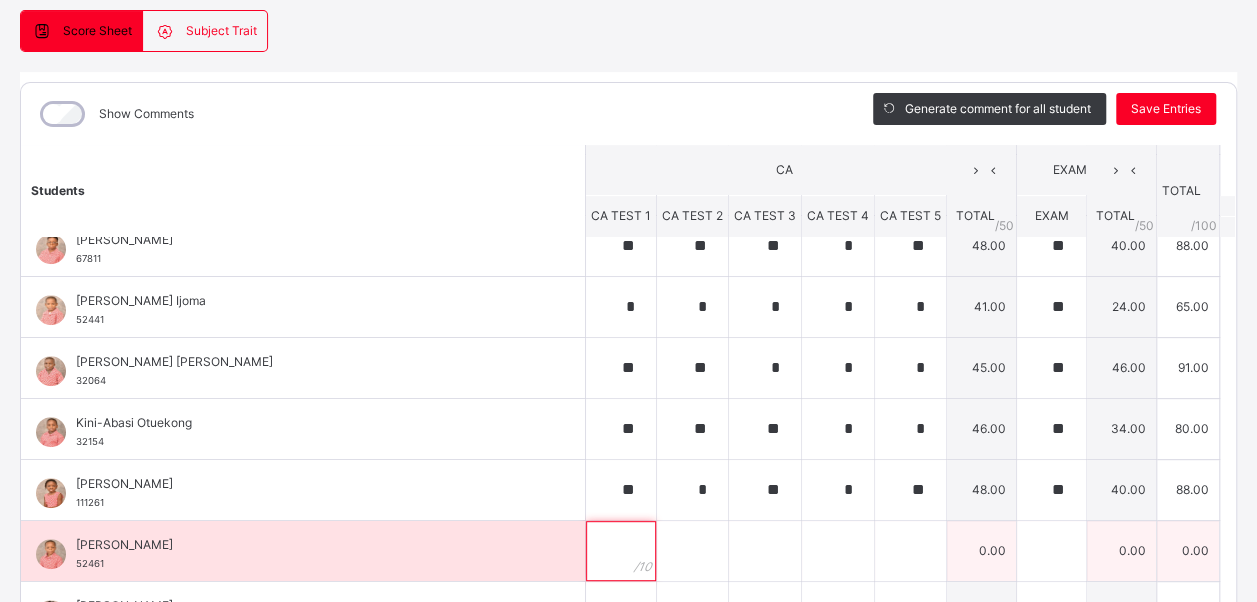 click at bounding box center [621, 551] 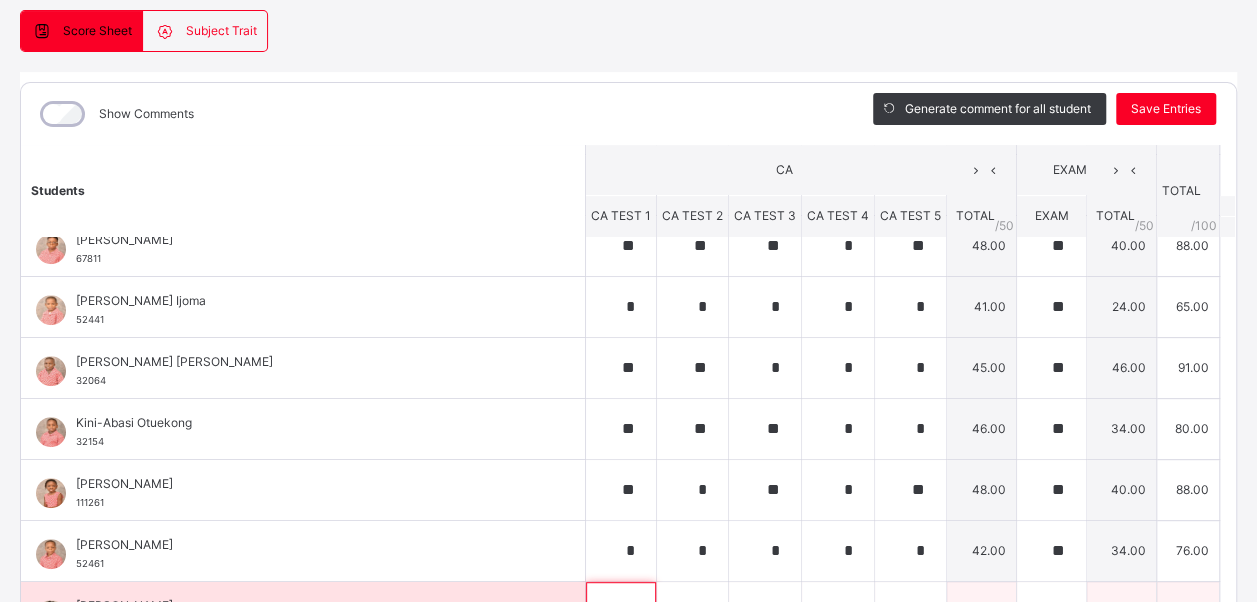 click at bounding box center [621, 612] 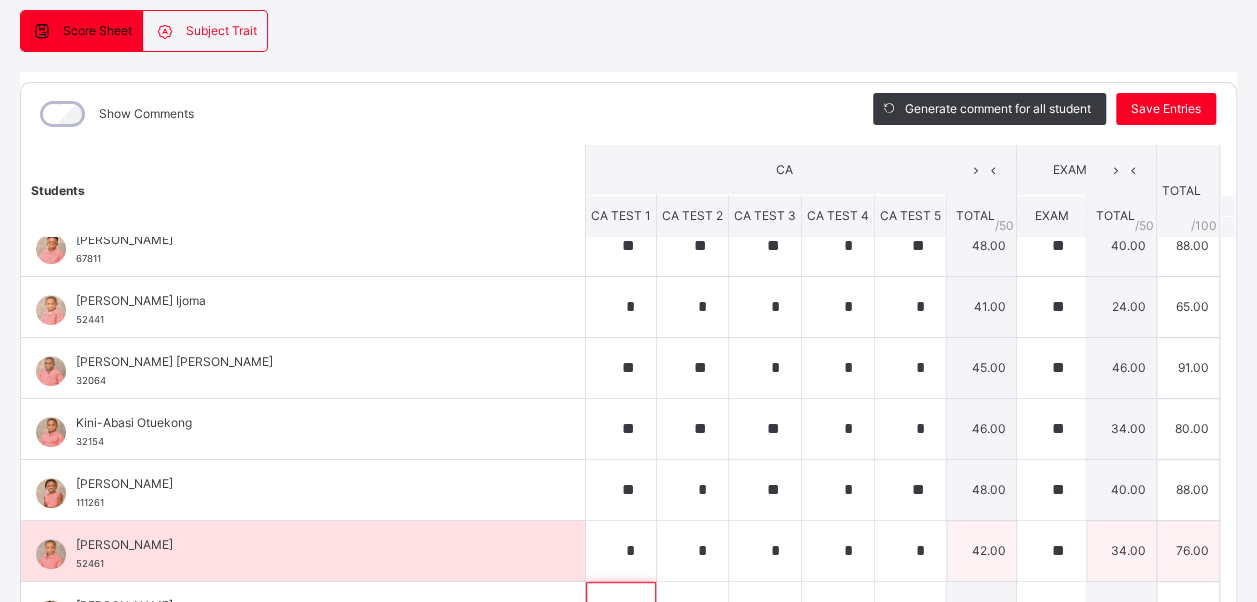 scroll, scrollTop: 197, scrollLeft: 0, axis: vertical 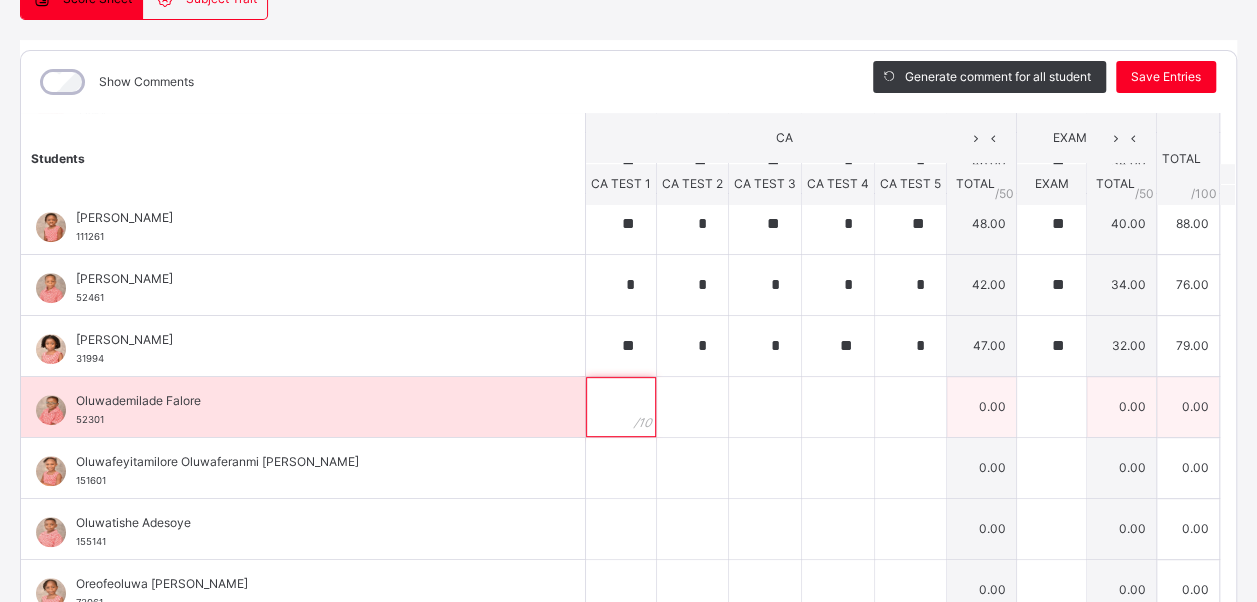 click at bounding box center [621, 407] 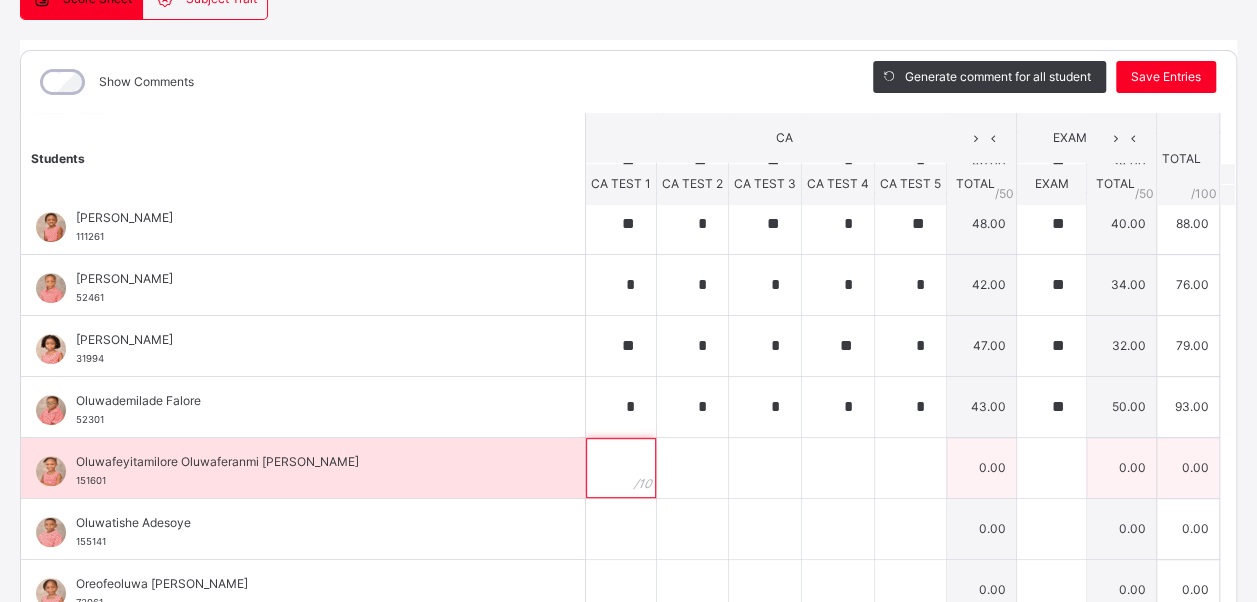 click at bounding box center [621, 468] 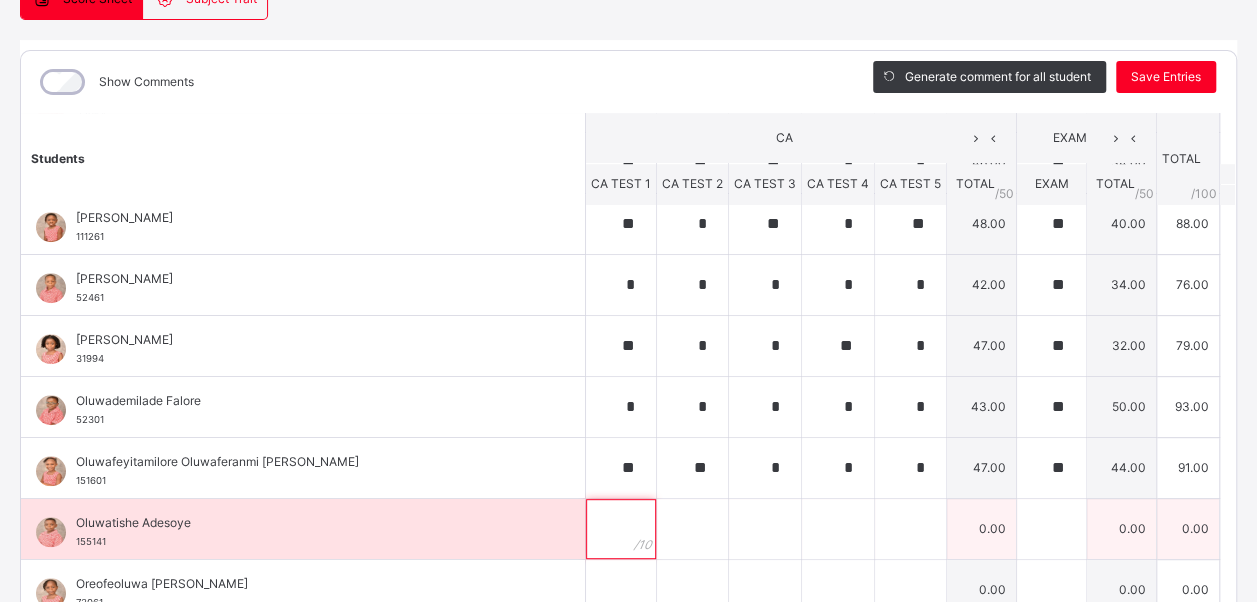 click at bounding box center [621, 529] 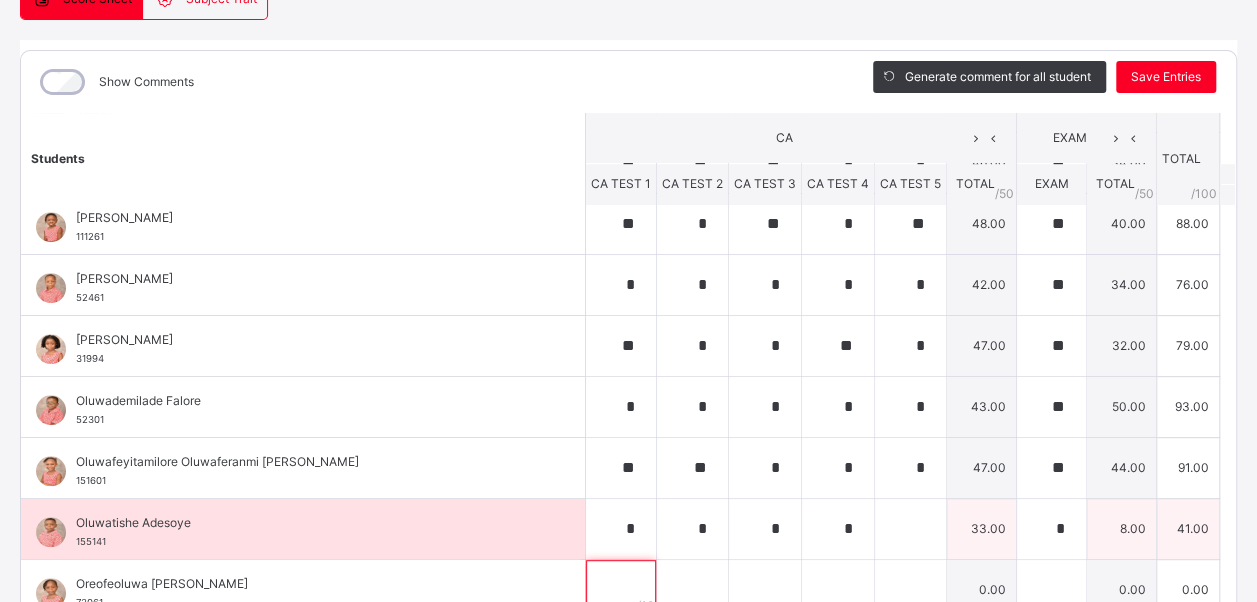 scroll, scrollTop: 226, scrollLeft: 0, axis: vertical 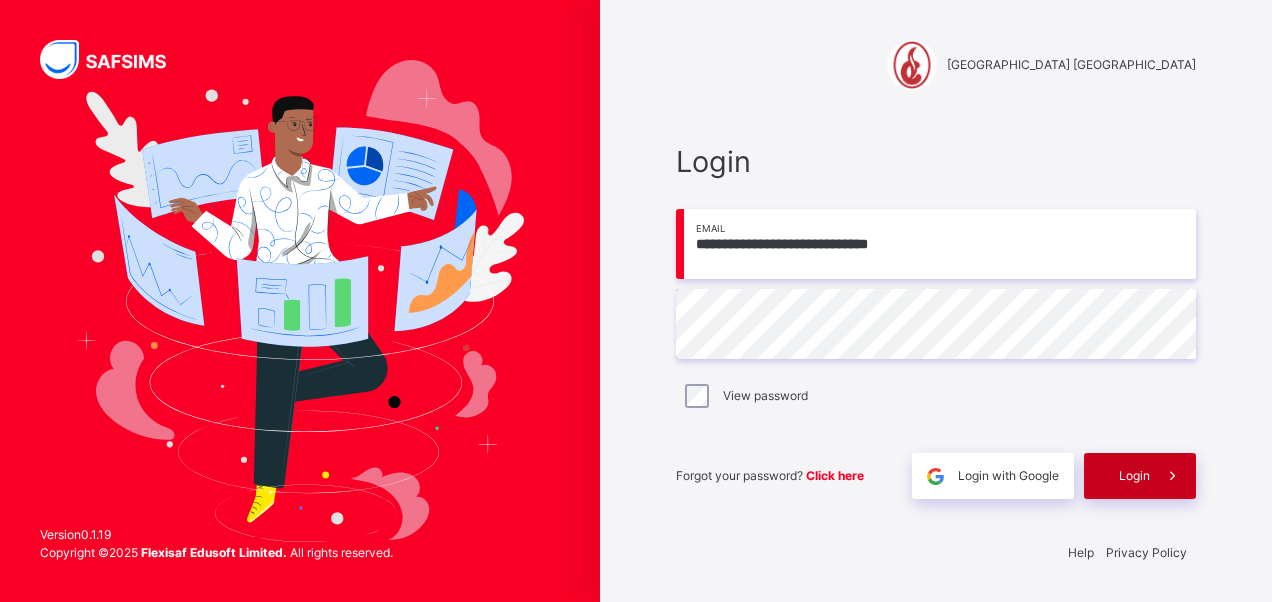 click on "Login" at bounding box center [1134, 476] 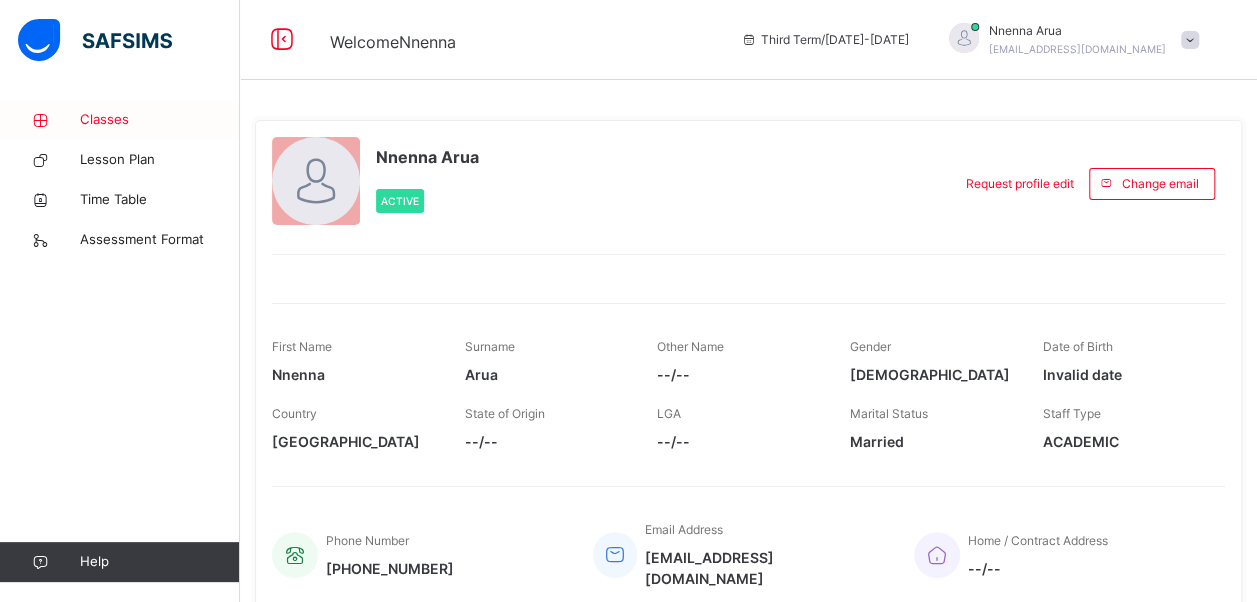 click on "Classes" at bounding box center [120, 120] 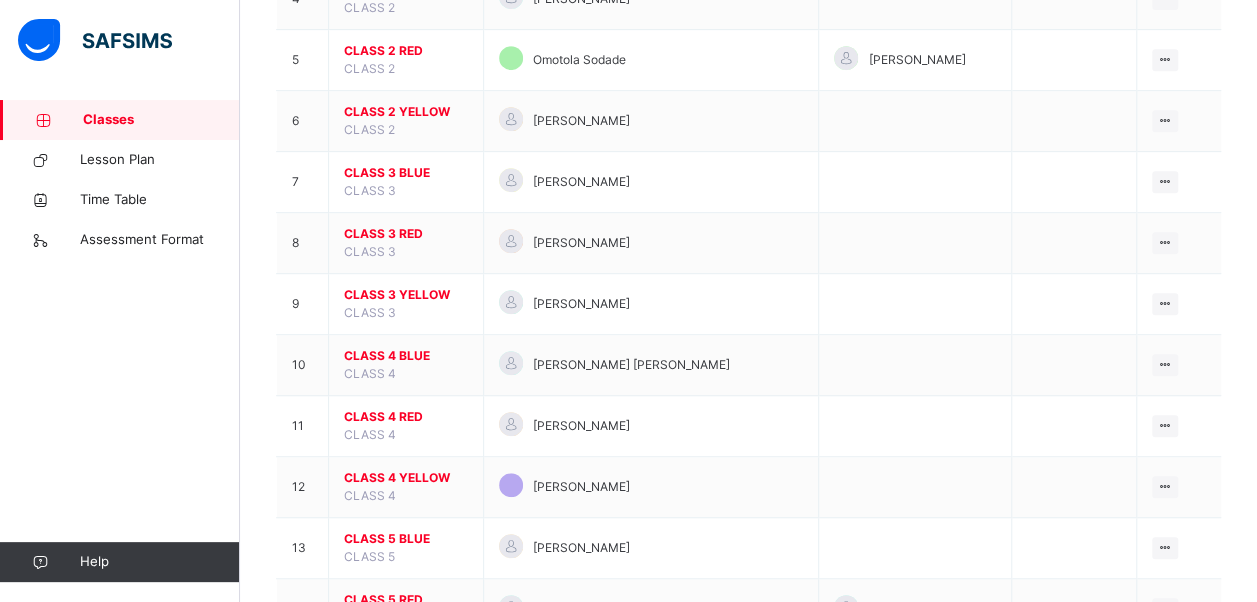 scroll, scrollTop: 0, scrollLeft: 0, axis: both 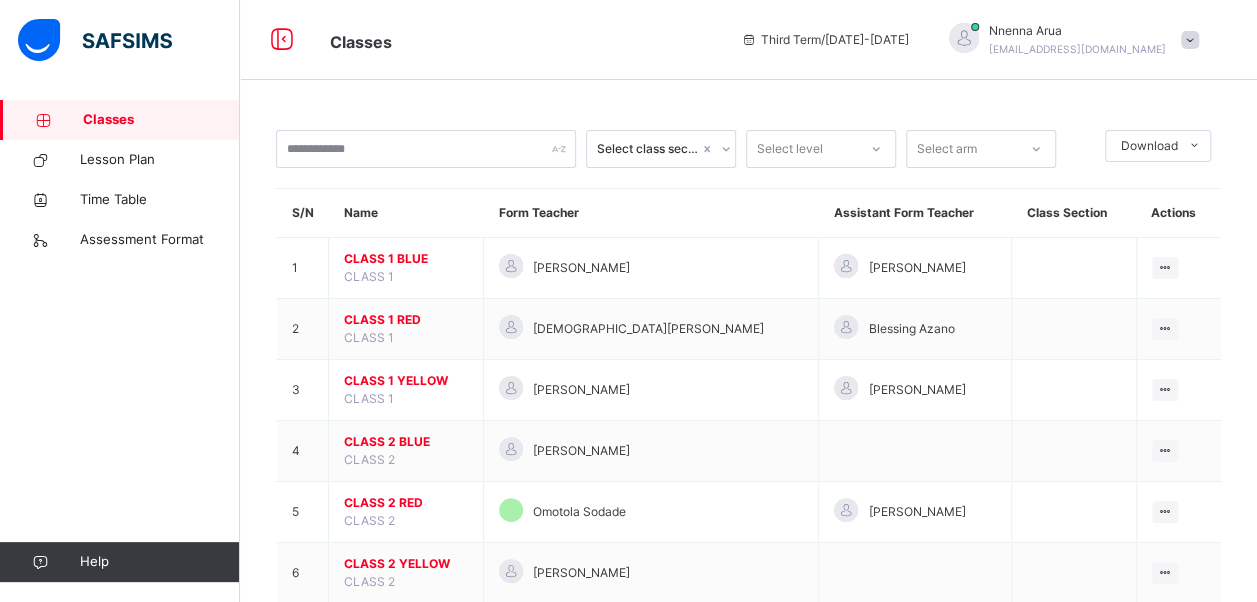 click on "Classes" at bounding box center (161, 120) 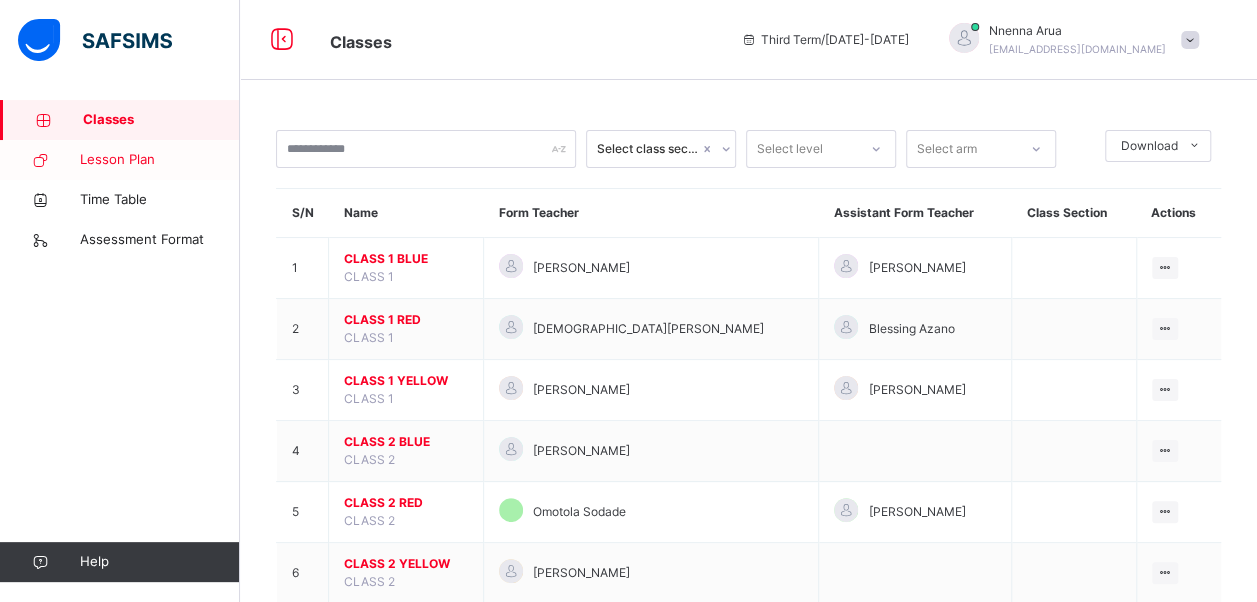 click on "Lesson Plan" at bounding box center [160, 160] 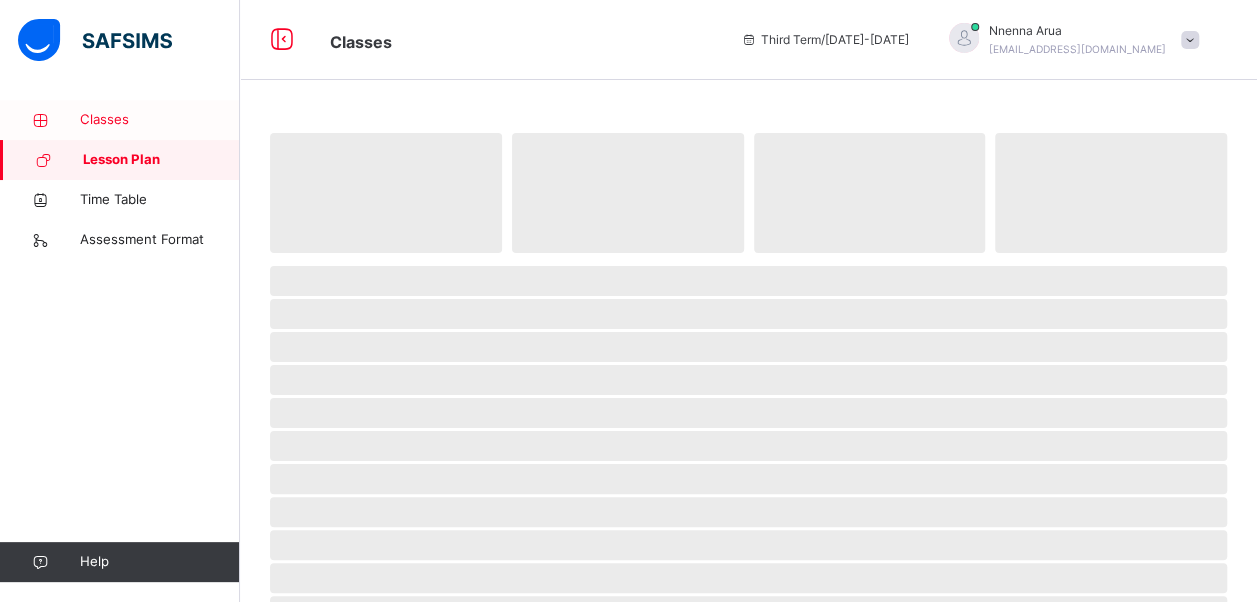 click on "Classes" at bounding box center [160, 120] 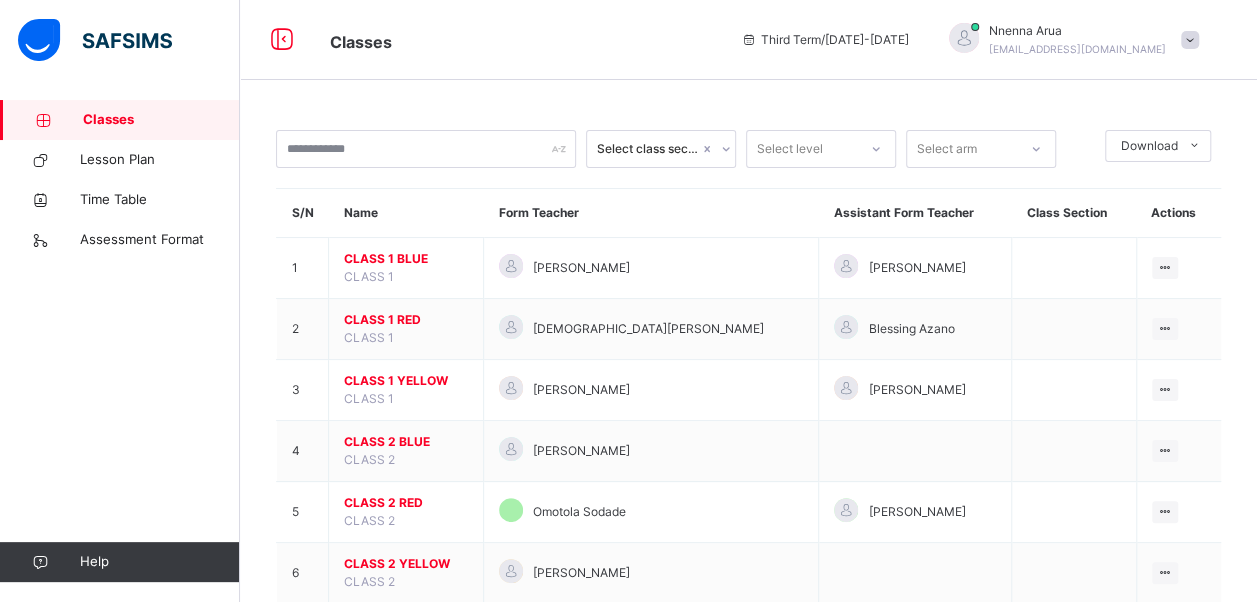 scroll, scrollTop: 526, scrollLeft: 0, axis: vertical 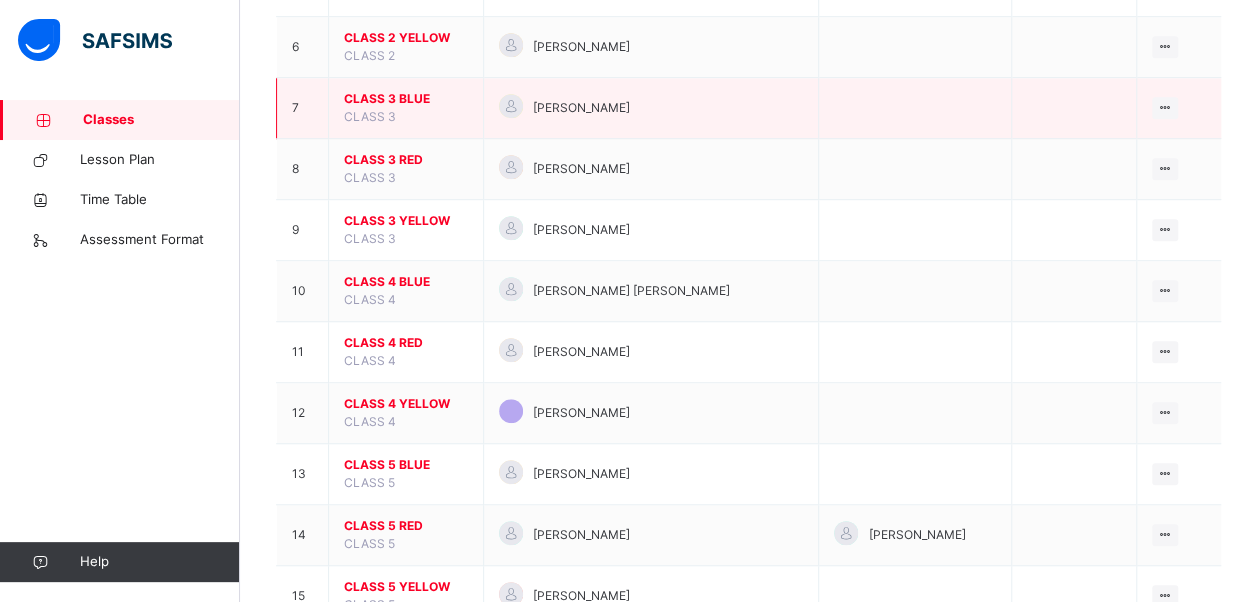click on "CLASS 3   BLUE" at bounding box center (406, 99) 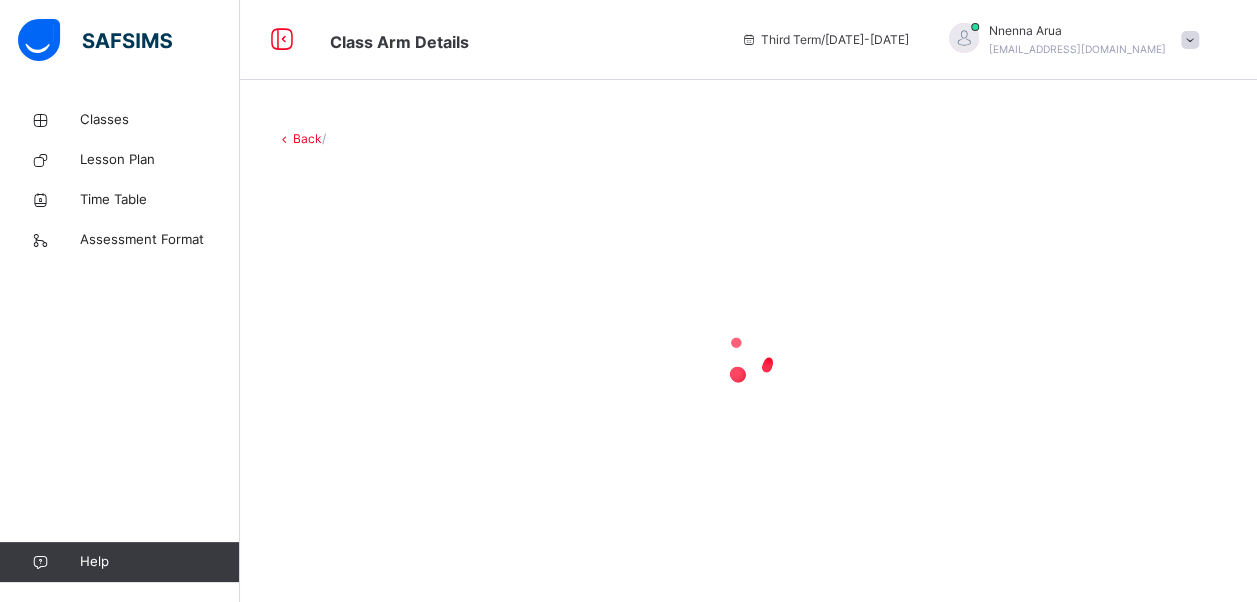 scroll, scrollTop: 0, scrollLeft: 0, axis: both 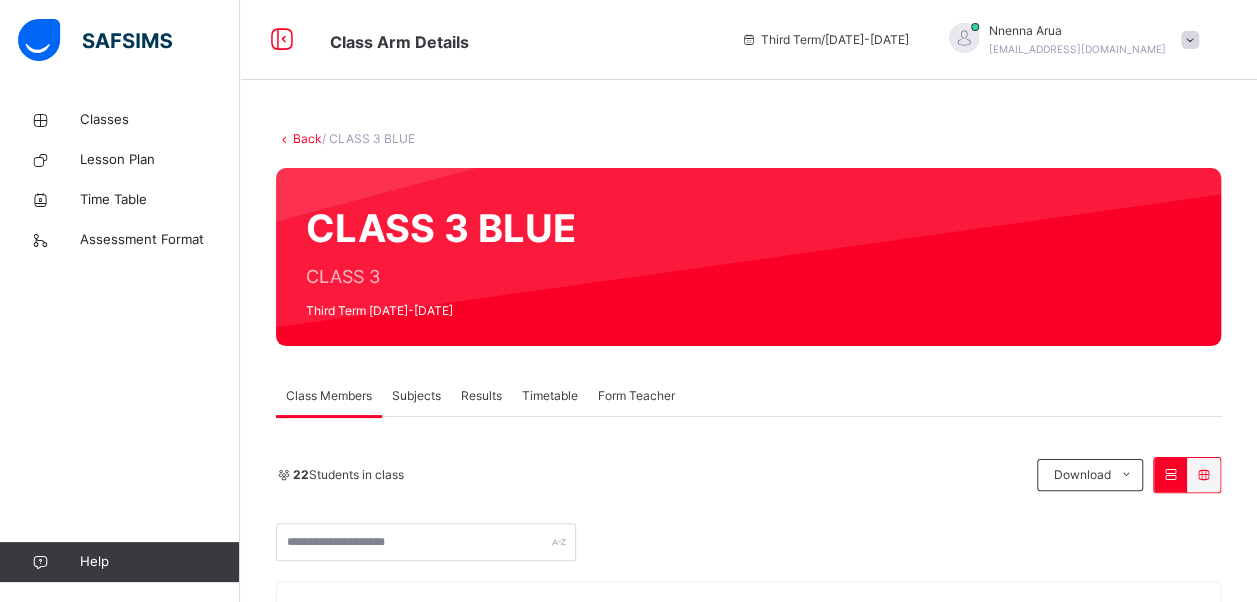 click on "Subjects" at bounding box center [416, 396] 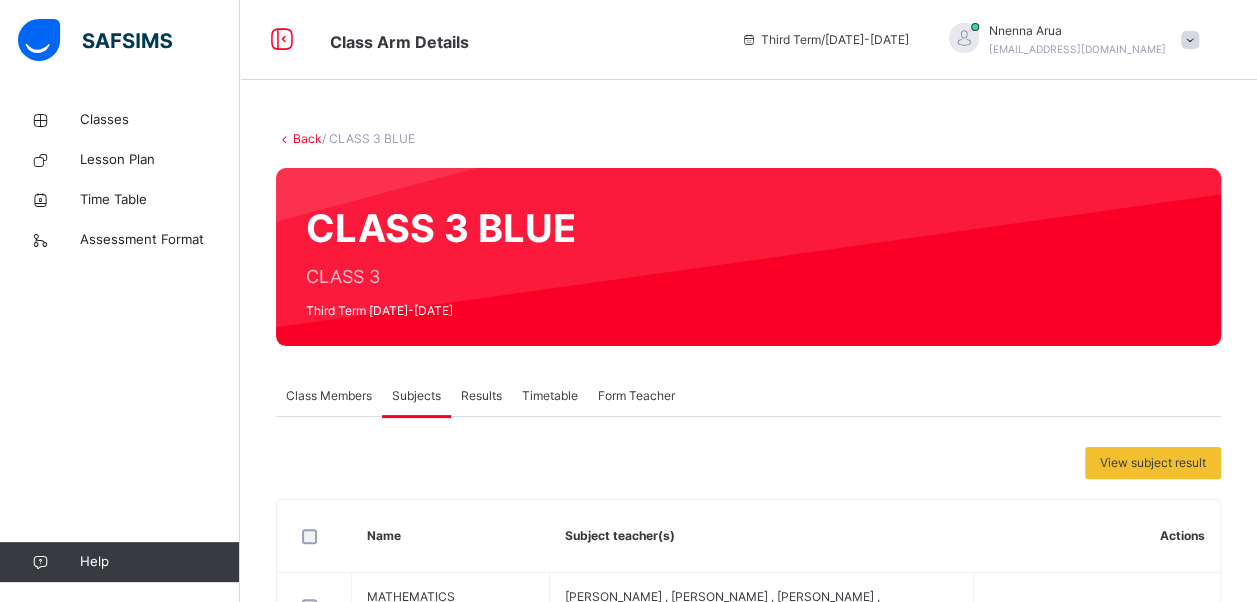 scroll, scrollTop: 526, scrollLeft: 0, axis: vertical 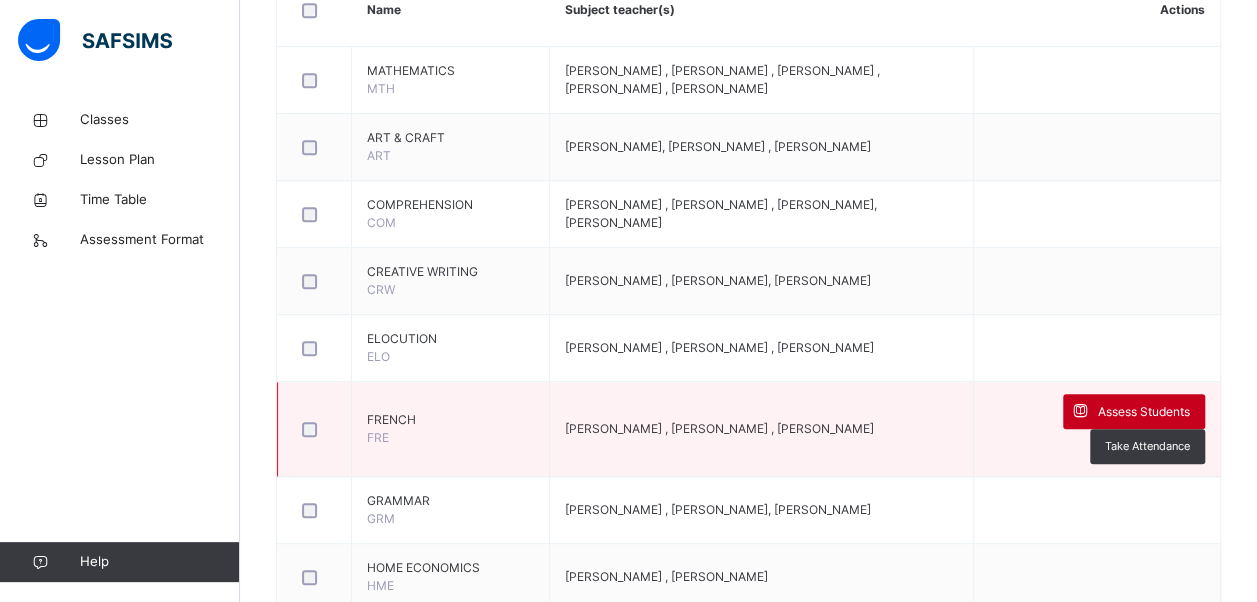 click on "Assess Students" at bounding box center [1144, 412] 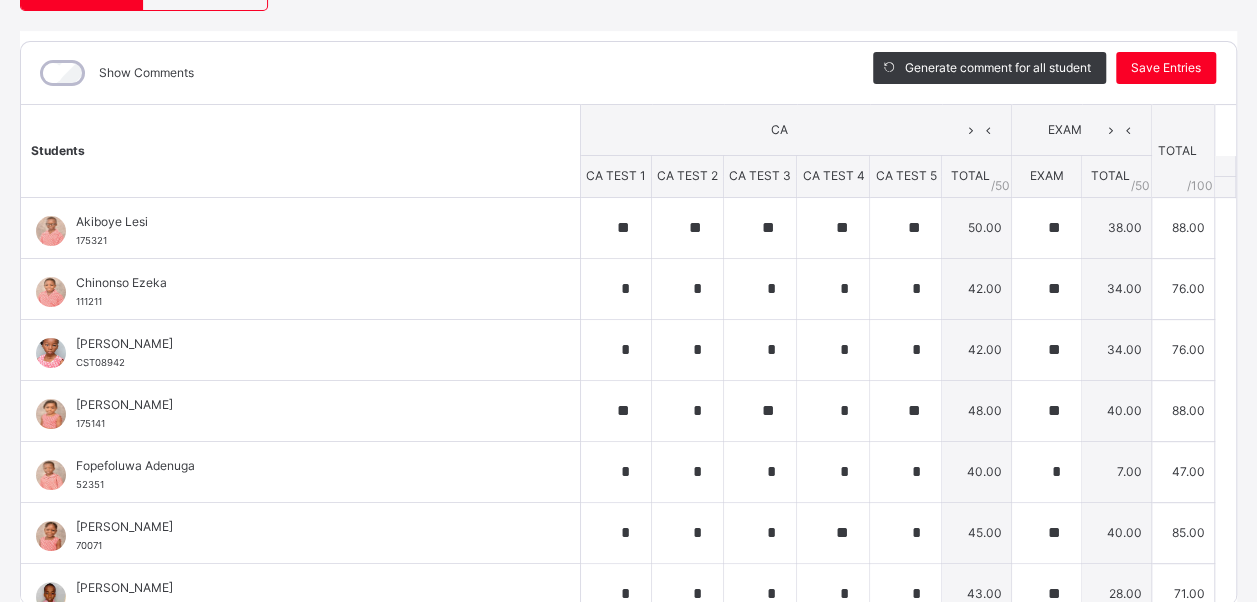 scroll, scrollTop: 308, scrollLeft: 0, axis: vertical 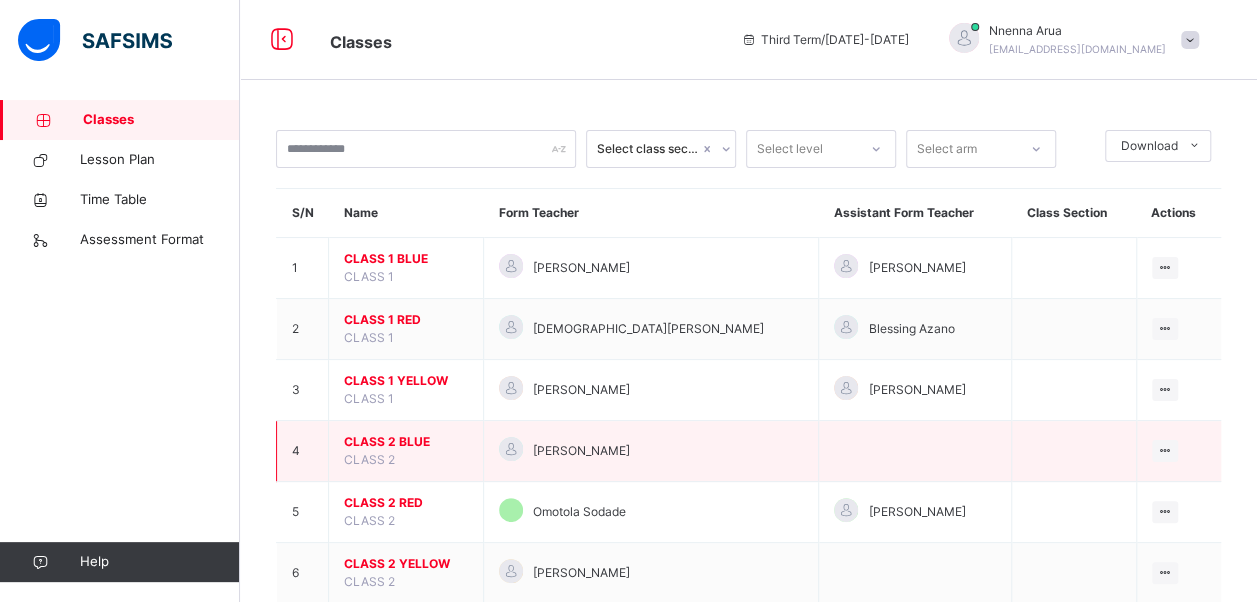 click at bounding box center [1073, 451] 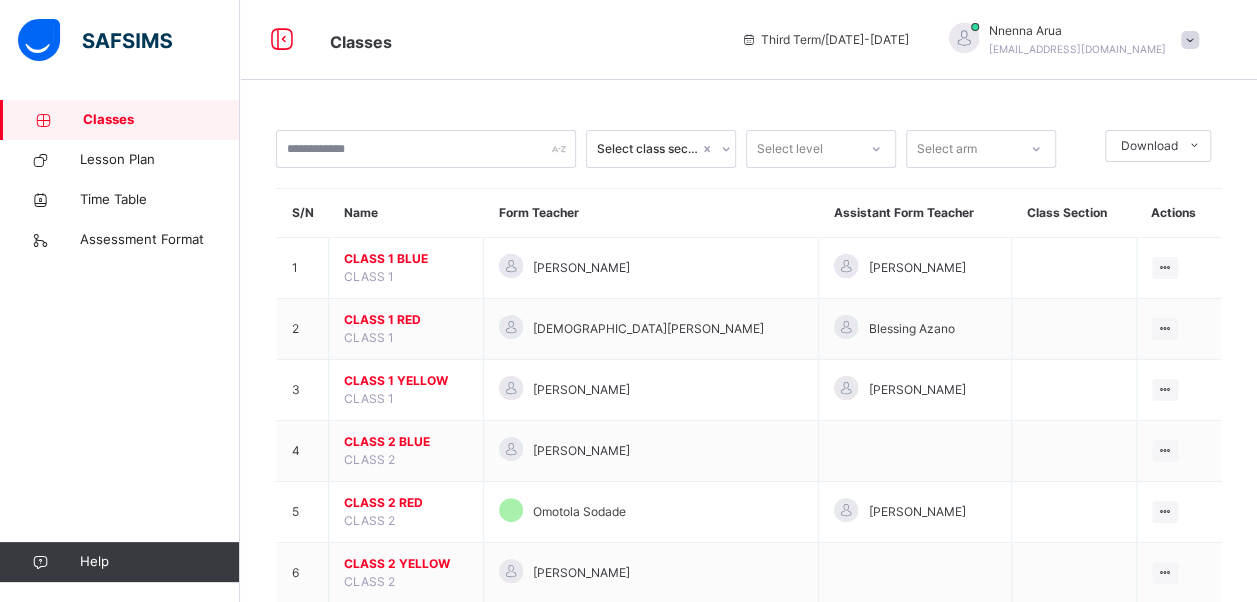 scroll, scrollTop: 526, scrollLeft: 0, axis: vertical 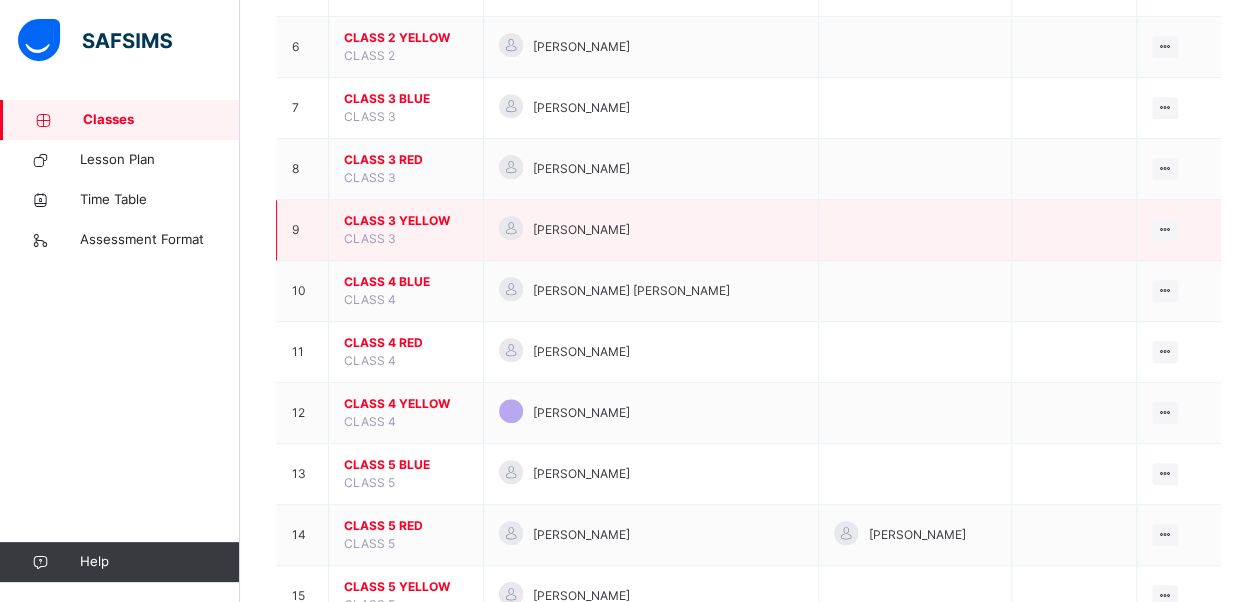 click on "CLASS 3   YELLOW   CLASS 3" at bounding box center (406, 230) 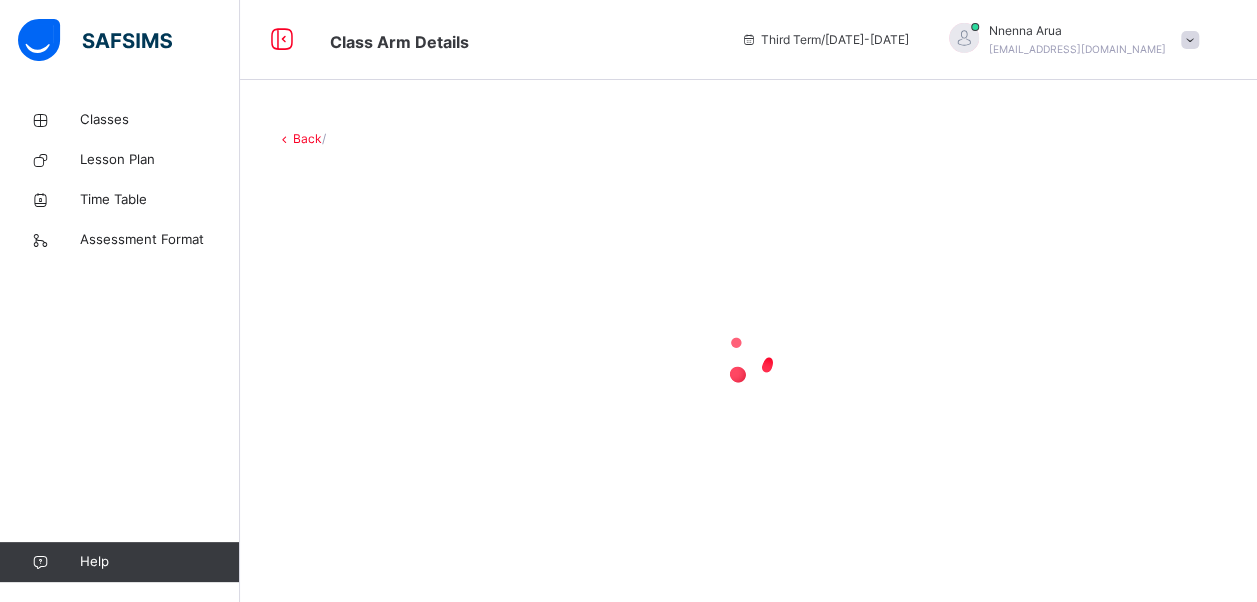 scroll, scrollTop: 0, scrollLeft: 0, axis: both 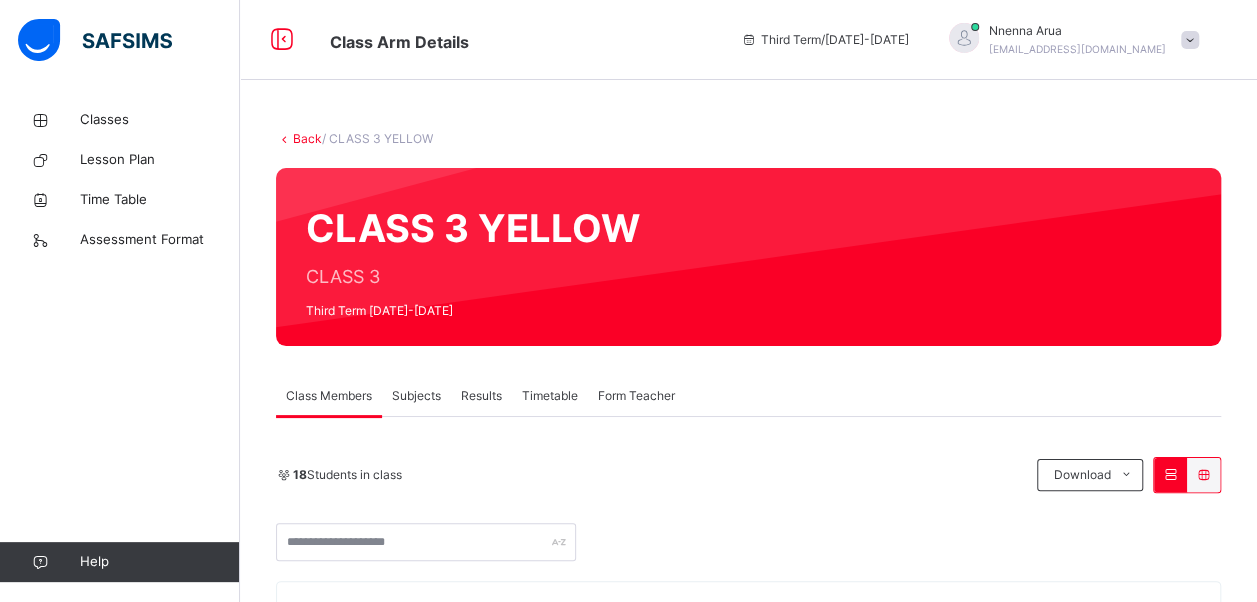click on "Subjects" at bounding box center [416, 396] 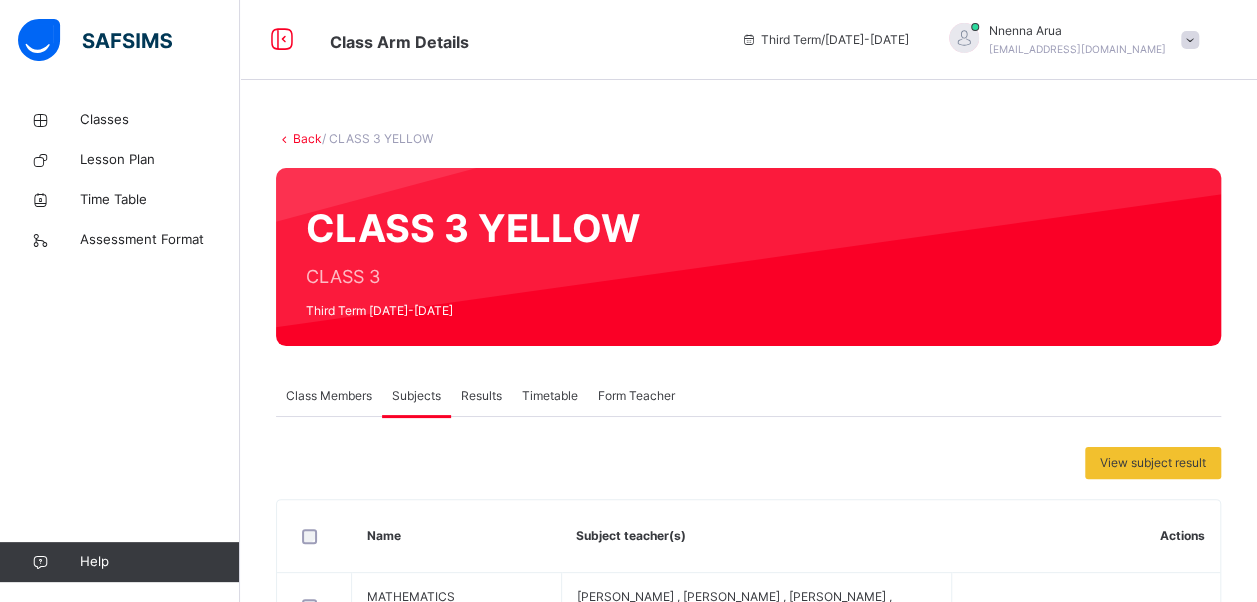 scroll, scrollTop: 526, scrollLeft: 0, axis: vertical 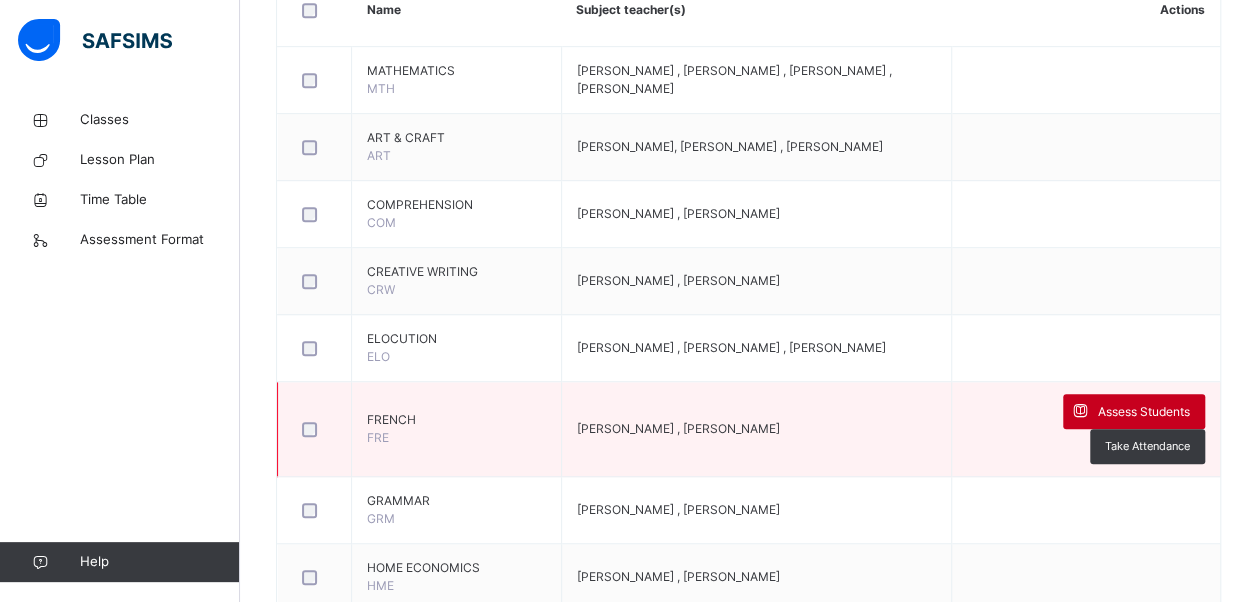 click on "Assess Students" at bounding box center (1144, 412) 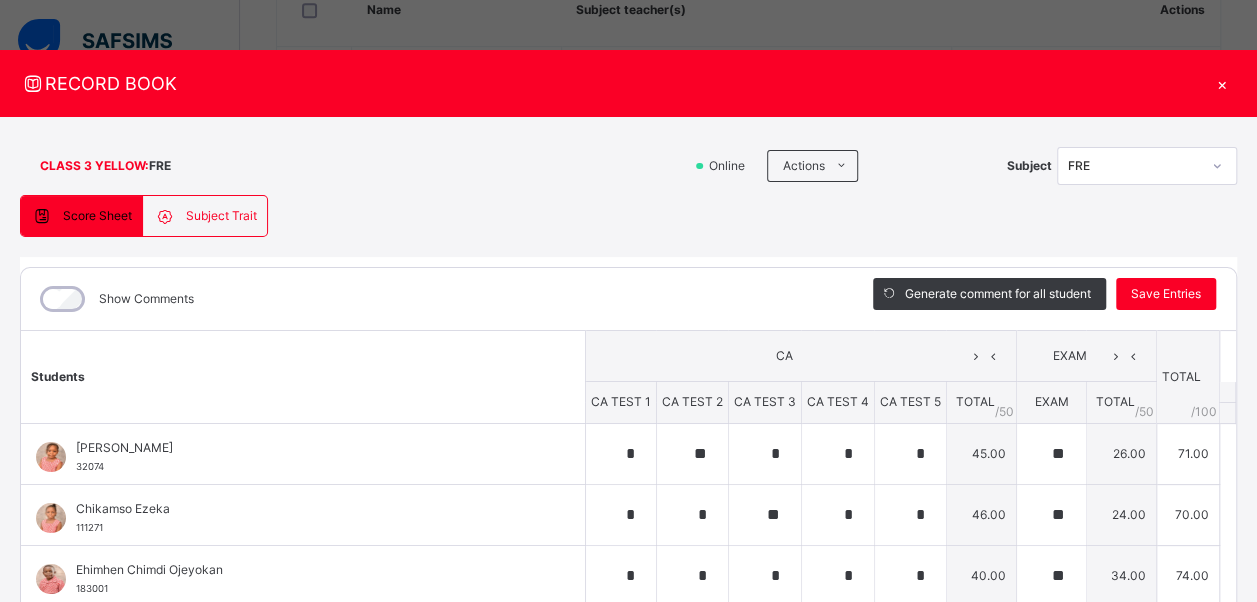 scroll, scrollTop: 308, scrollLeft: 0, axis: vertical 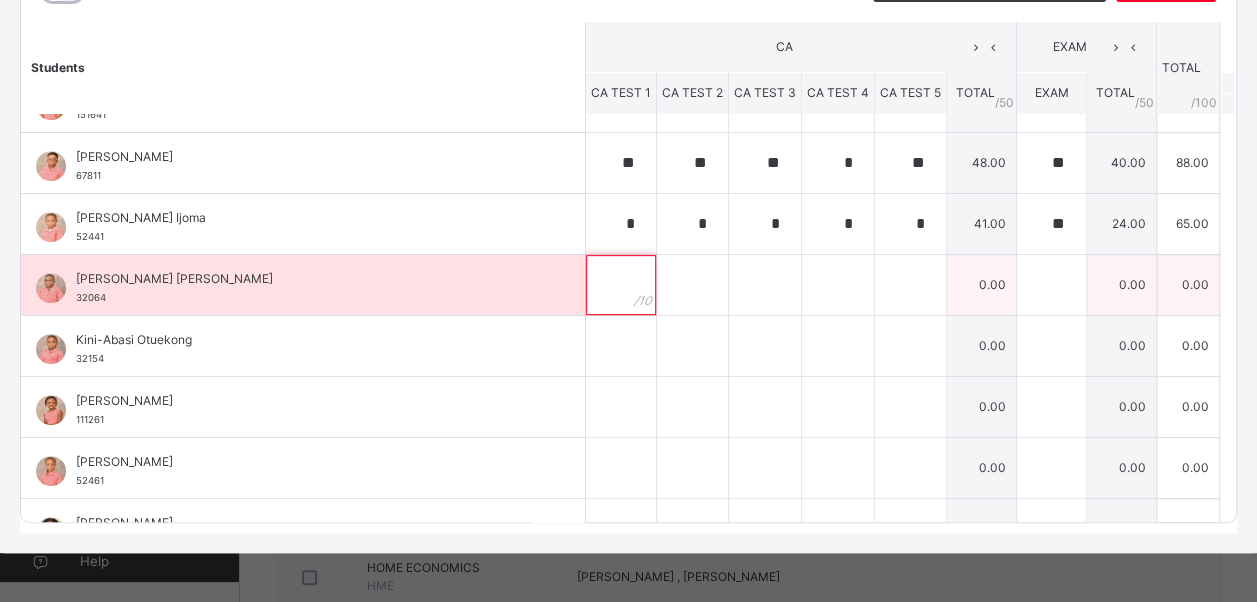 click at bounding box center [621, 285] 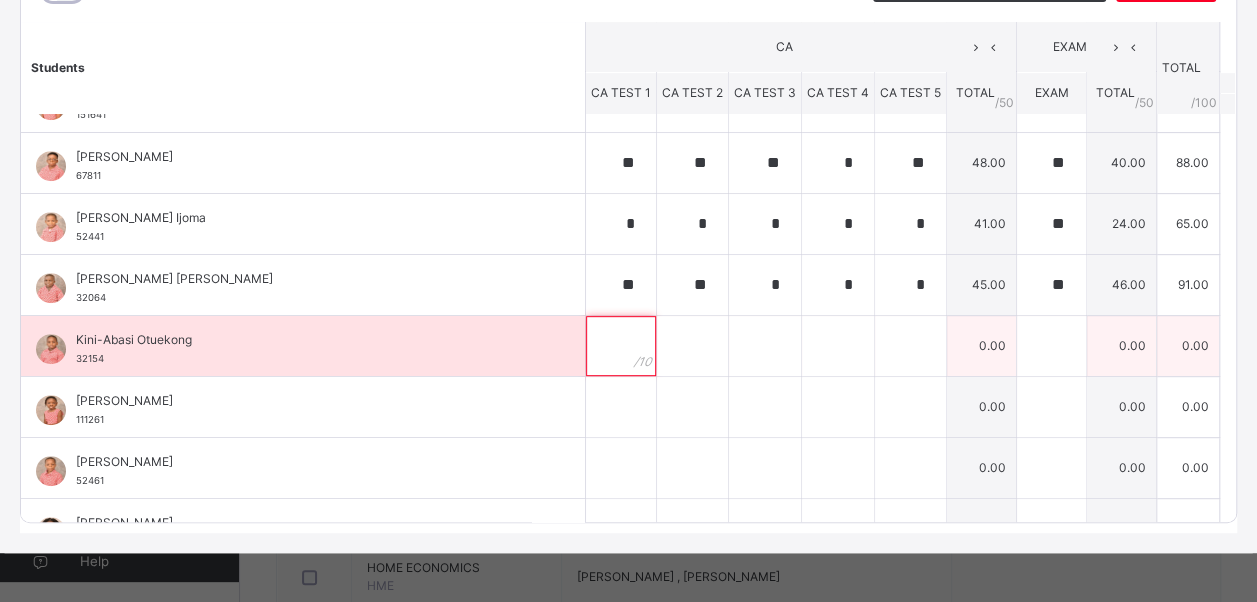 click at bounding box center [621, 346] 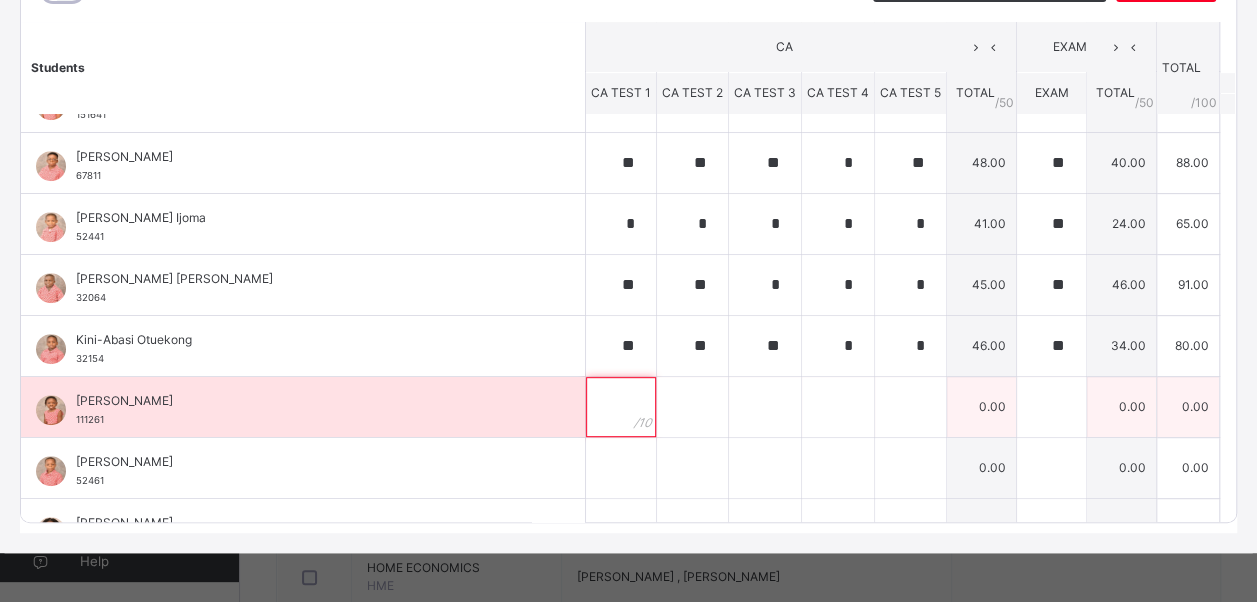click at bounding box center [621, 407] 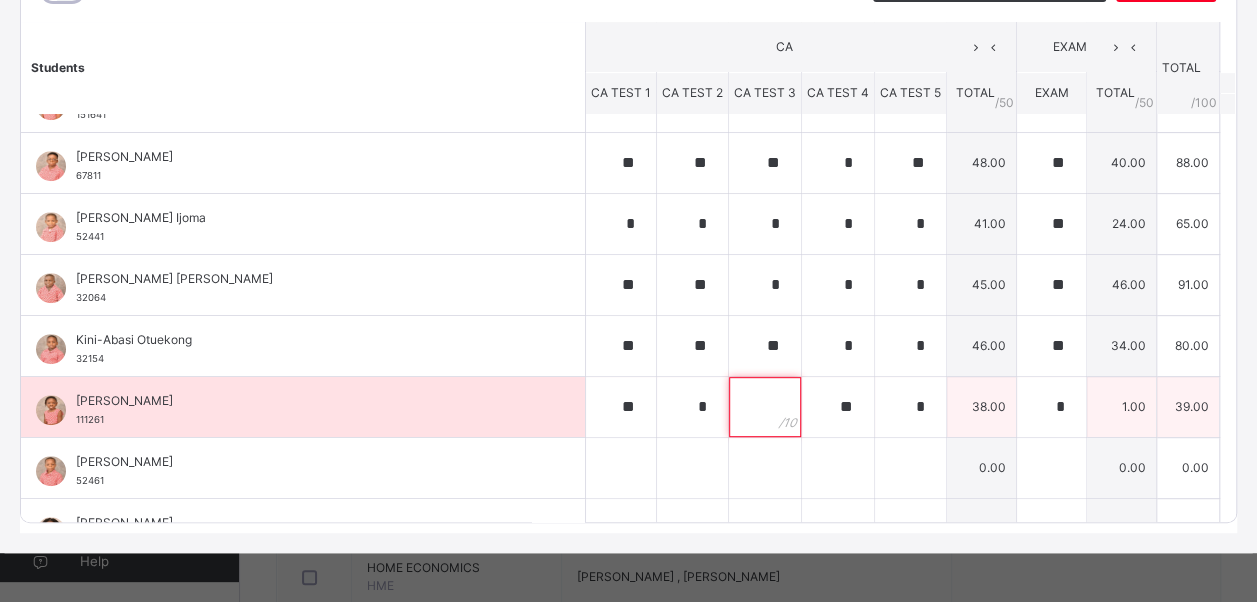 click at bounding box center [765, 407] 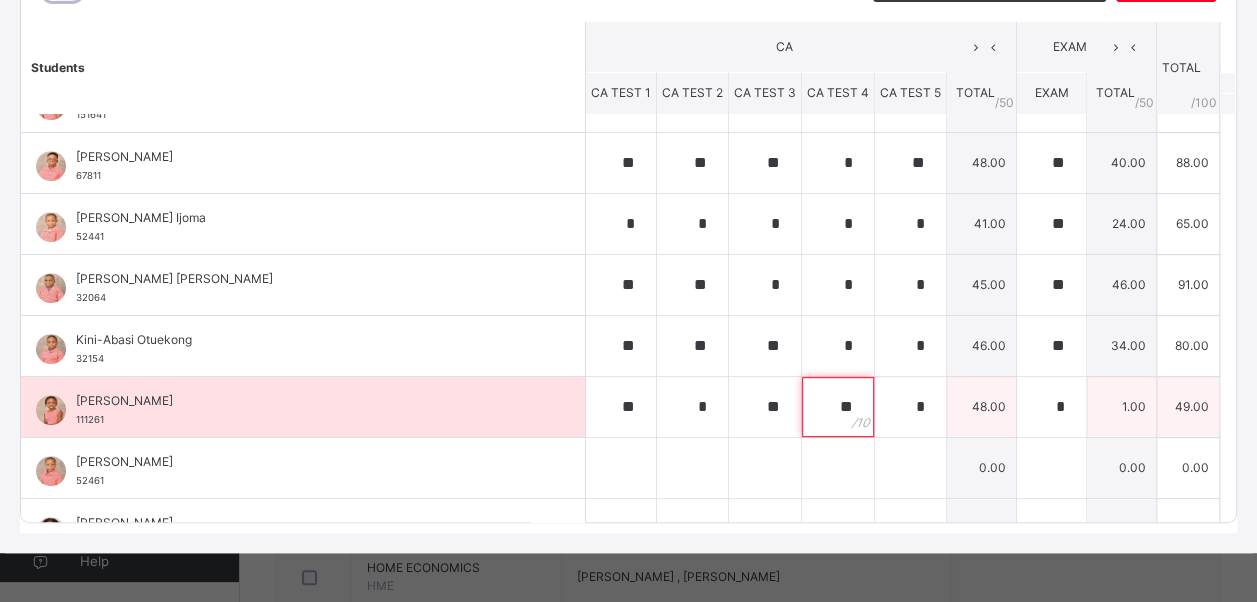 click on "**" at bounding box center [838, 407] 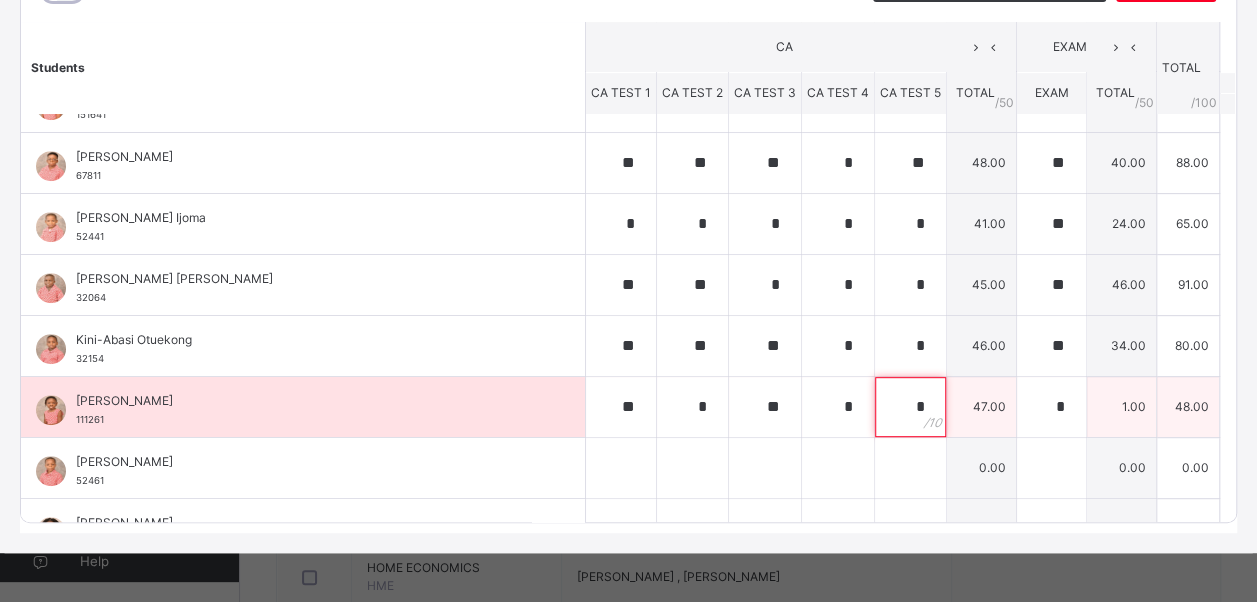 click on "*" at bounding box center [910, 407] 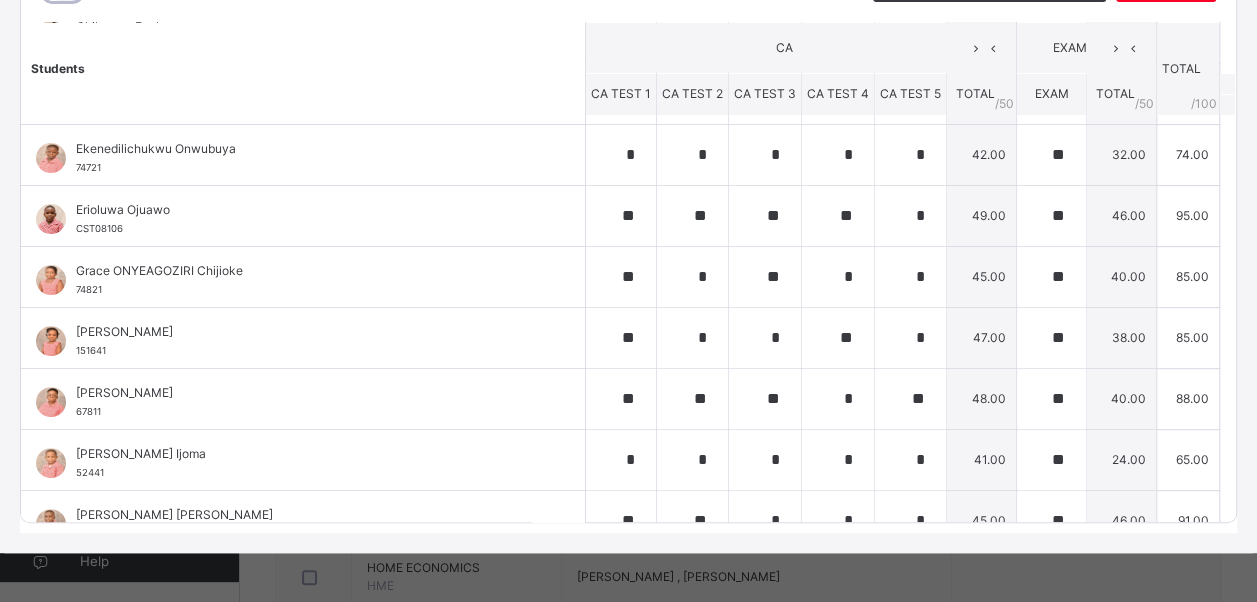 scroll, scrollTop: 0, scrollLeft: 0, axis: both 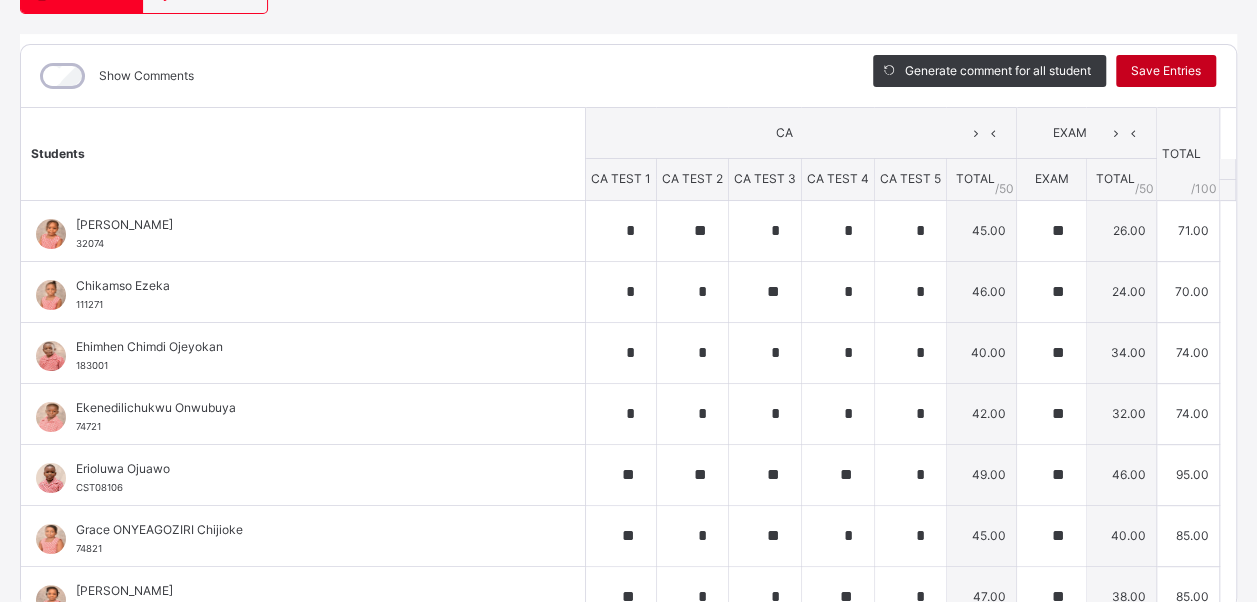 click on "Save Entries" at bounding box center [1166, 71] 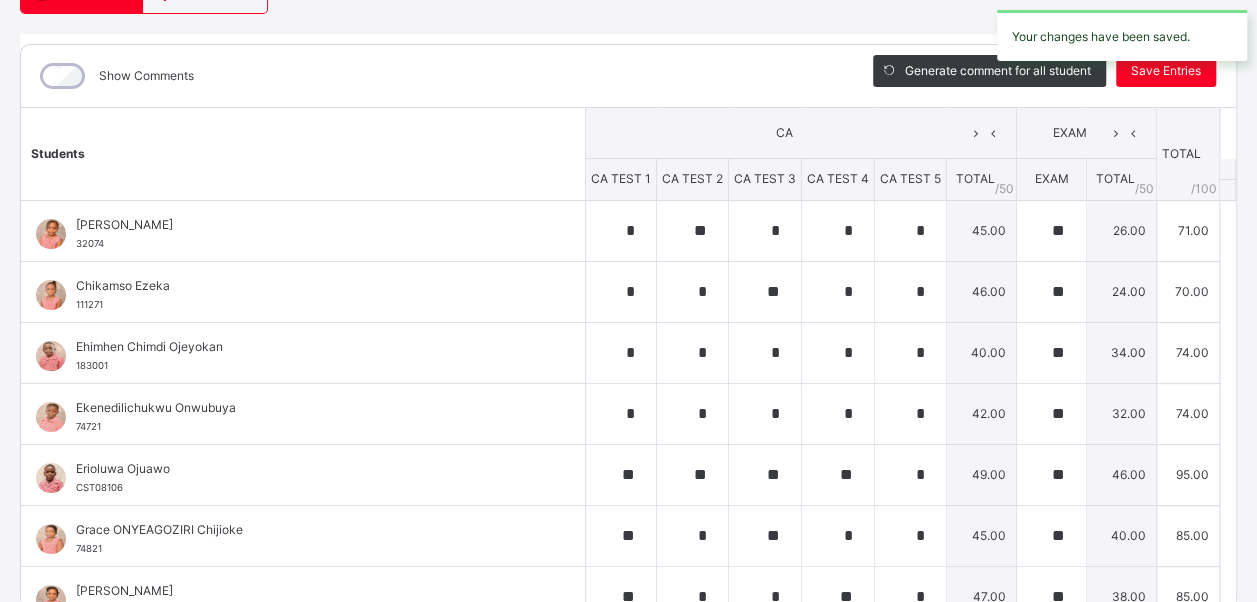 scroll, scrollTop: 437, scrollLeft: 0, axis: vertical 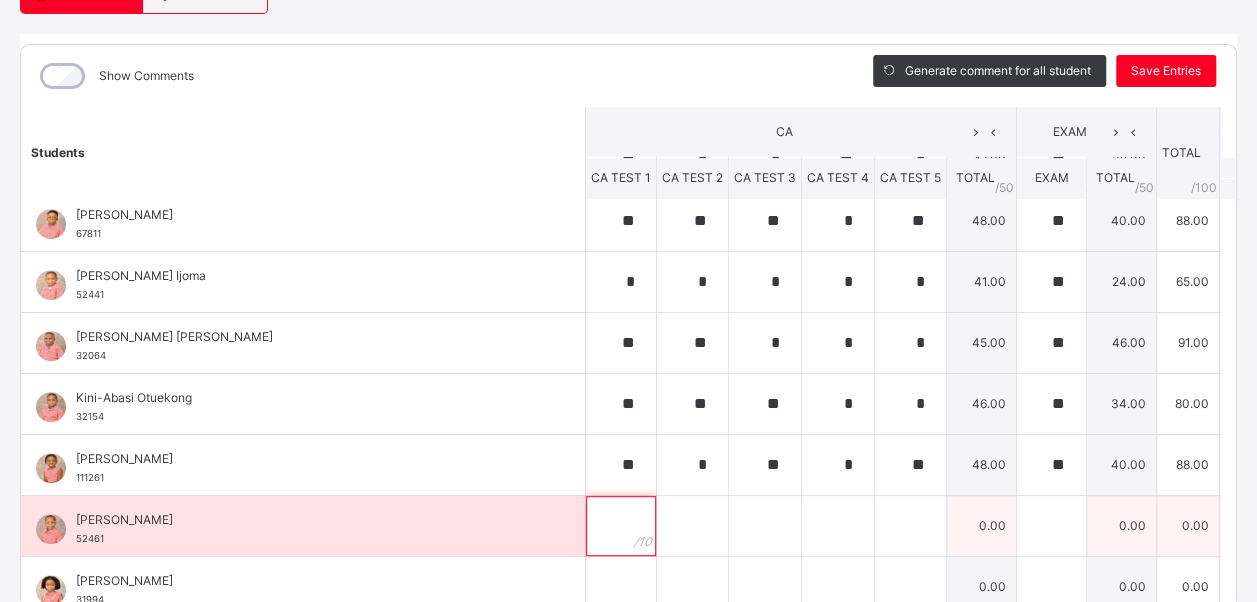 click at bounding box center [621, 526] 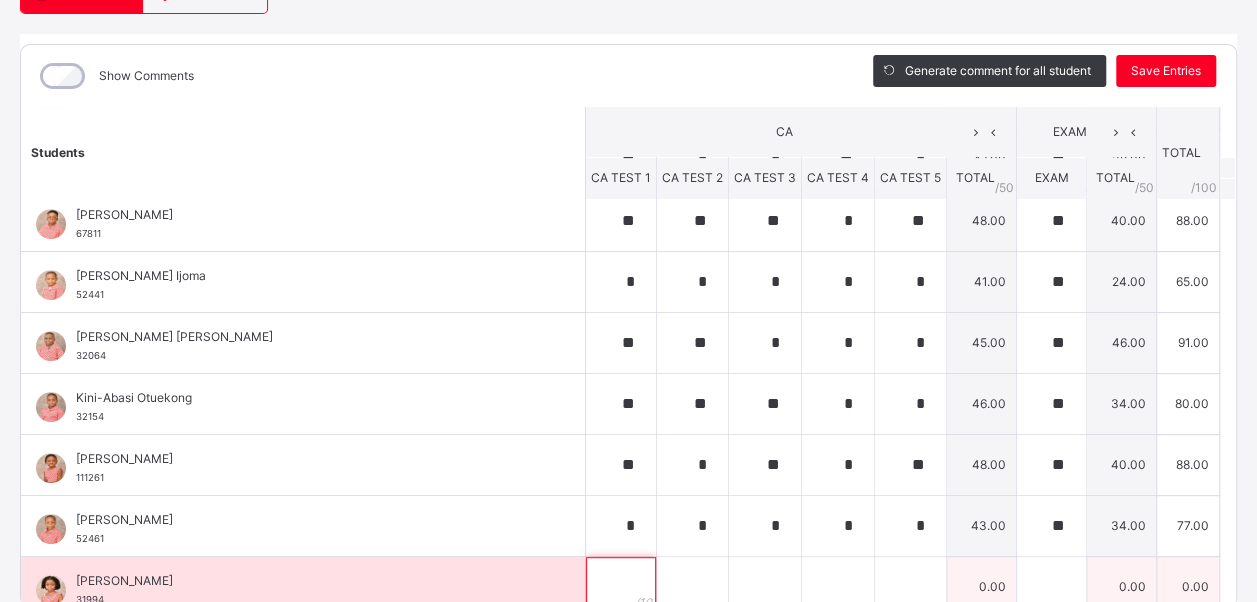 click at bounding box center (621, 587) 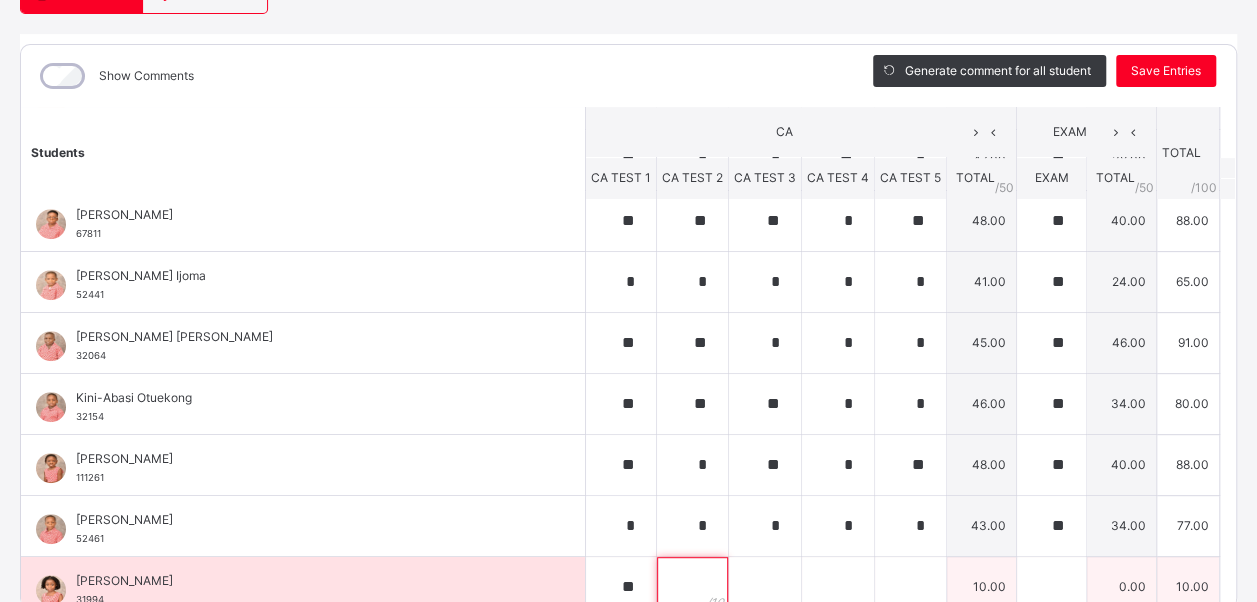 scroll, scrollTop: 441, scrollLeft: 0, axis: vertical 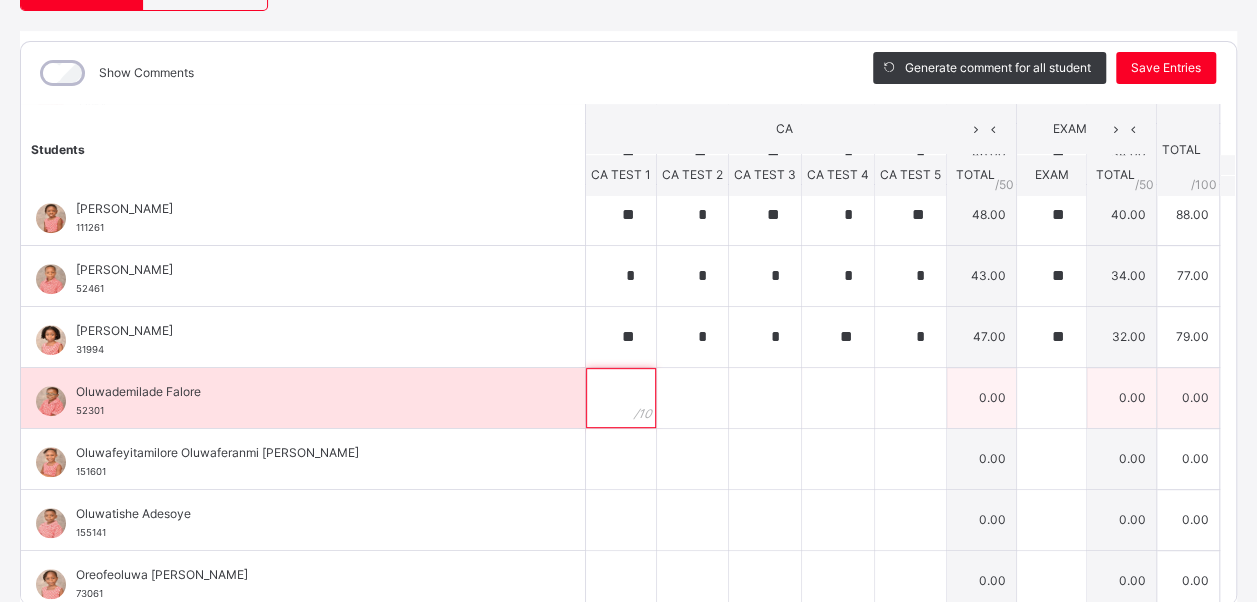click at bounding box center (621, 398) 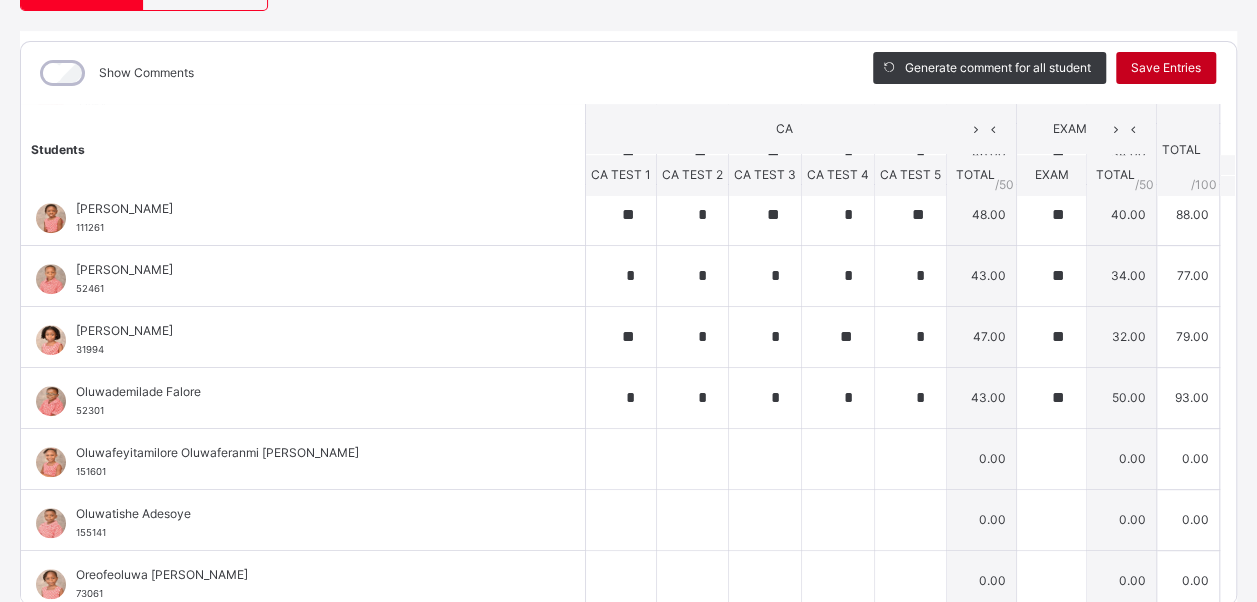 click on "Save Entries" at bounding box center [1166, 68] 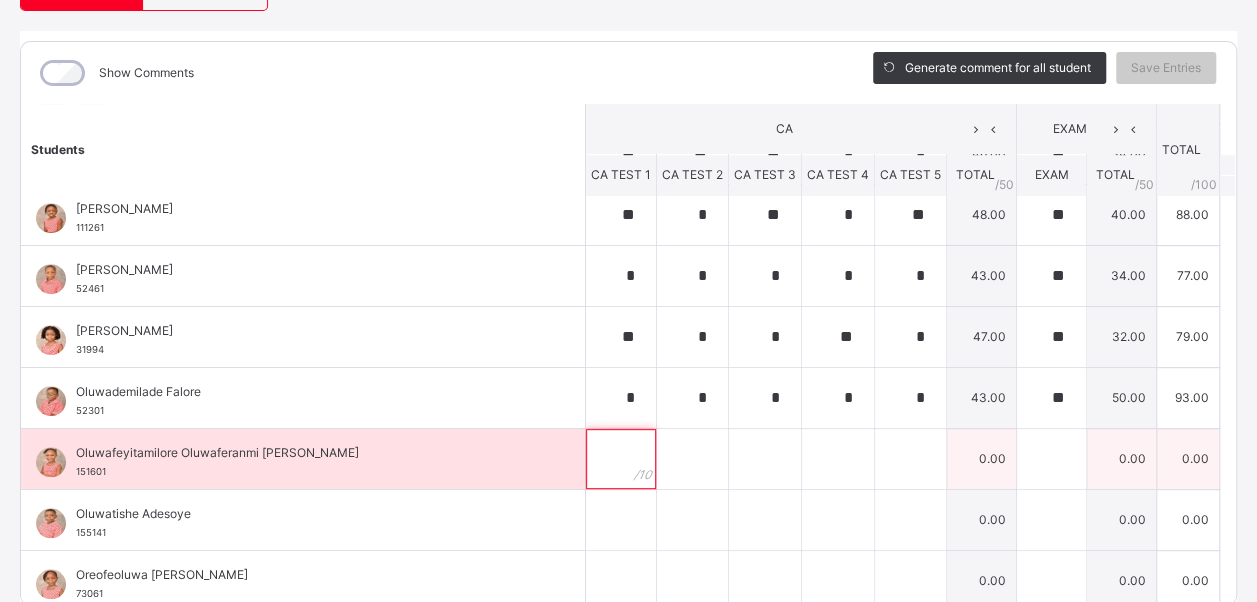 click at bounding box center [621, 459] 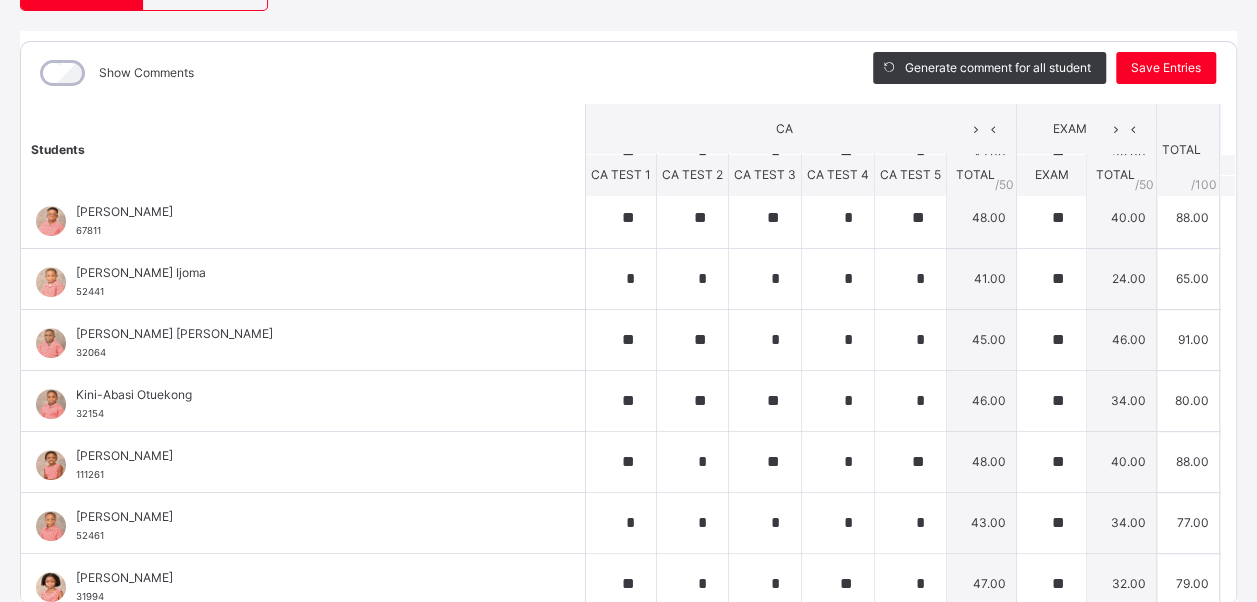 scroll, scrollTop: 684, scrollLeft: 0, axis: vertical 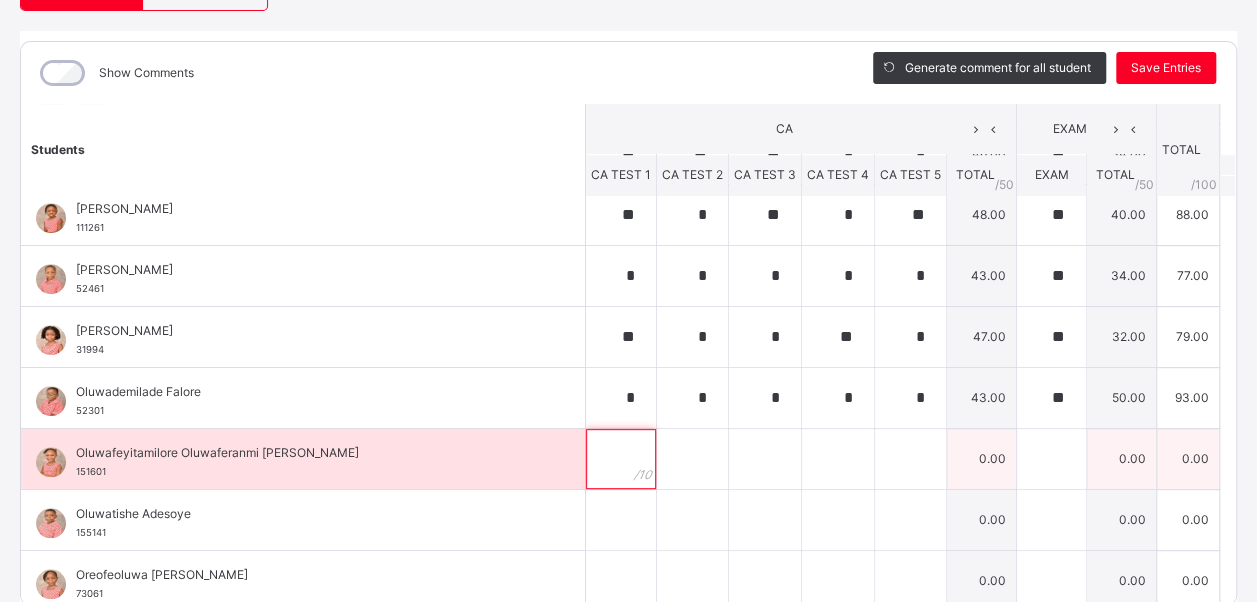 click at bounding box center (621, 459) 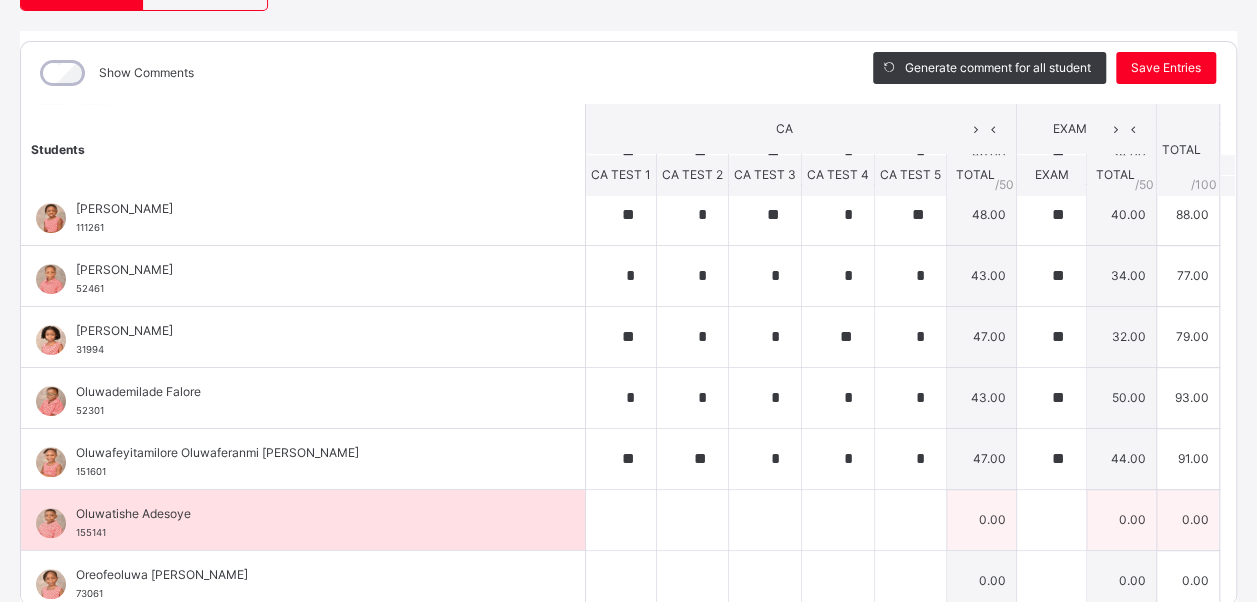 click on "Oluwatishe  Adesoye 155141" at bounding box center [303, 520] 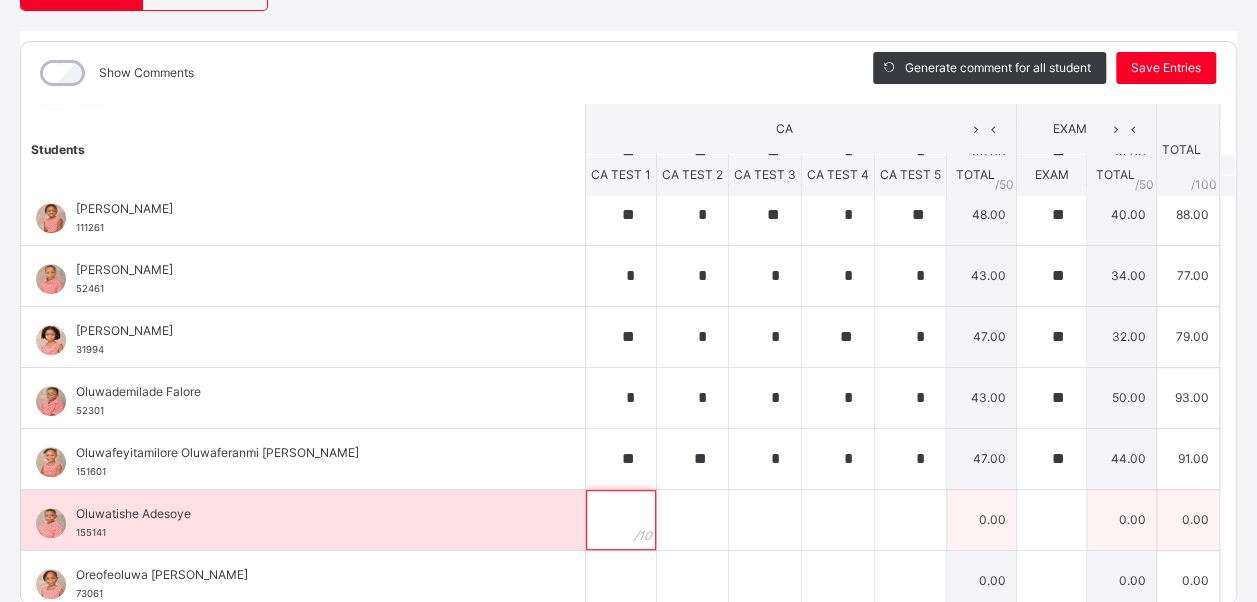 click at bounding box center [621, 520] 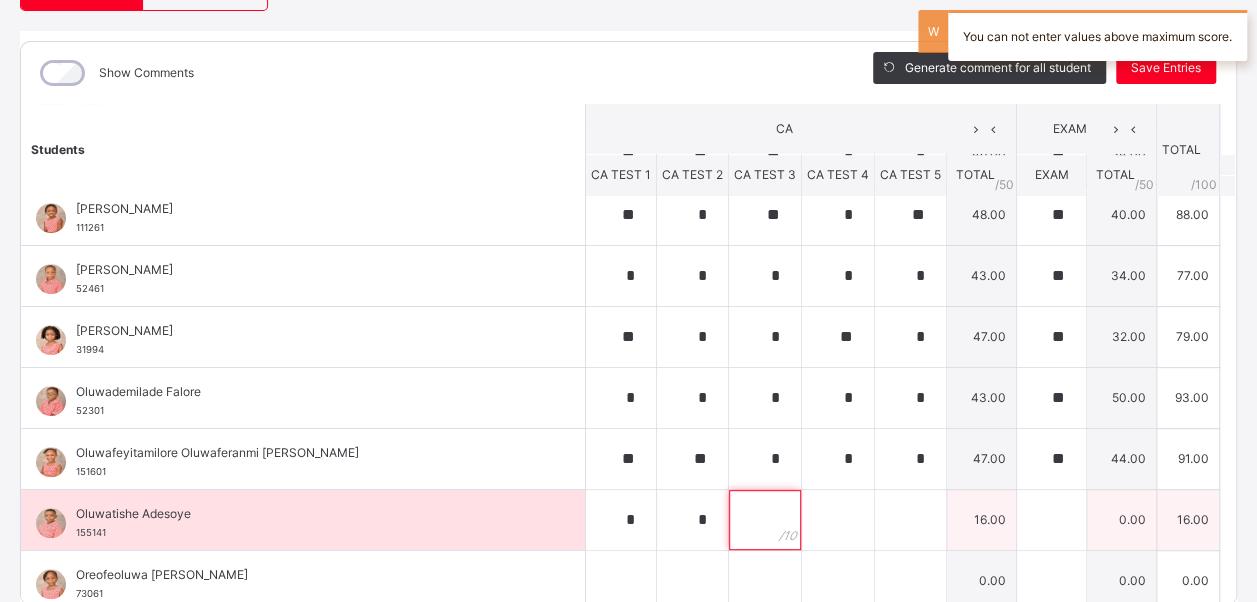 click at bounding box center [765, 520] 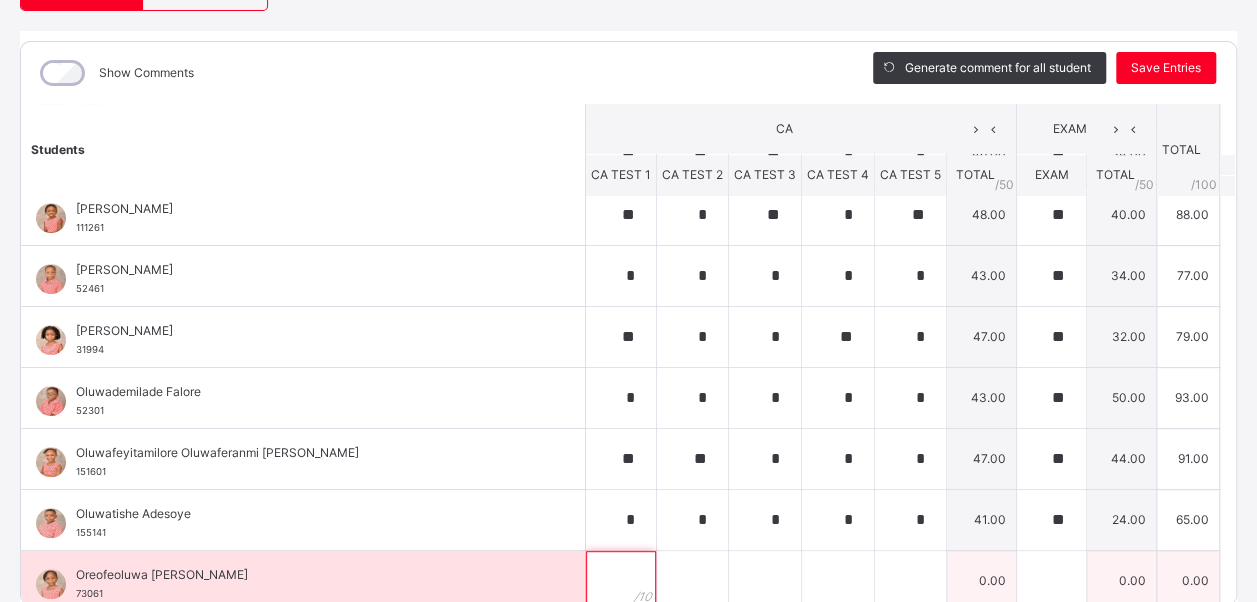 click at bounding box center (621, 581) 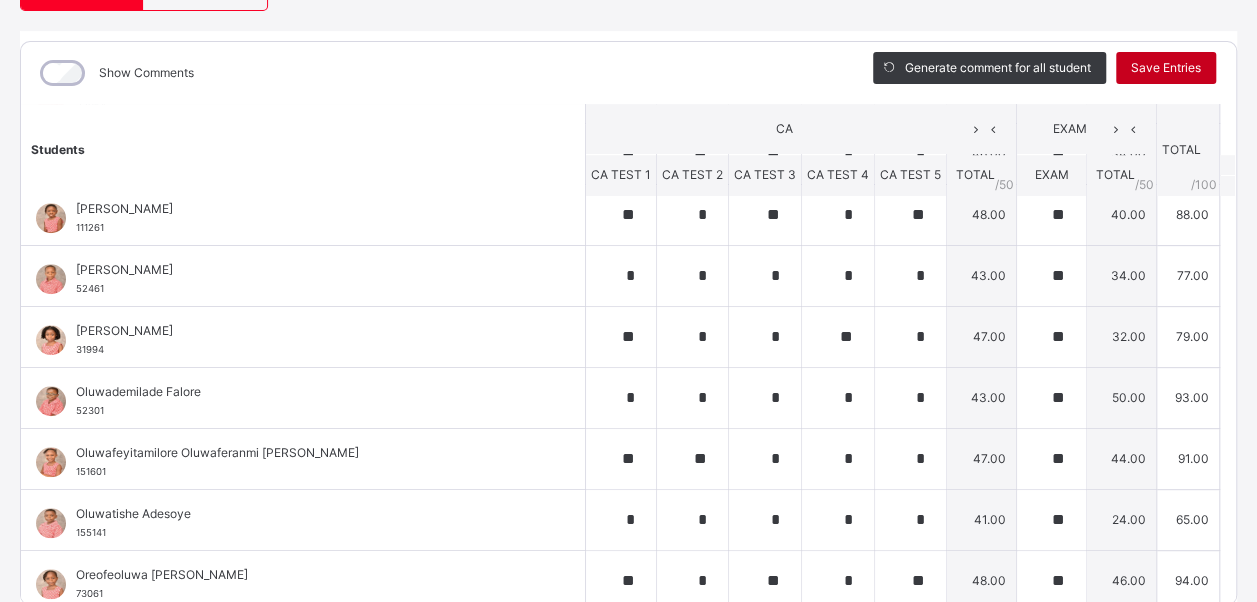 click on "Save Entries" at bounding box center (1166, 68) 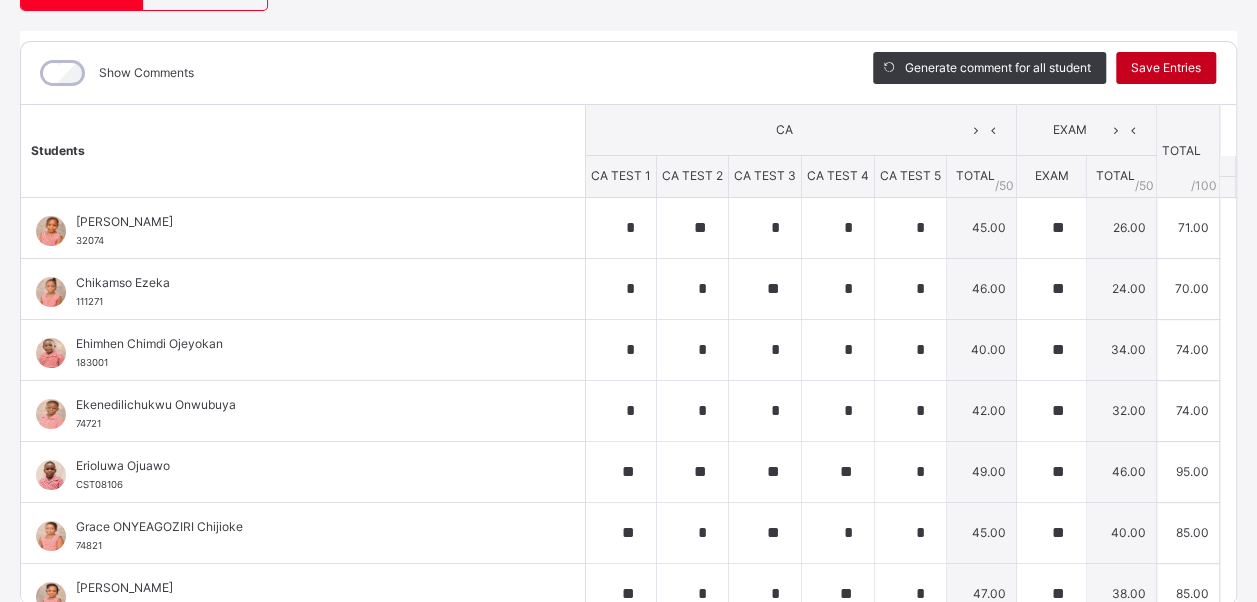 click on "Save Entries" at bounding box center (1166, 68) 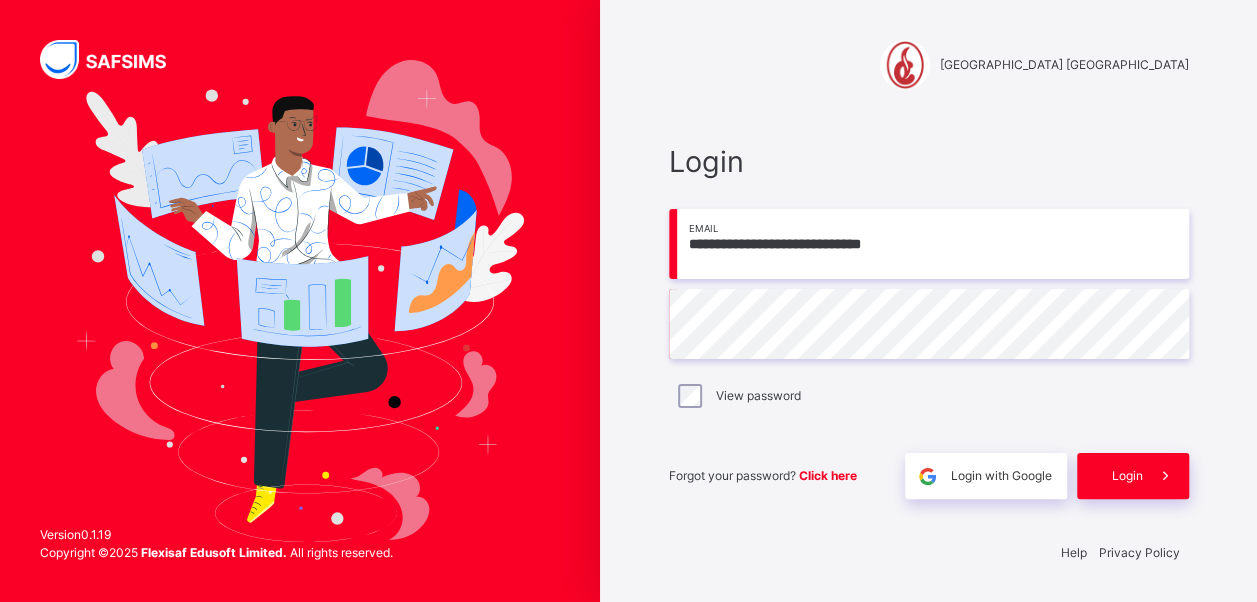 scroll, scrollTop: 0, scrollLeft: 0, axis: both 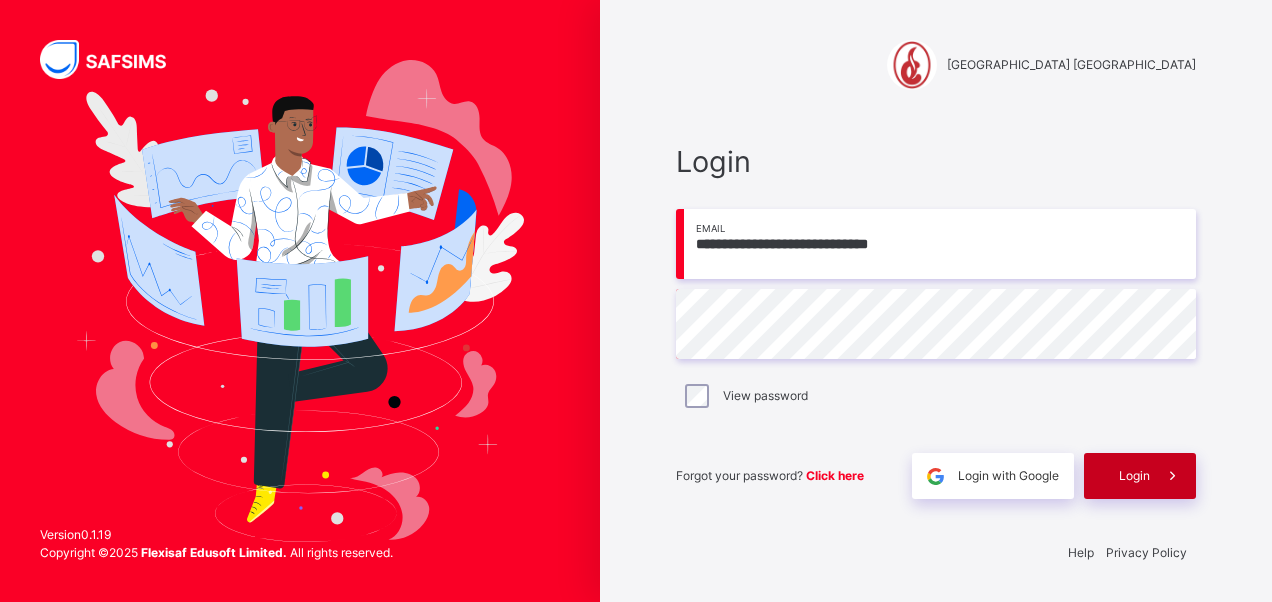 click on "Login" at bounding box center [1134, 476] 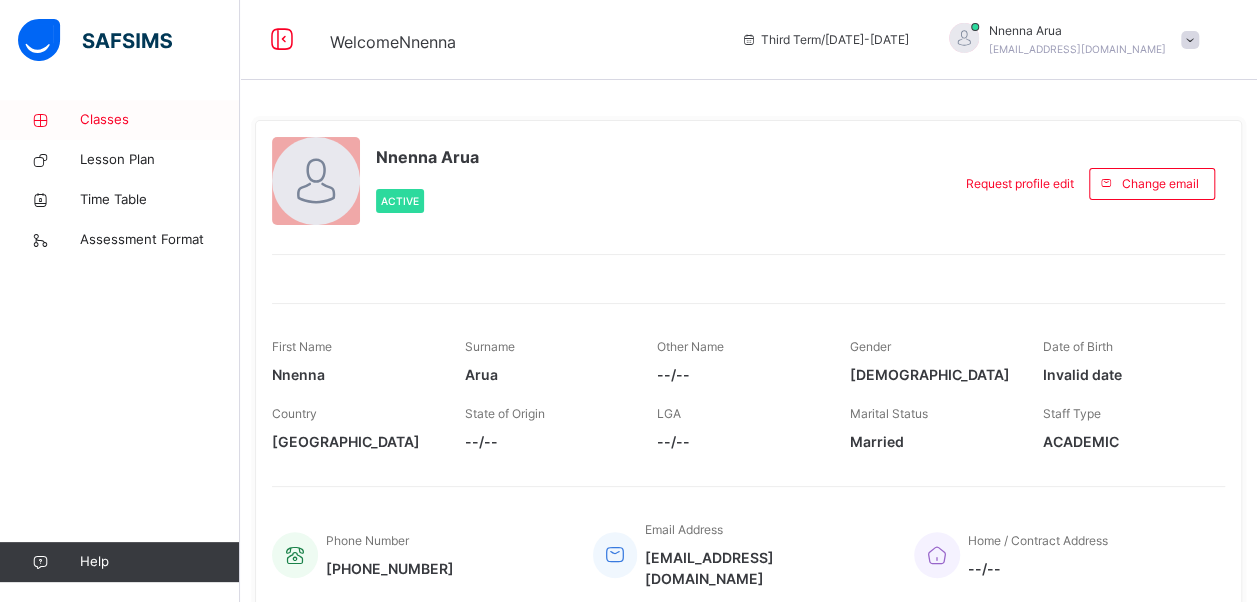 click on "Classes" at bounding box center (160, 120) 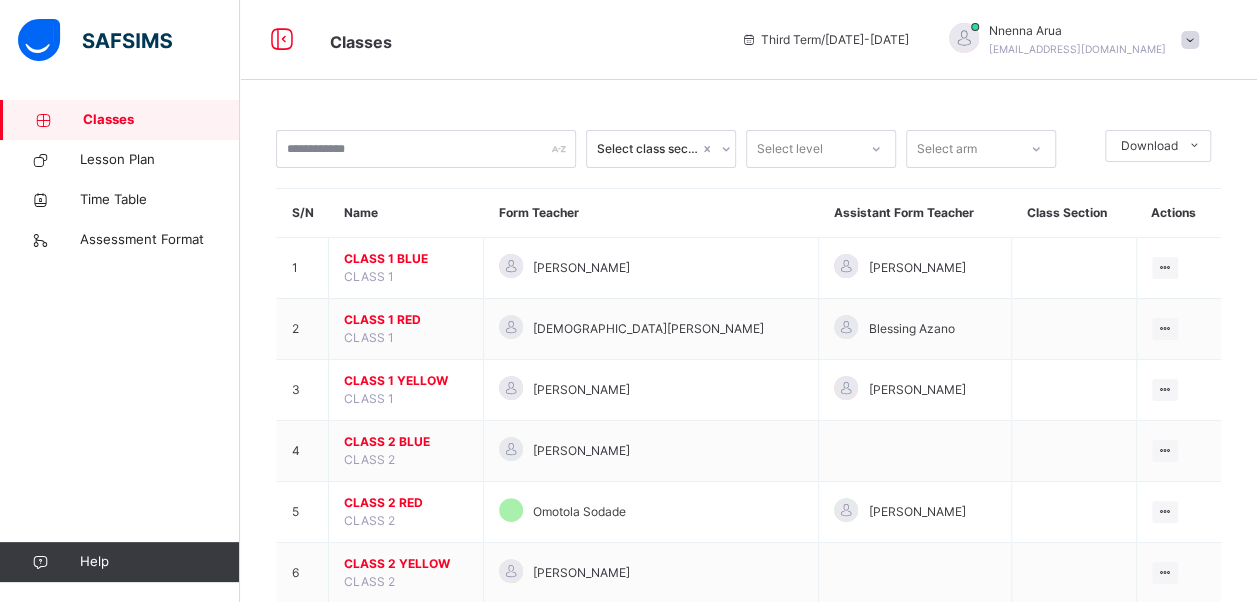 click on "Select class section Select level Select arm Download Pdf Report Excel Report S/N Name Form Teacher Assistant Form Teacher Class Section Actions 1 CLASS 1   BLUE   CLASS 1 [PERSON_NAME]  [PERSON_NAME]  View Class 2 CLASS 1   RED   CLASS 1 [DEMOGRAPHIC_DATA][PERSON_NAME]  Blessing Azano  View Class 3 CLASS 1   YELLOW   CLASS 1 [PERSON_NAME]  [PERSON_NAME]  View Class 4 CLASS 2   BLUE   CLASS 2 [PERSON_NAME]  View Class 5 CLASS 2   RED   CLASS 2 Omotola Sodade  [PERSON_NAME]  View Class 6 CLASS 2   YELLOW   CLASS 2 [PERSON_NAME]  View Class 7 CLASS 3   BLUE   CLASS 3 [PERSON_NAME]  View Class 8 CLASS 3   RED   CLASS 3 [PERSON_NAME]  View Class 9 CLASS 3   YELLOW   CLASS 3 [PERSON_NAME]  View Class 10 CLASS 4   BLUE   CLASS 4 [PERSON_NAME] [PERSON_NAME] View Class 11 CLASS 4   RED   CLASS 4 [PERSON_NAME]  View Class 12 CLASS 4   YELLOW   CLASS 4 [PERSON_NAME]  View Class 13 CLASS 5   BLUE   CLASS 5 [PERSON_NAME]  View Class 14 CLASS 5   RED   CLASS 5 [PERSON_NAME]  [PERSON_NAME]  View Class 15" at bounding box center [748, 743] 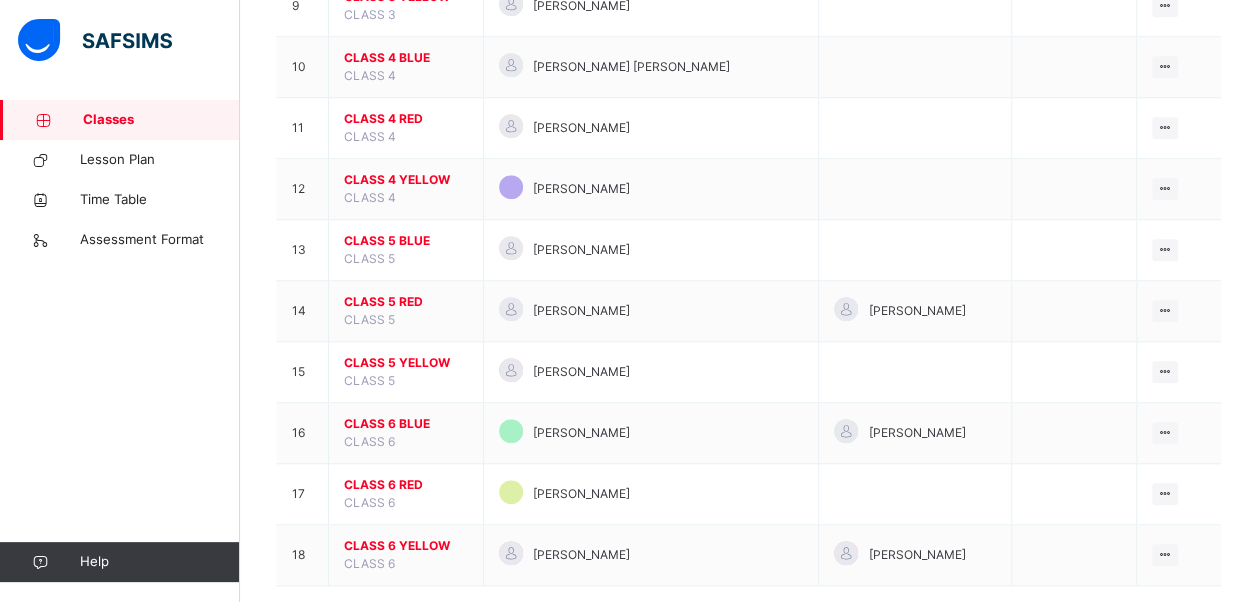 scroll, scrollTop: 777, scrollLeft: 0, axis: vertical 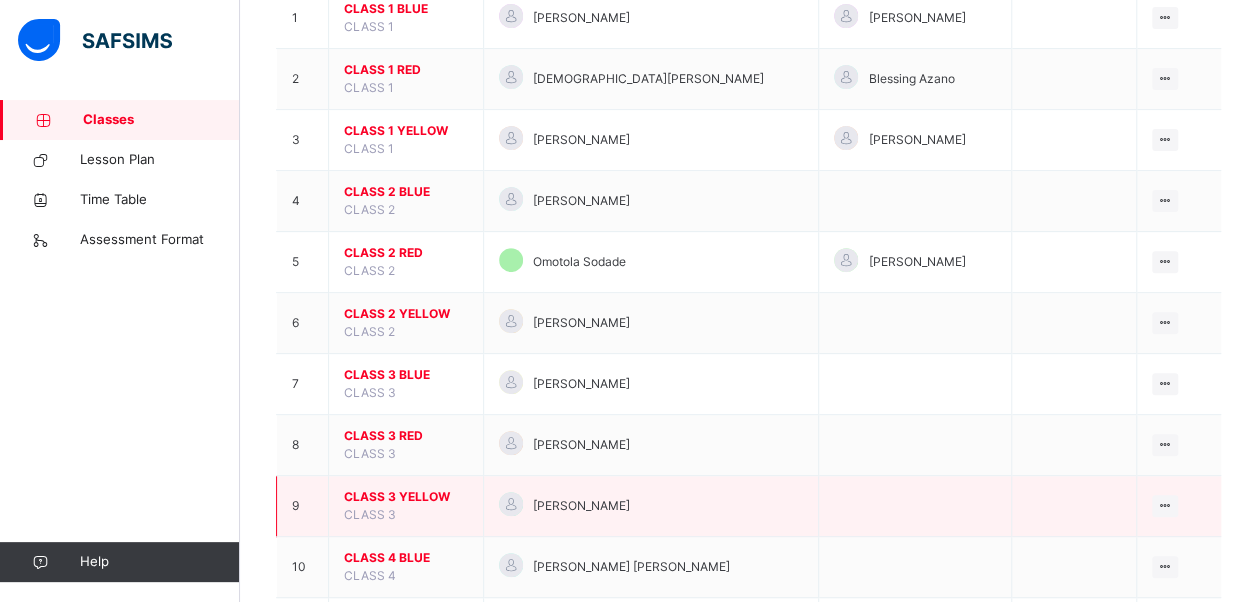 click on "CLASS 3   YELLOW" at bounding box center (406, 497) 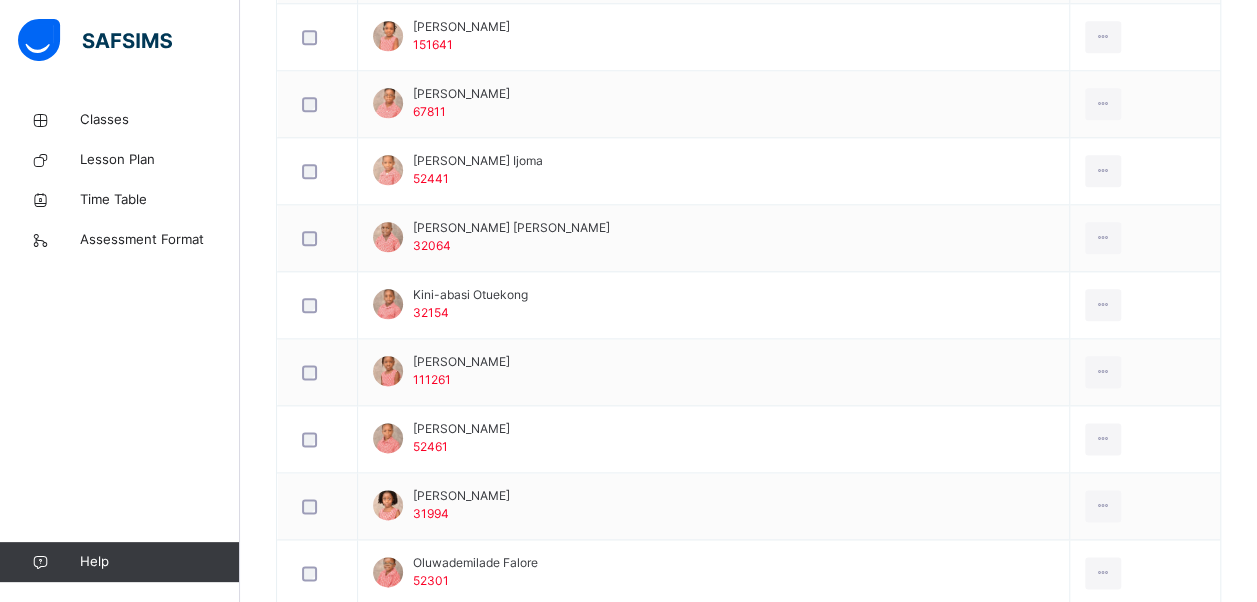 scroll, scrollTop: 1361, scrollLeft: 0, axis: vertical 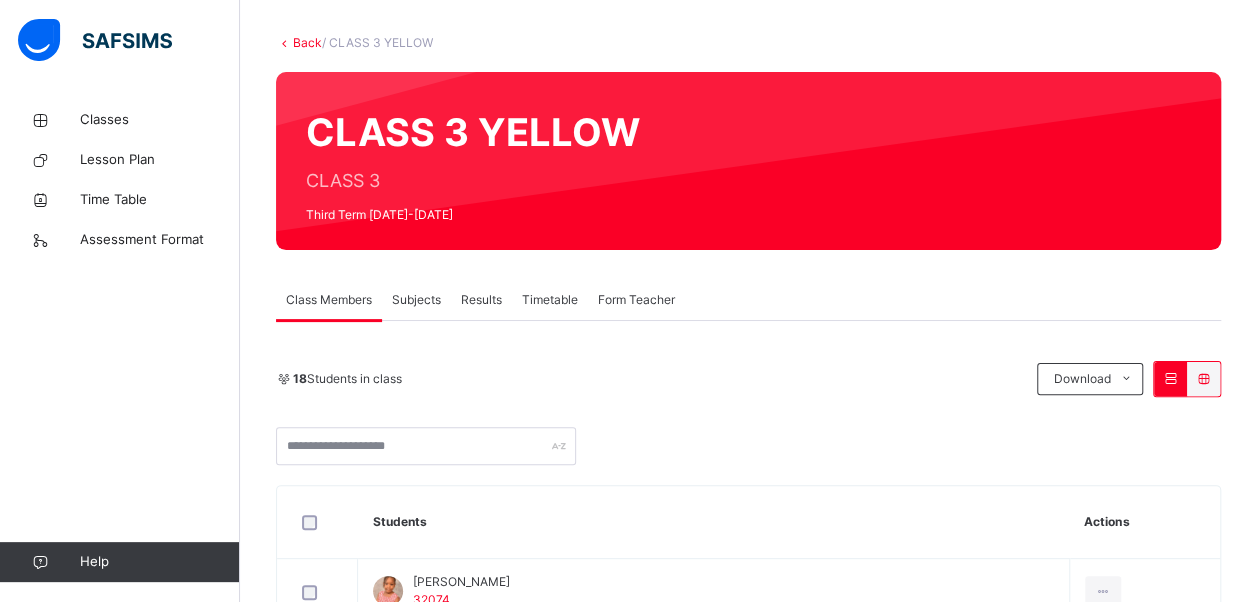 click on "Subjects" at bounding box center [416, 300] 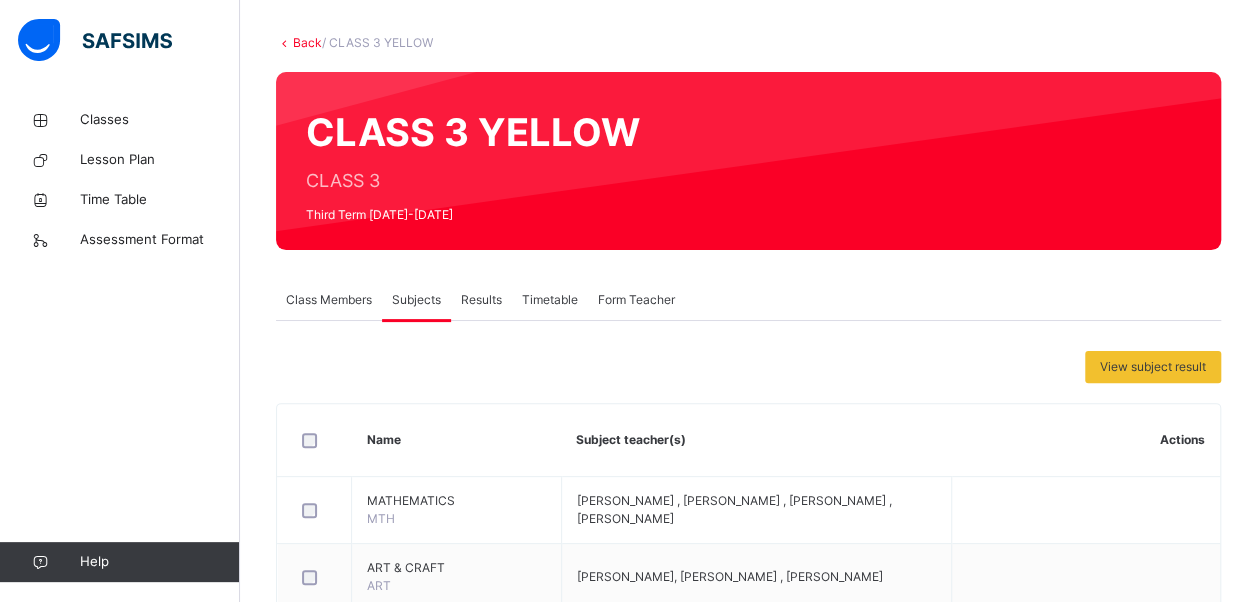 scroll, scrollTop: 623, scrollLeft: 0, axis: vertical 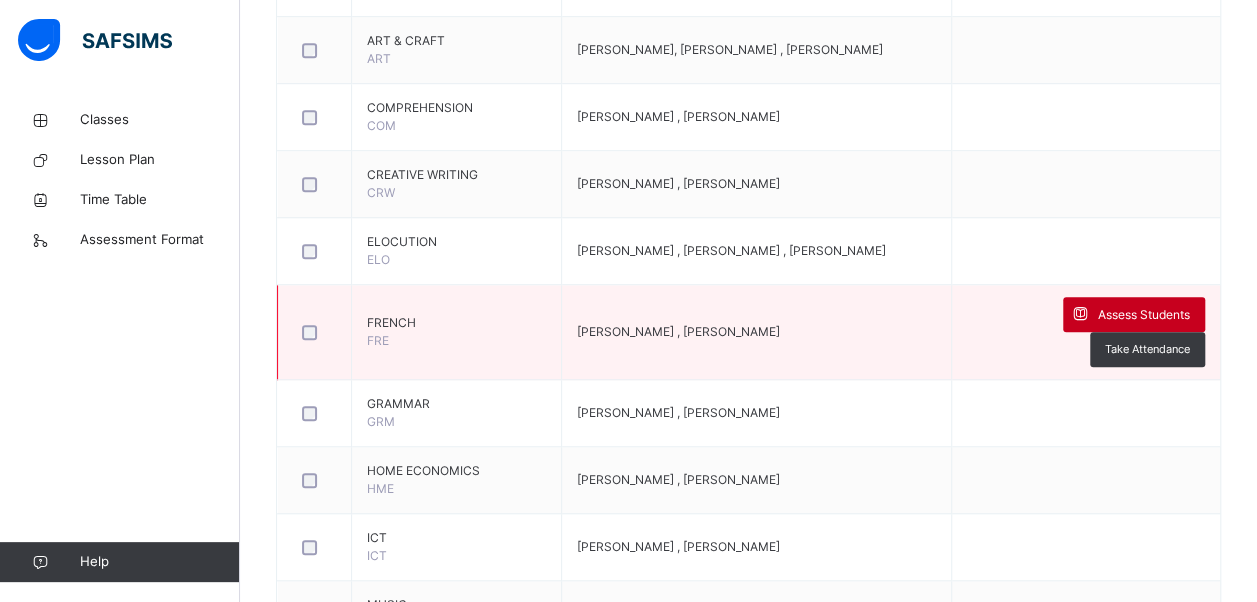 click on "Assess Students" at bounding box center [1134, 314] 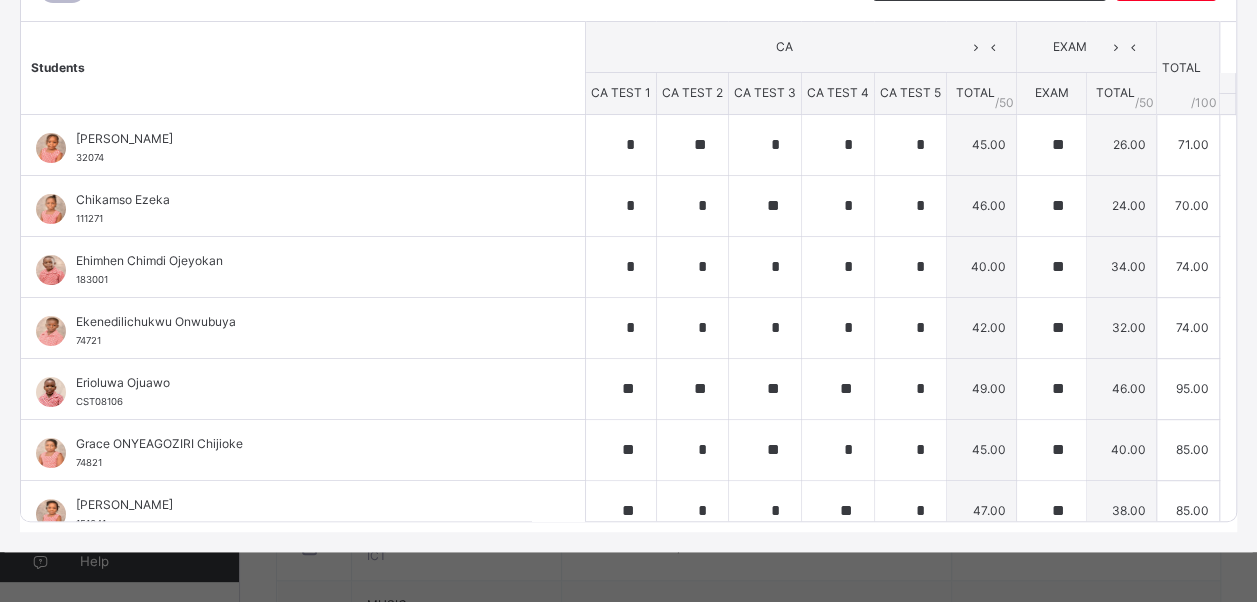 scroll, scrollTop: 308, scrollLeft: 0, axis: vertical 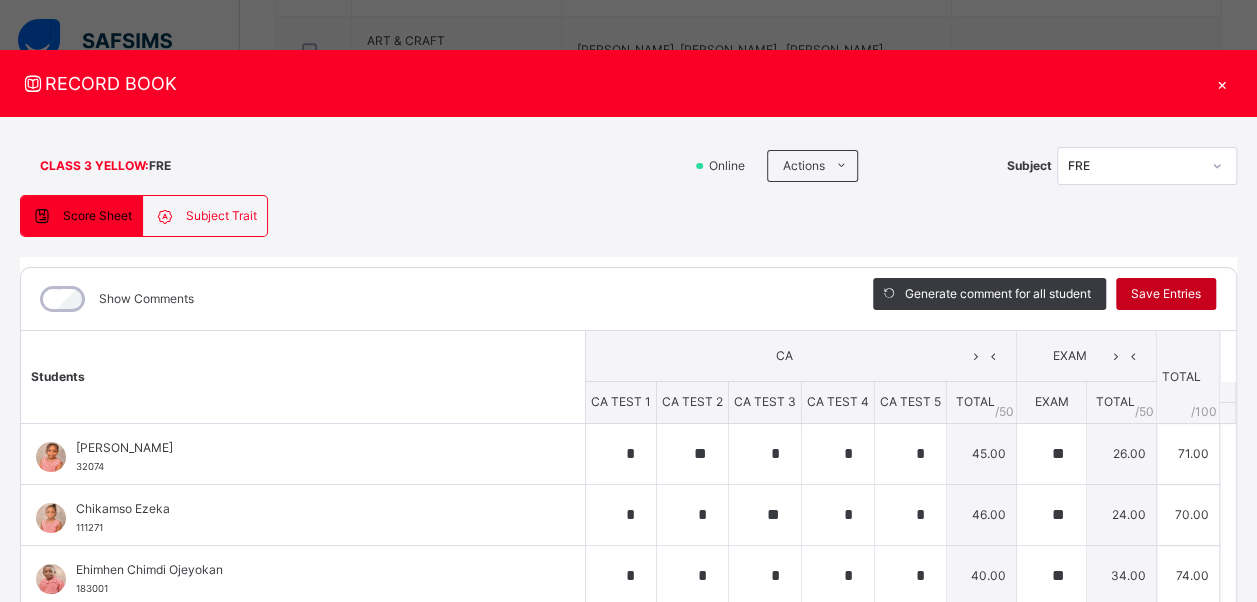 click on "Save Entries" at bounding box center (1166, 294) 